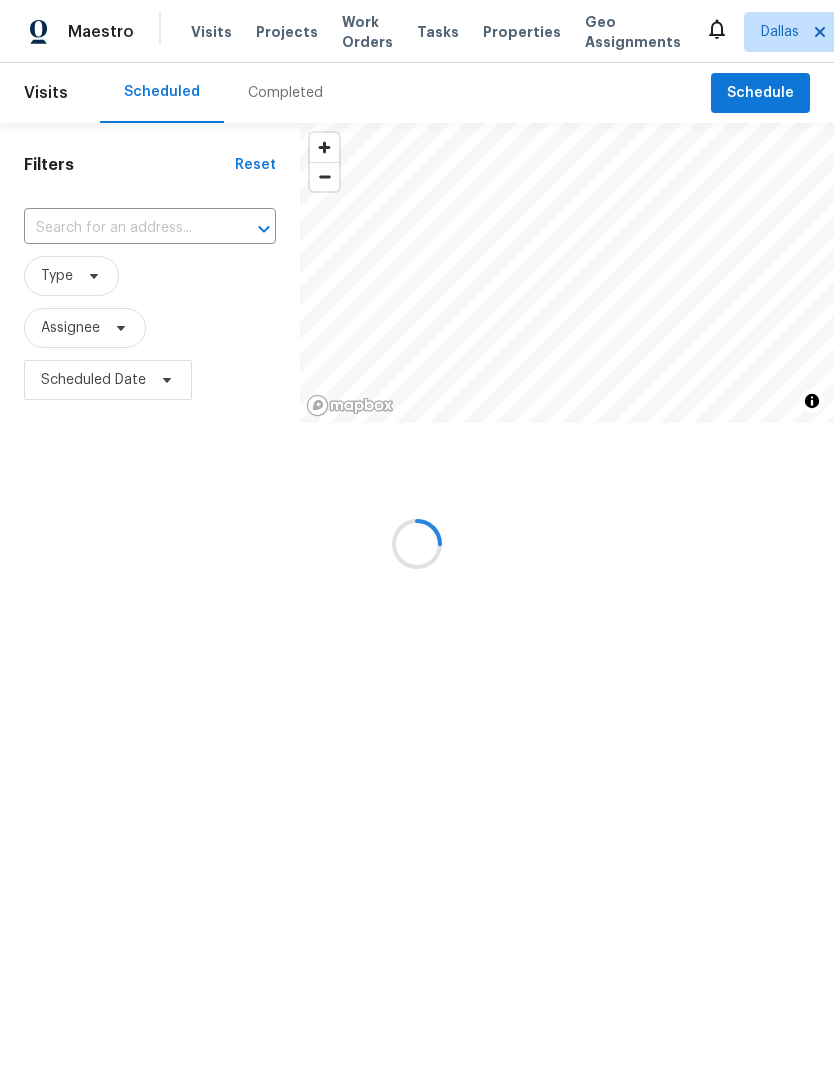 scroll, scrollTop: 0, scrollLeft: 0, axis: both 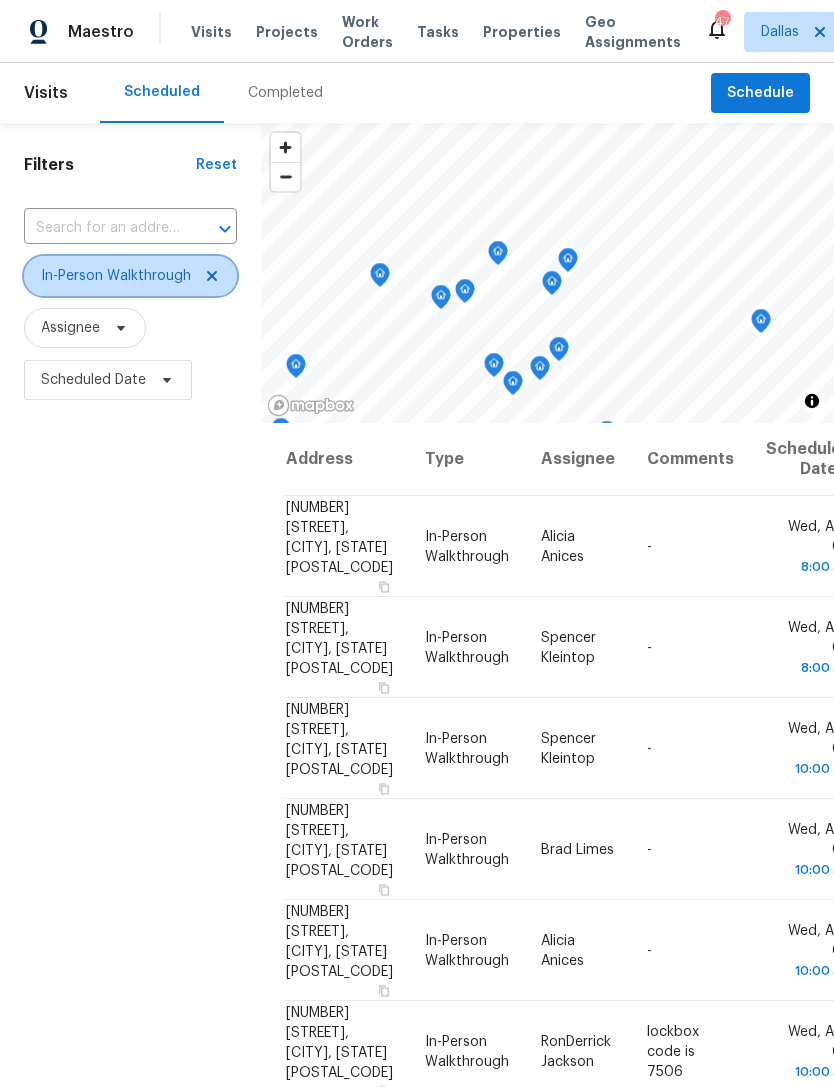 click 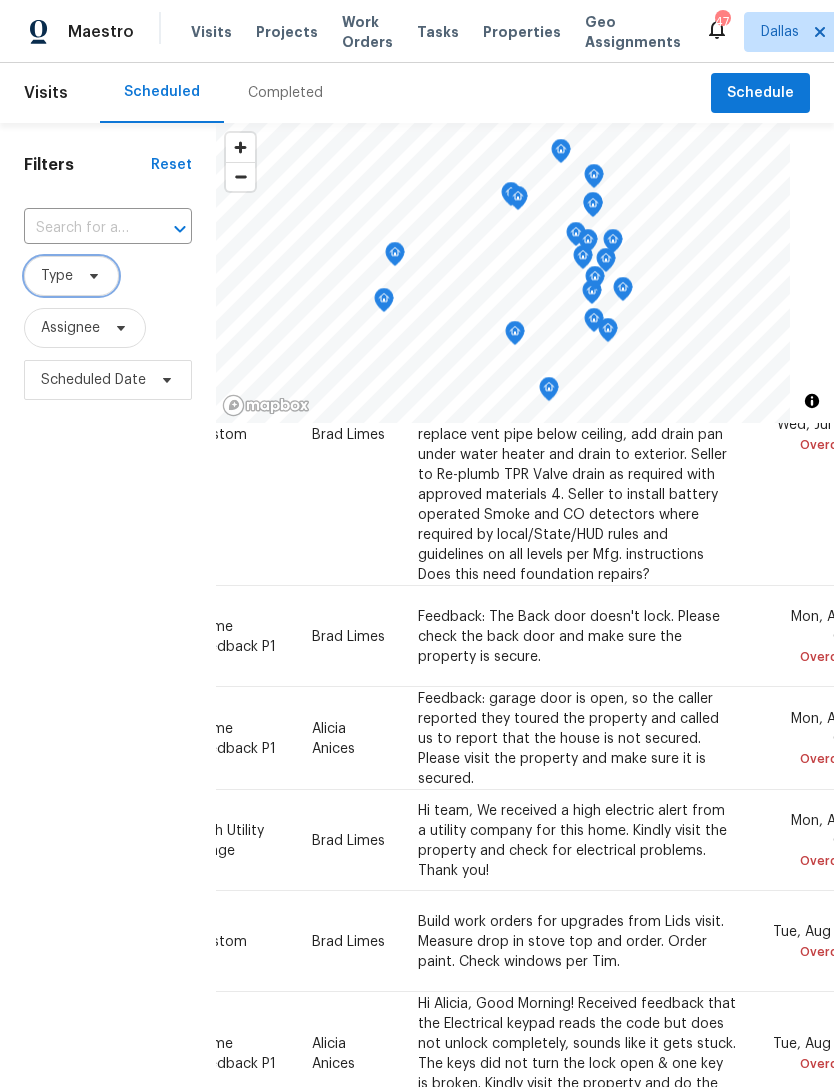 scroll, scrollTop: 315, scrollLeft: 184, axis: both 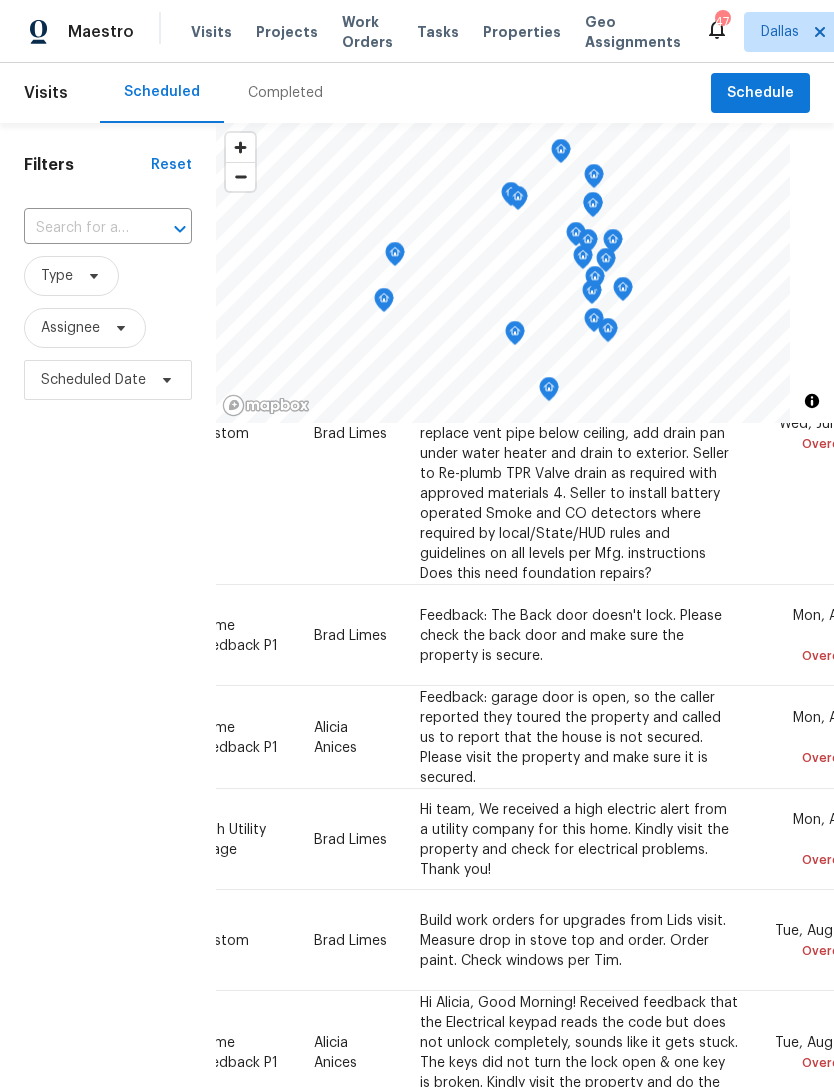 click 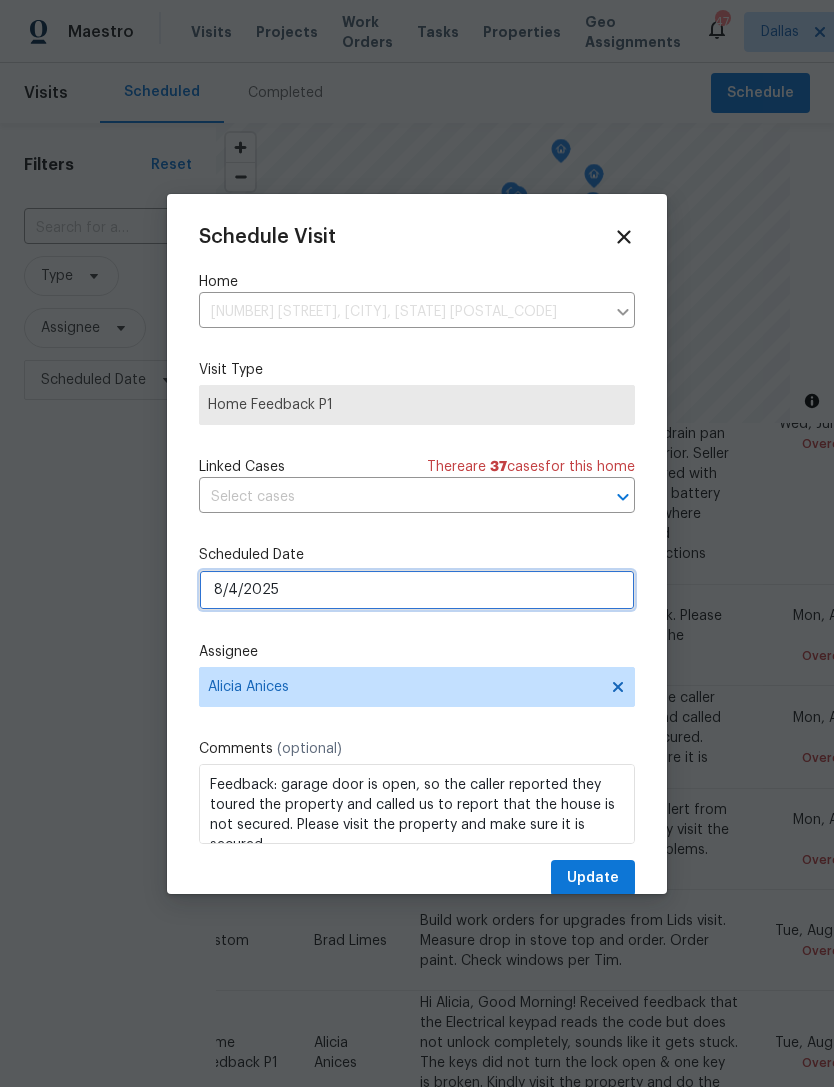 click on "8/4/2025" at bounding box center [417, 590] 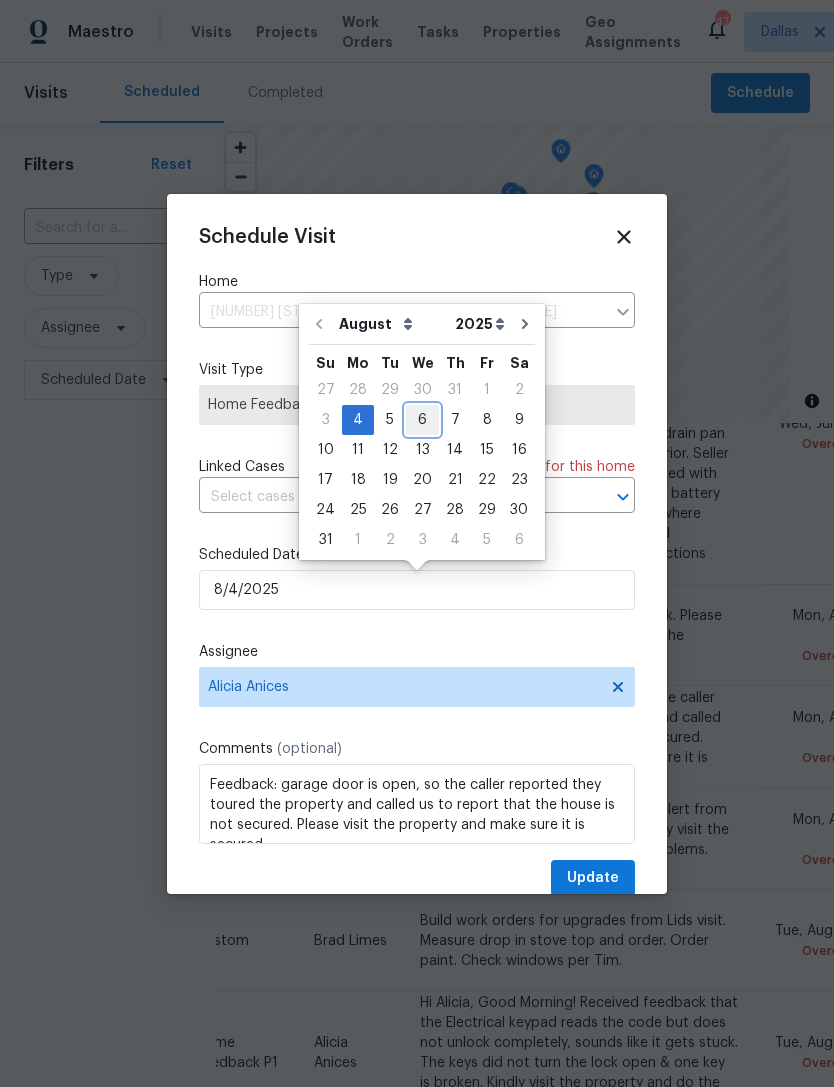click on "6" at bounding box center (422, 420) 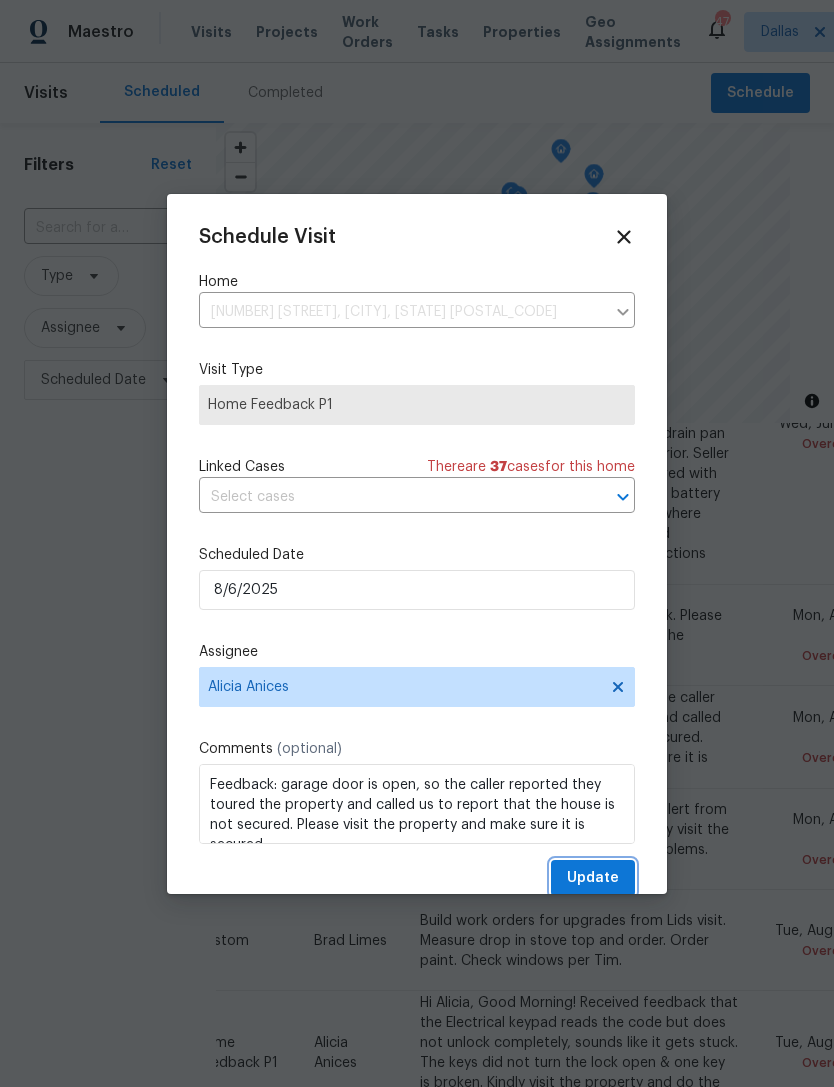 click on "Update" at bounding box center (593, 878) 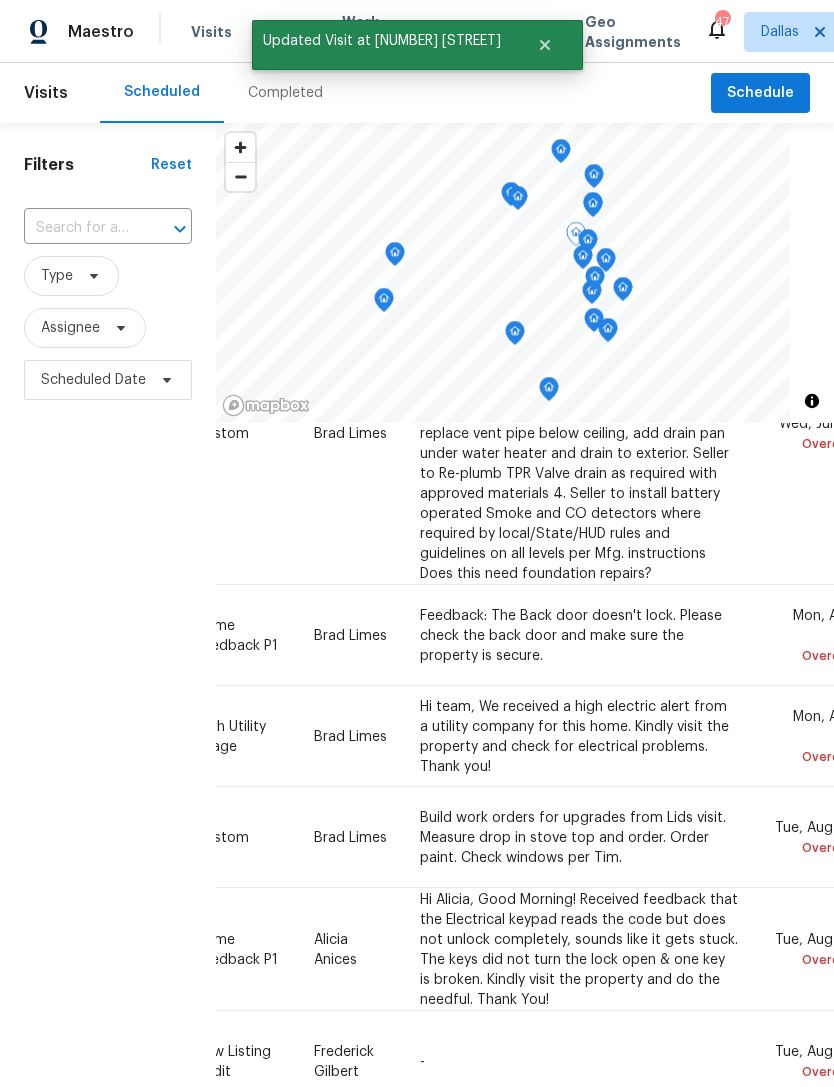 click 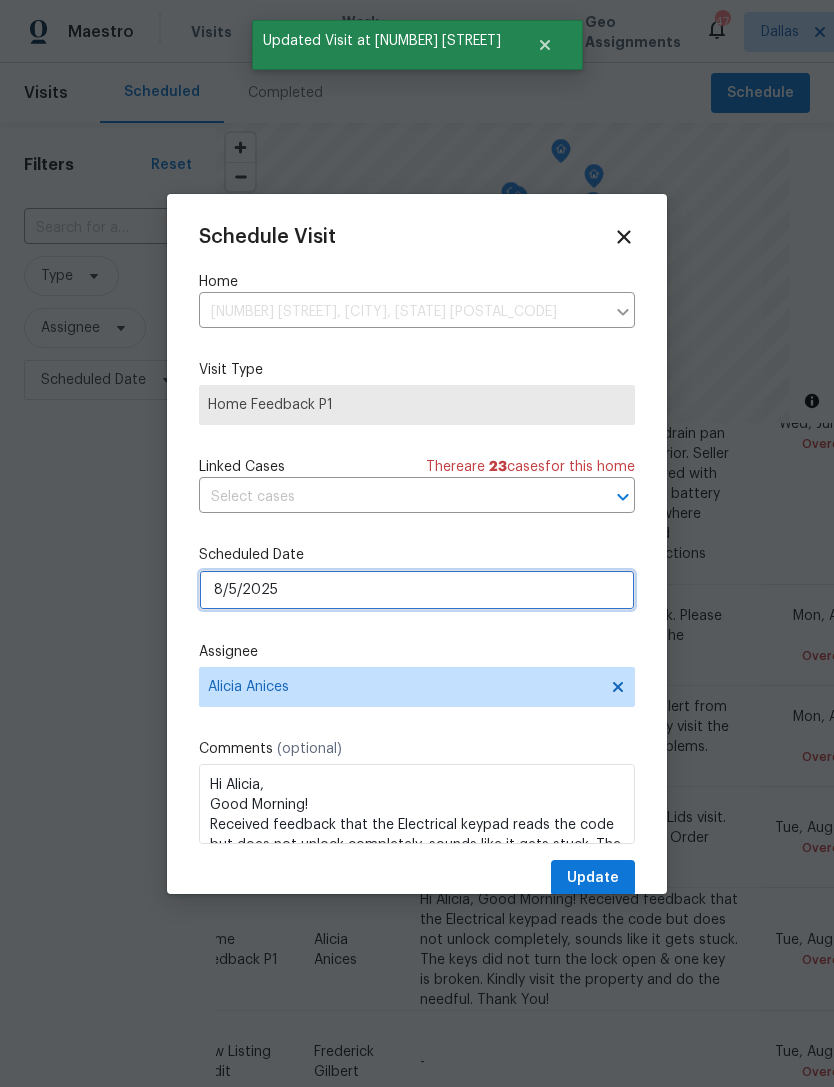 click on "8/5/2025" at bounding box center (417, 590) 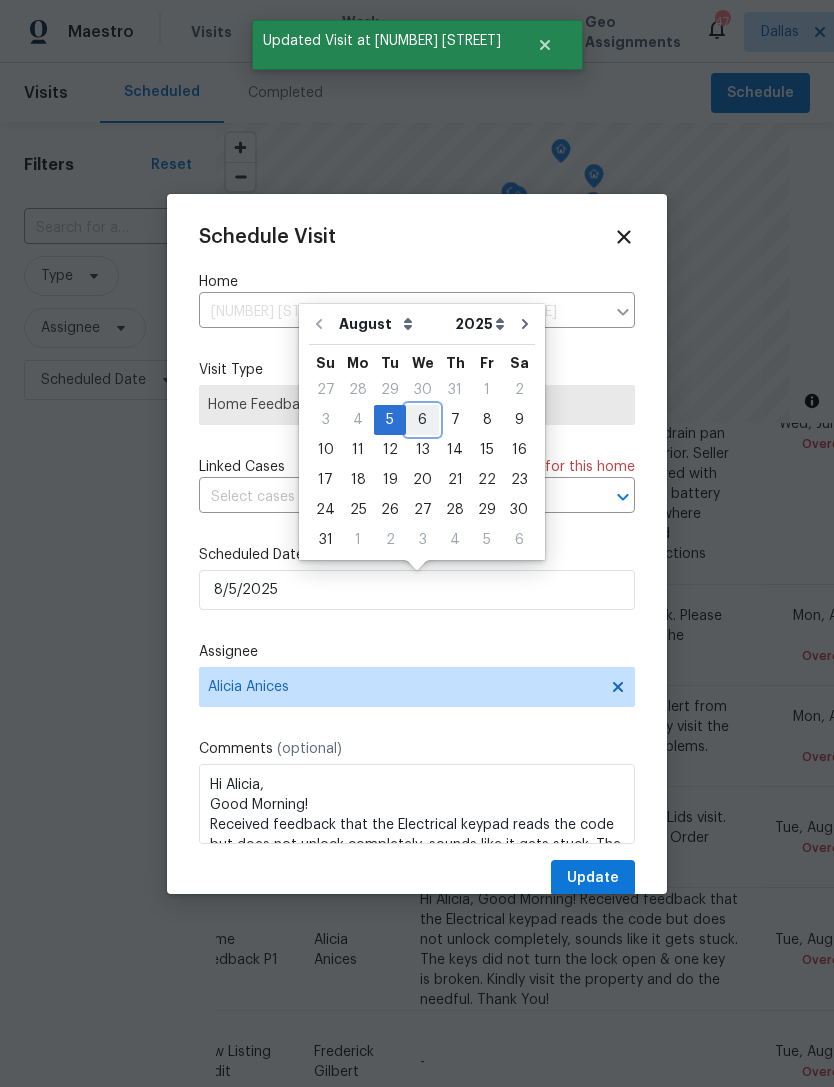 click on "6" at bounding box center (422, 420) 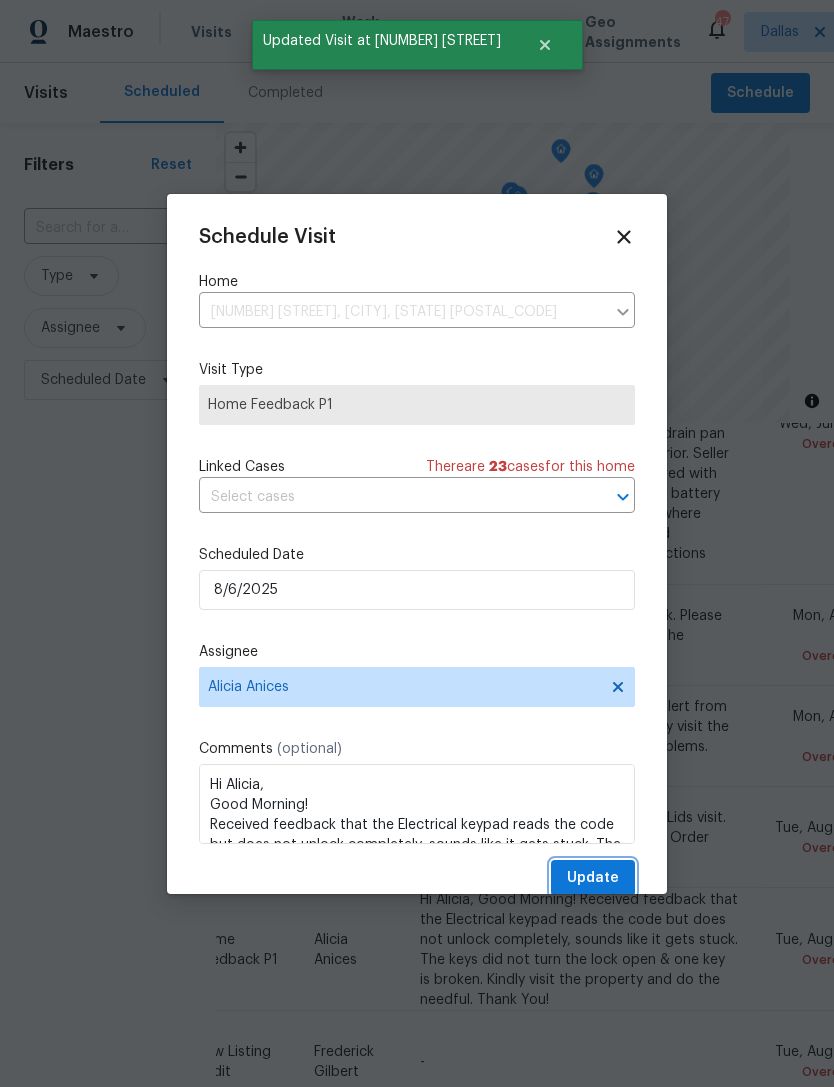 click on "Update" at bounding box center [593, 878] 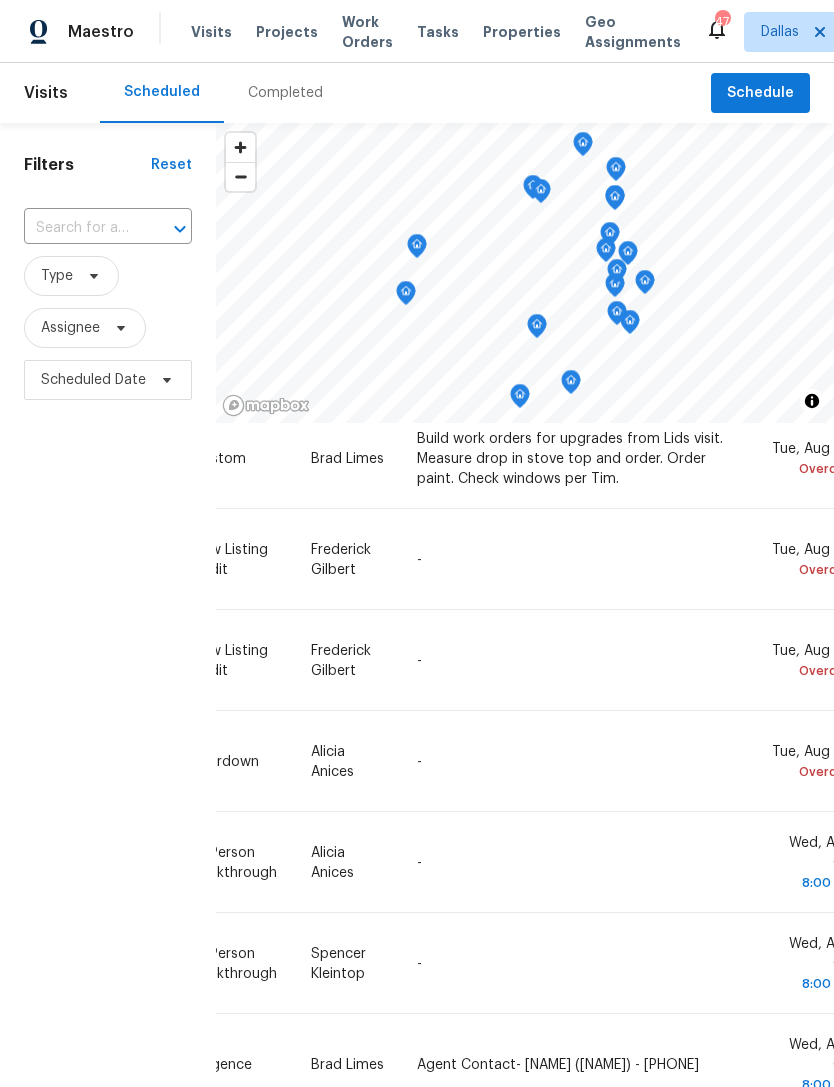 scroll, scrollTop: 695, scrollLeft: 184, axis: both 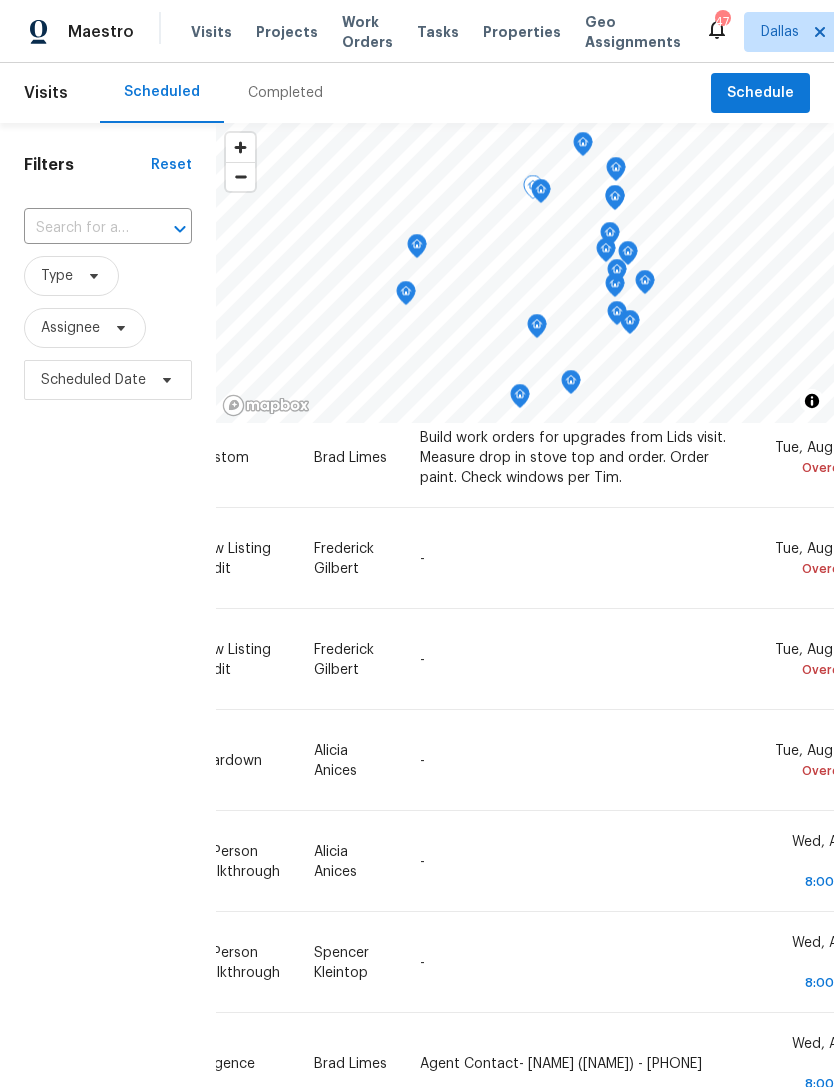 click 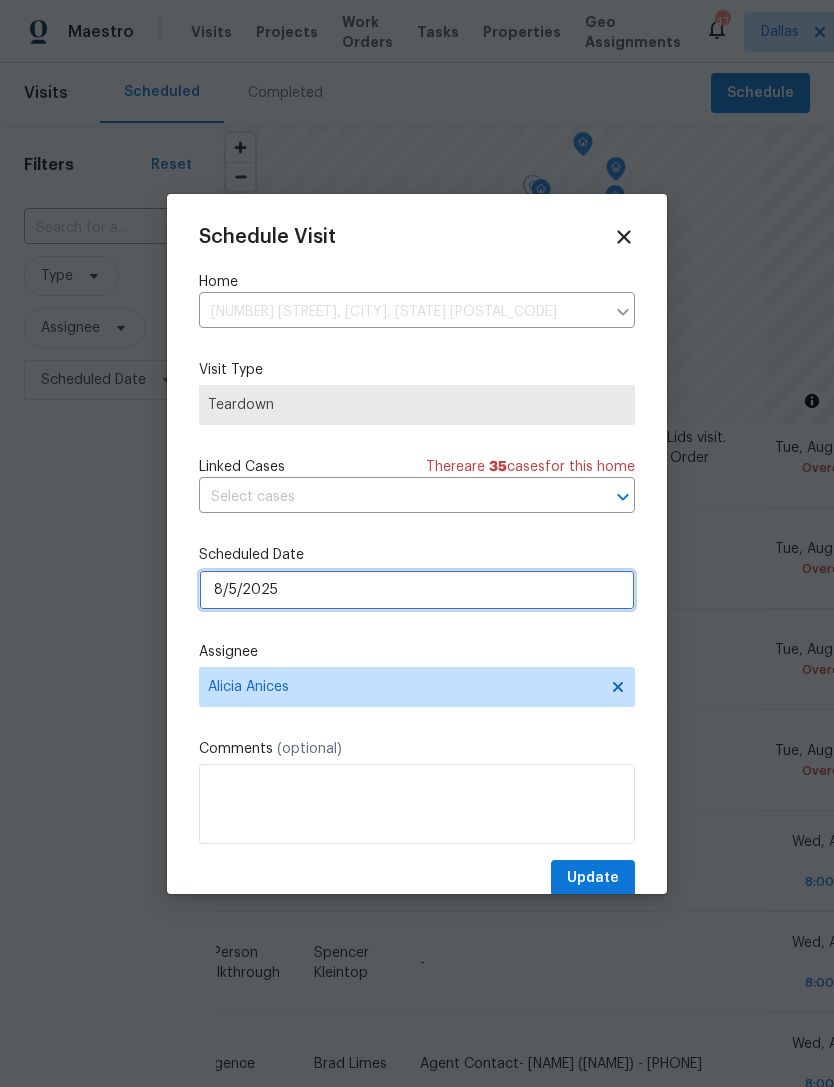 click on "8/5/2025" at bounding box center [417, 590] 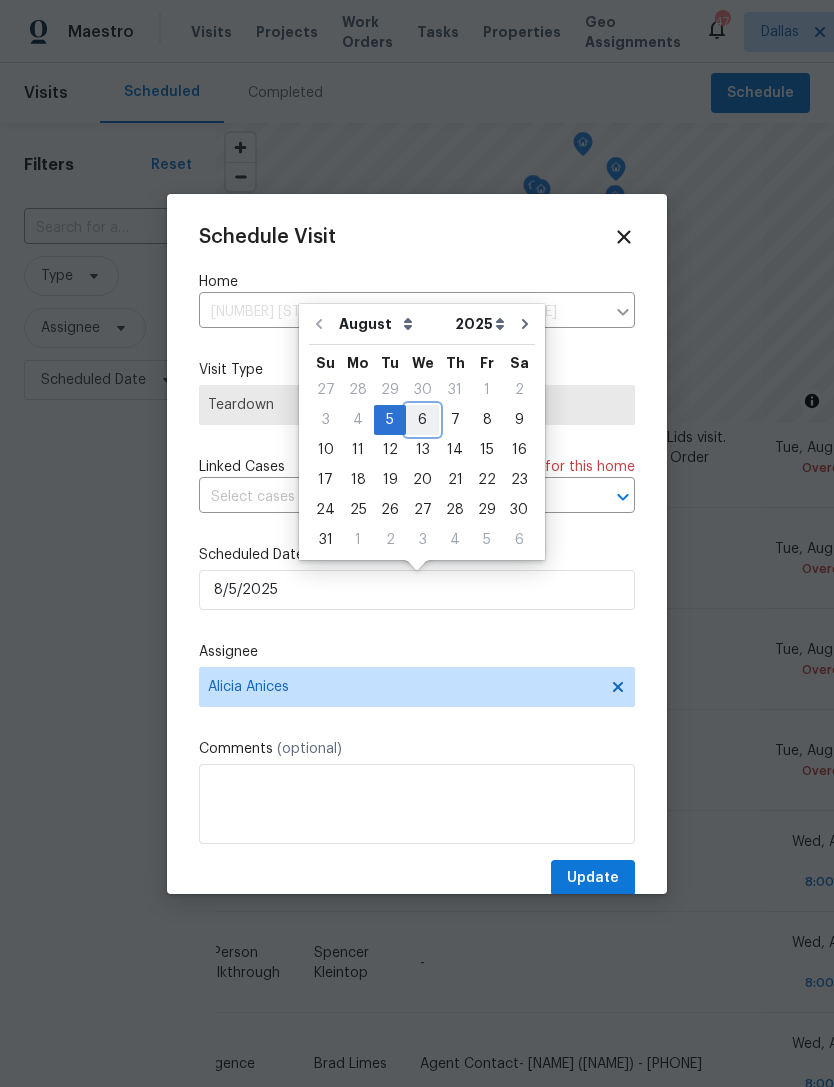 click on "6" at bounding box center (422, 420) 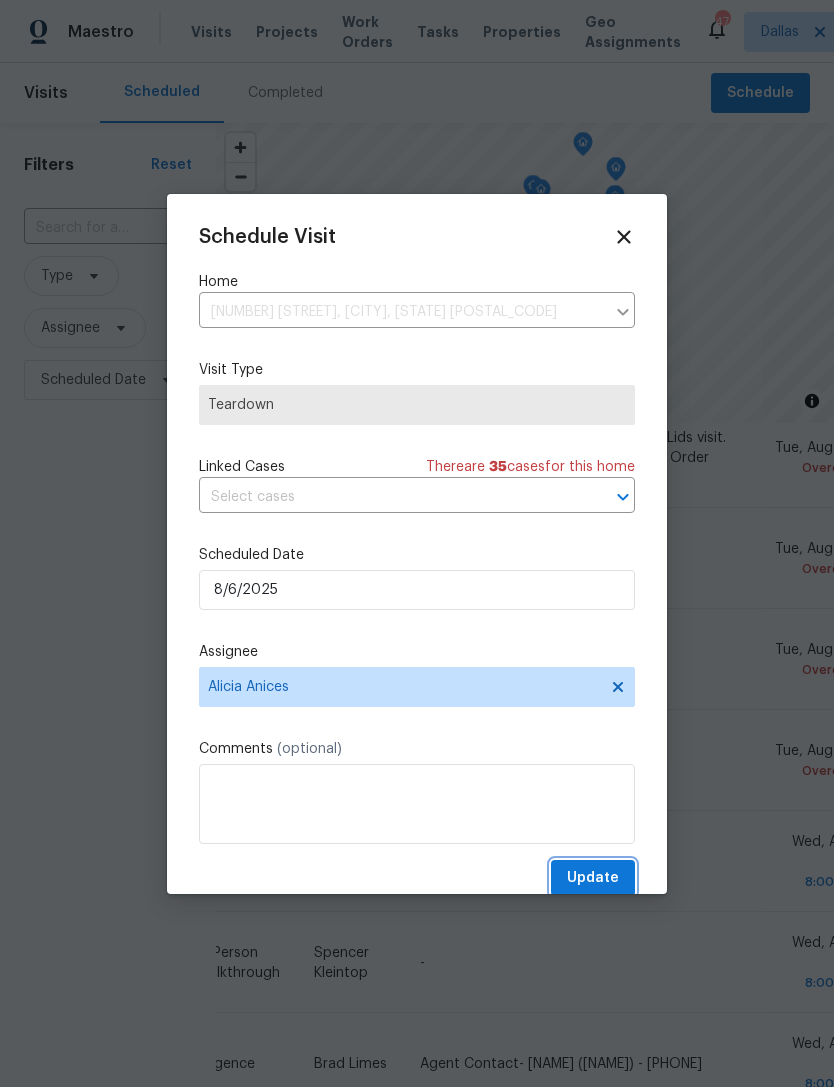 click on "Update" at bounding box center (593, 878) 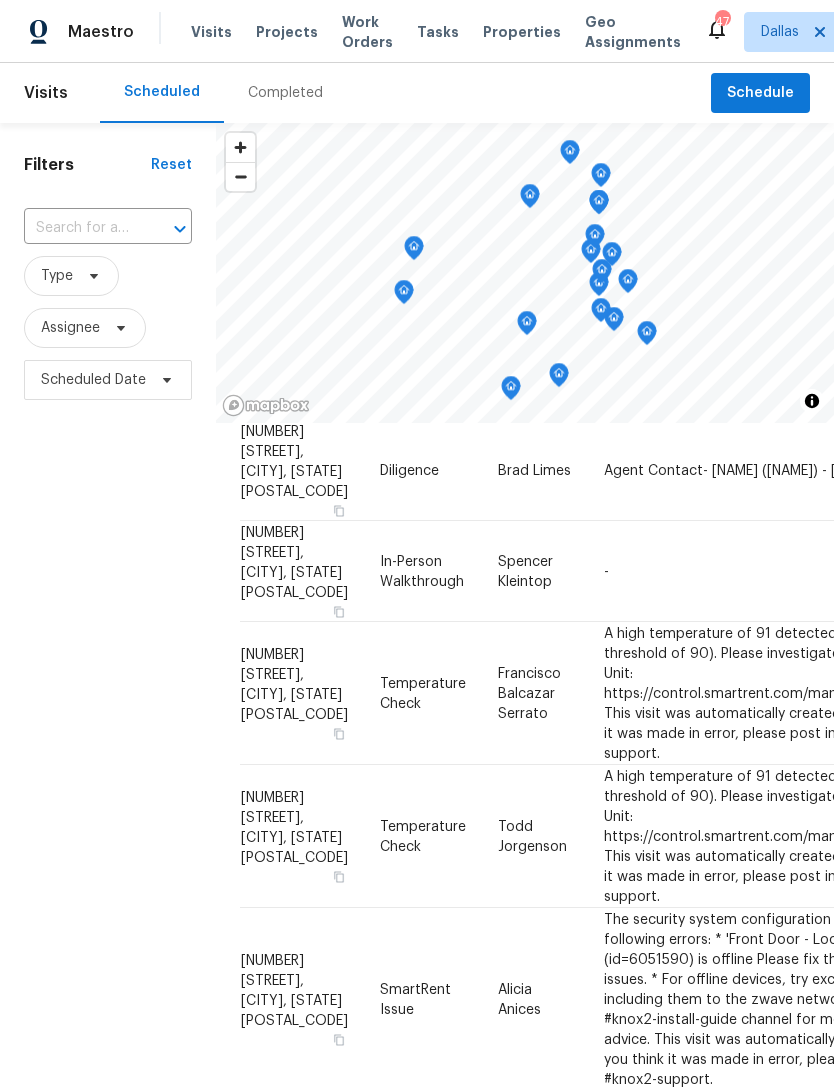 scroll, scrollTop: 1185, scrollLeft: 0, axis: vertical 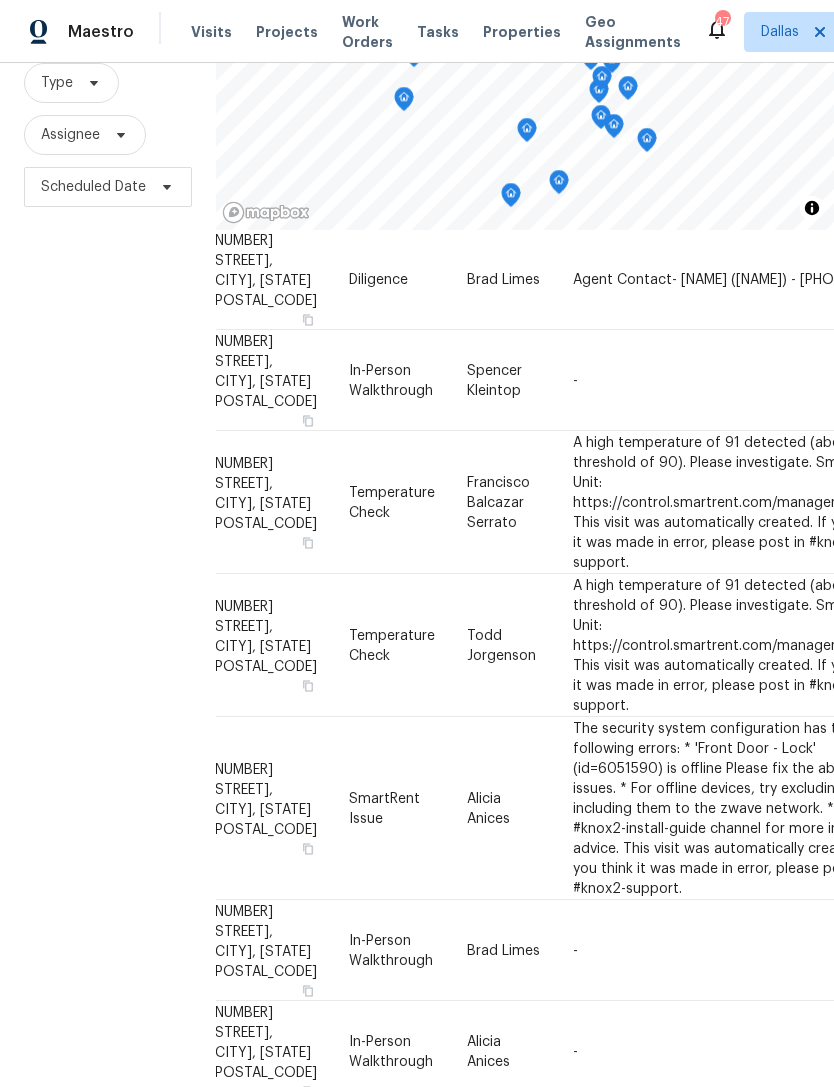 click 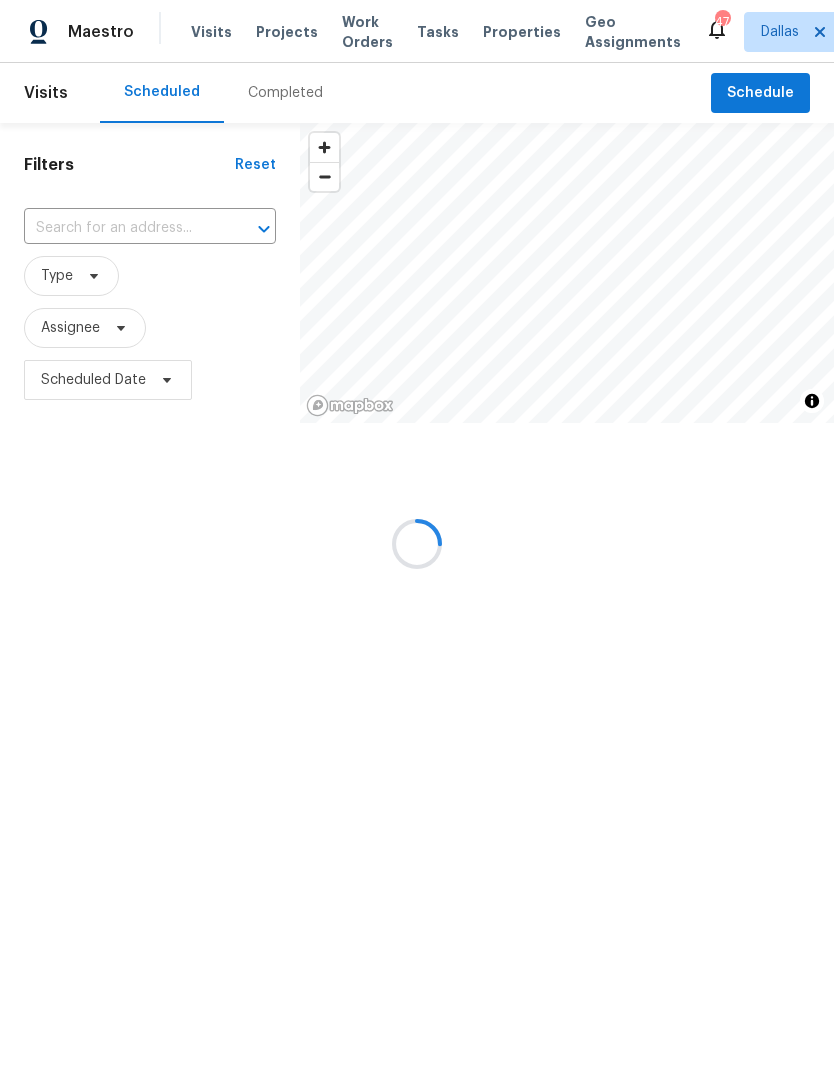 scroll, scrollTop: 0, scrollLeft: 0, axis: both 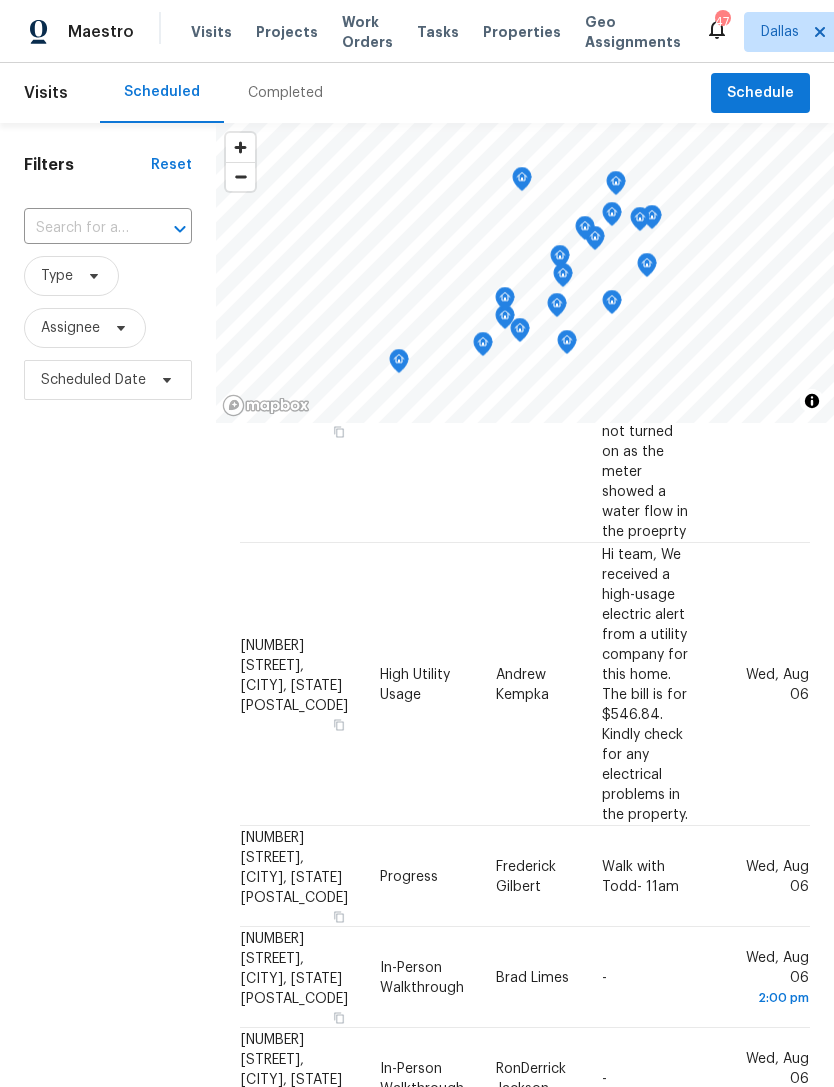 click at bounding box center (80, 228) 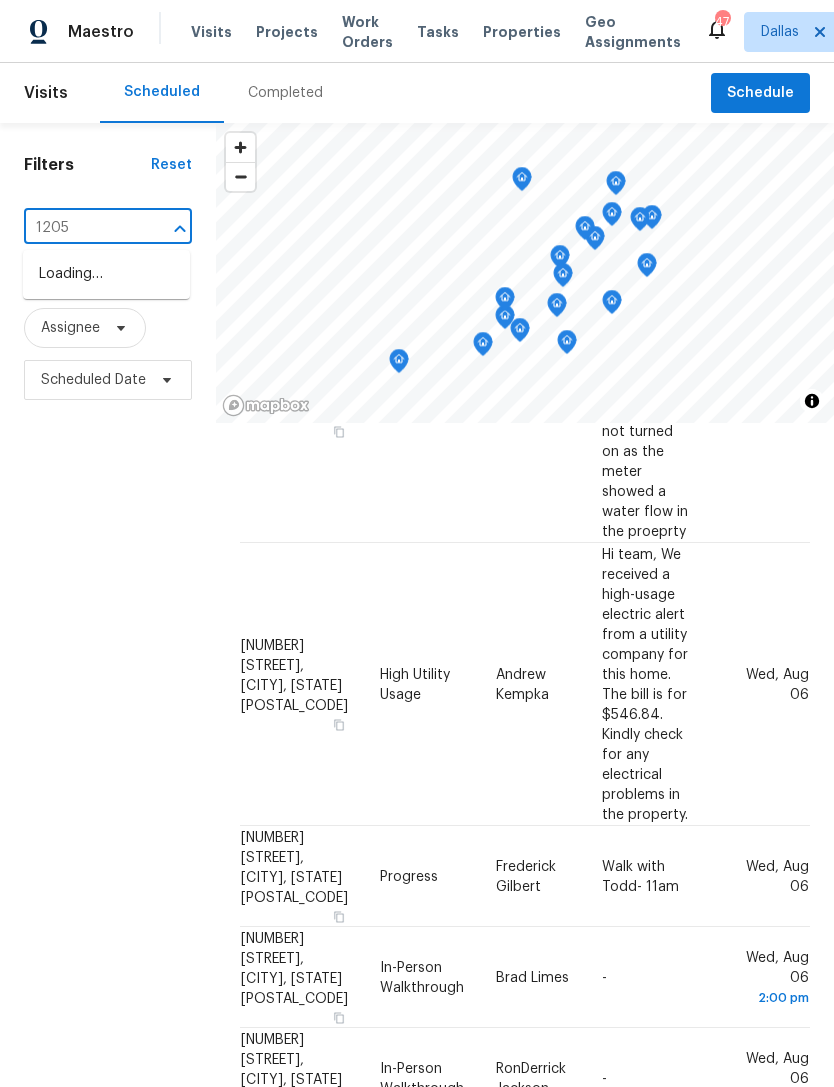type on "1205 g" 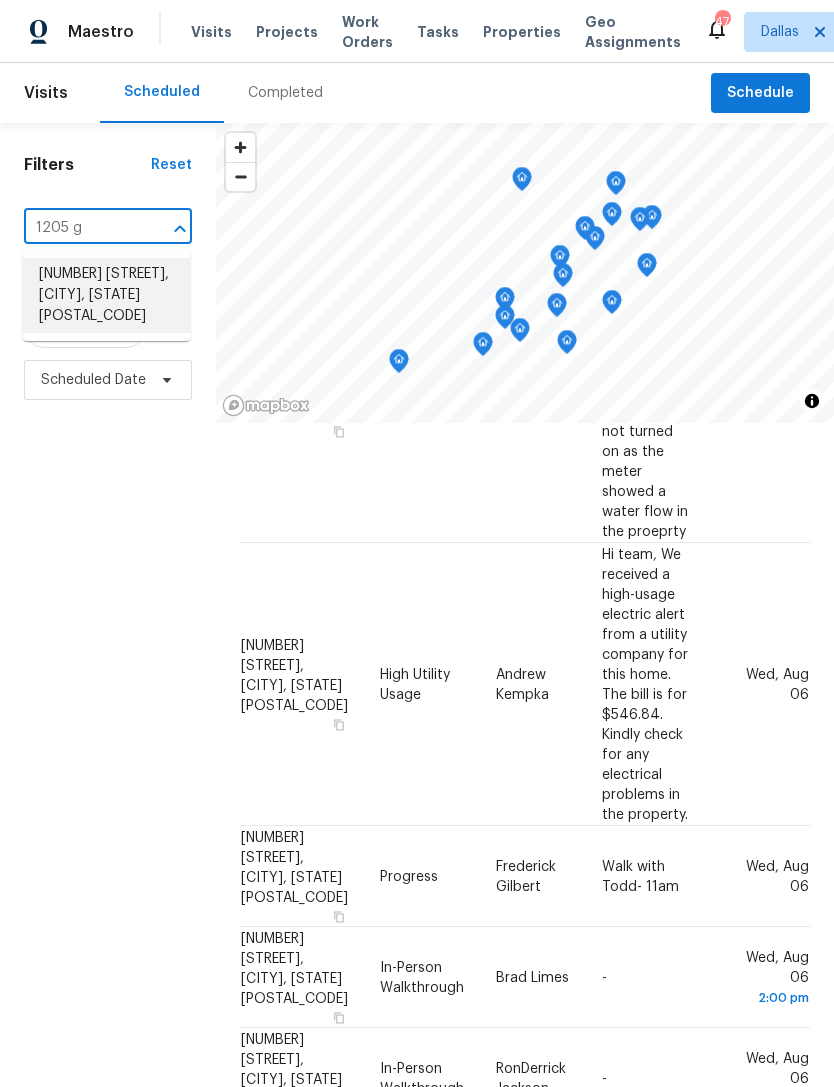 click on "1205 Golden Eagle Ct, Aubrey, TX 76227" at bounding box center (106, 295) 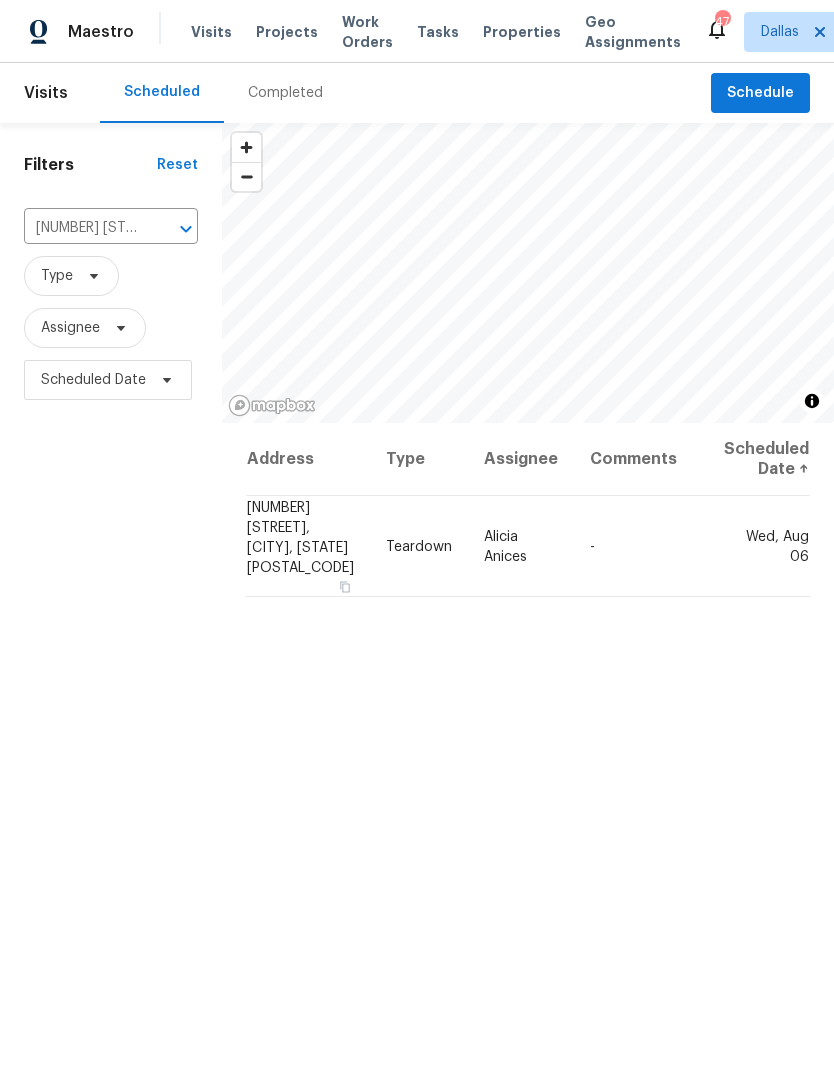 scroll, scrollTop: 0, scrollLeft: 0, axis: both 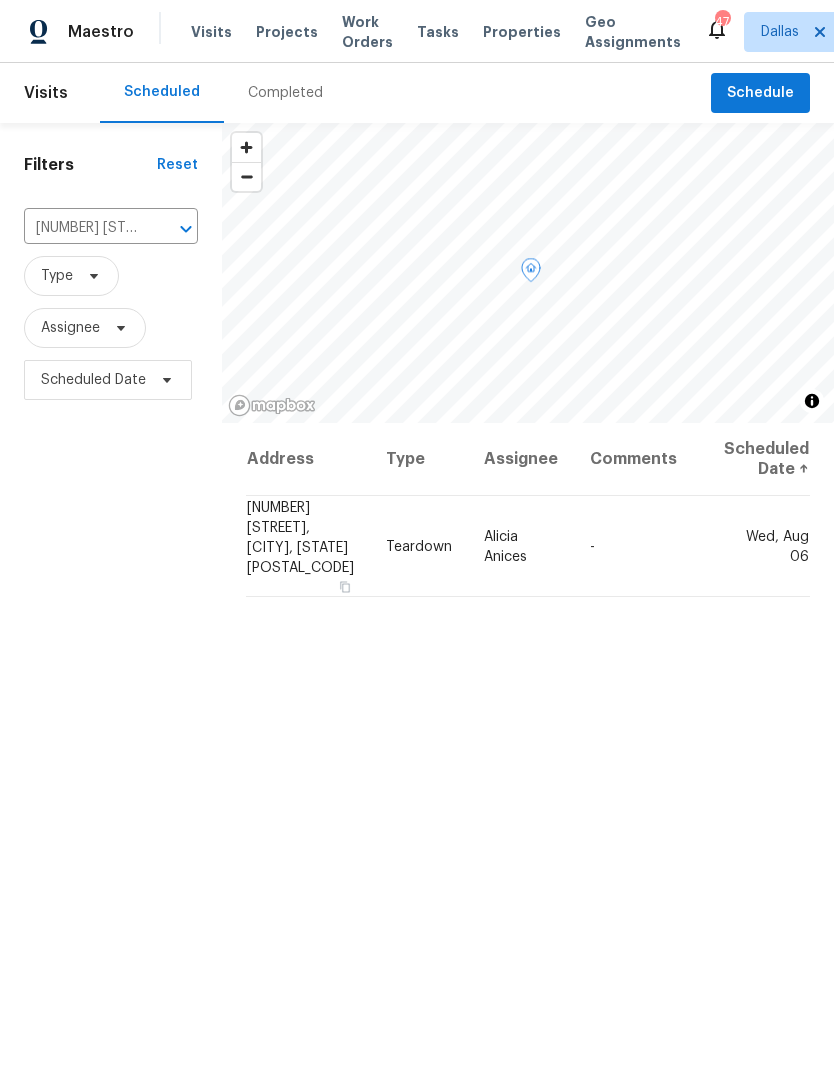 click 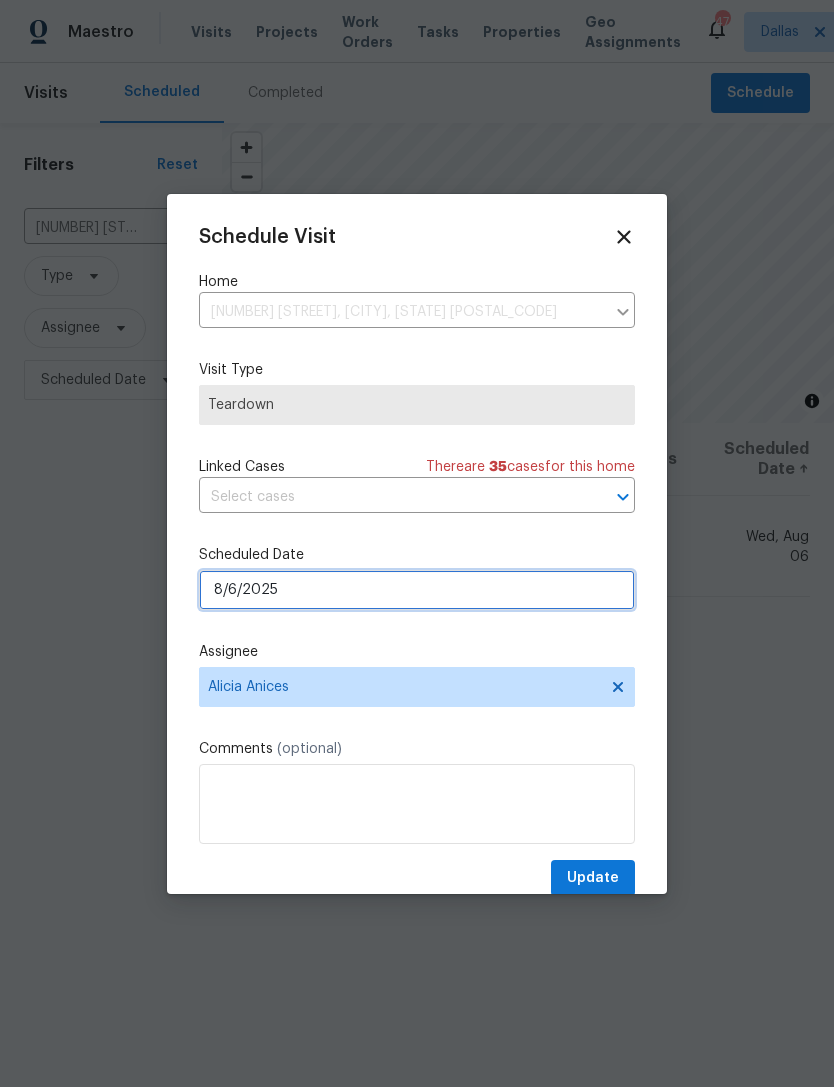 click on "8/6/2025" at bounding box center [417, 590] 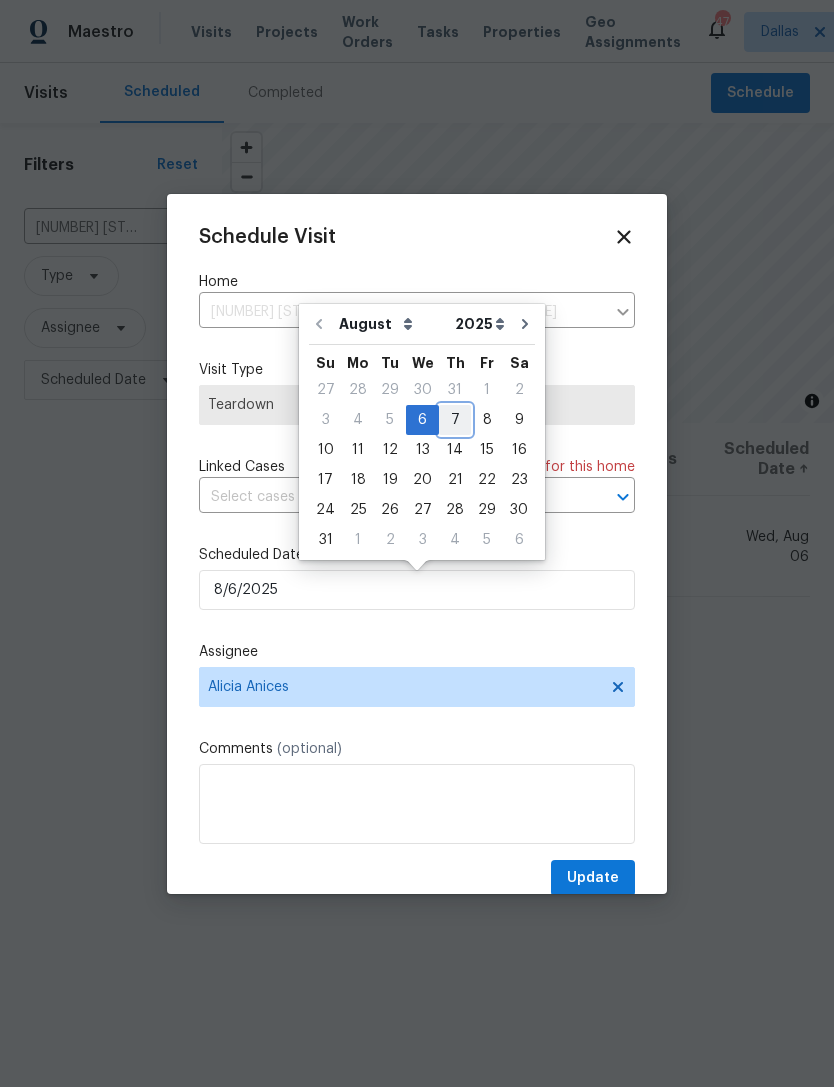 click on "7" at bounding box center [455, 420] 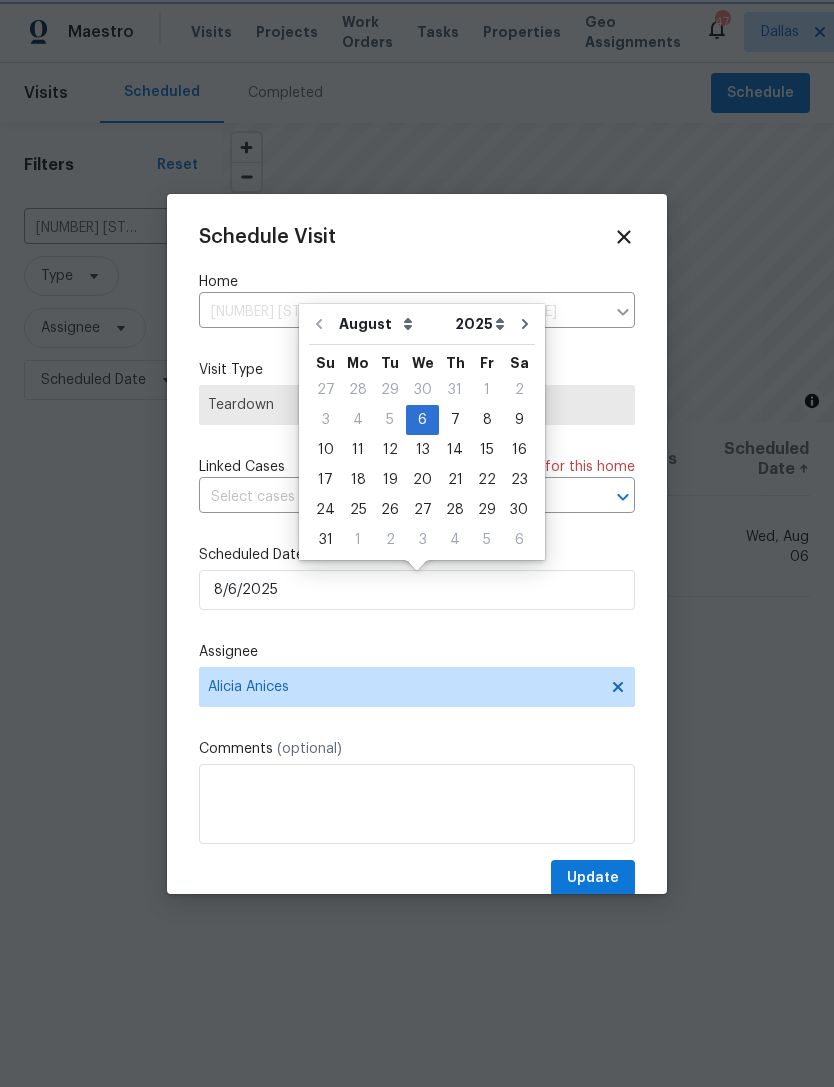 type on "8/7/2025" 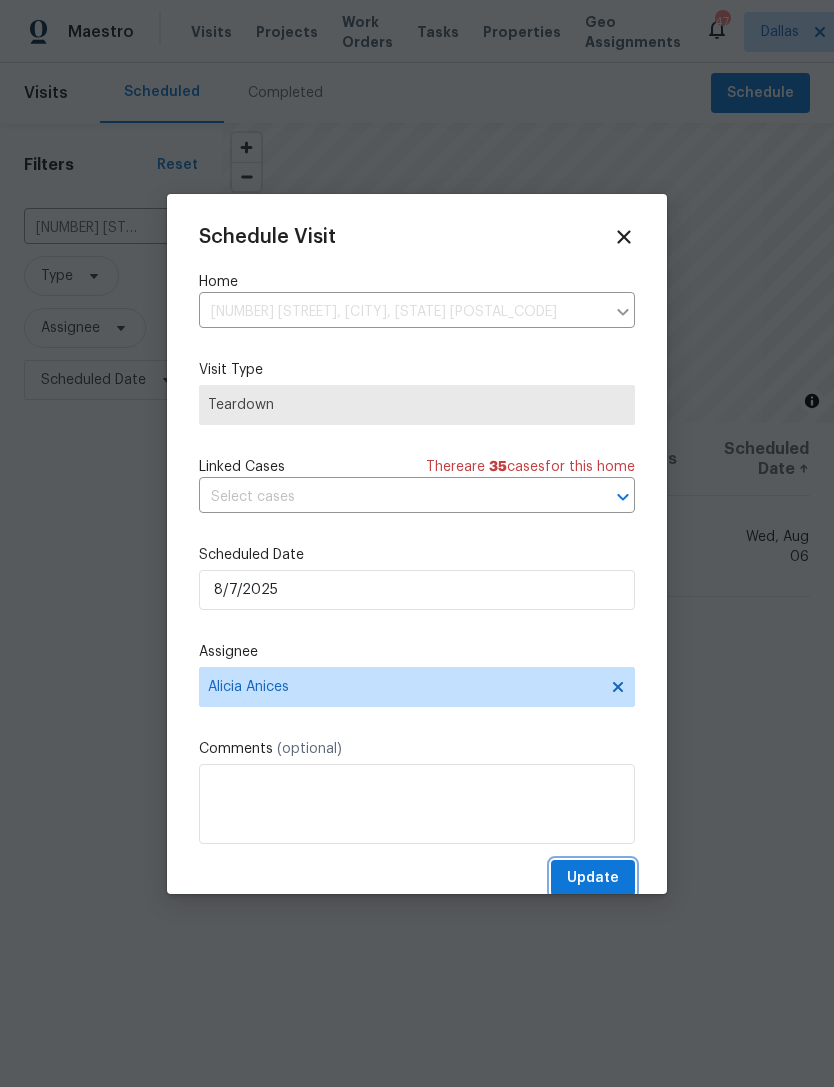 click on "Update" at bounding box center (593, 878) 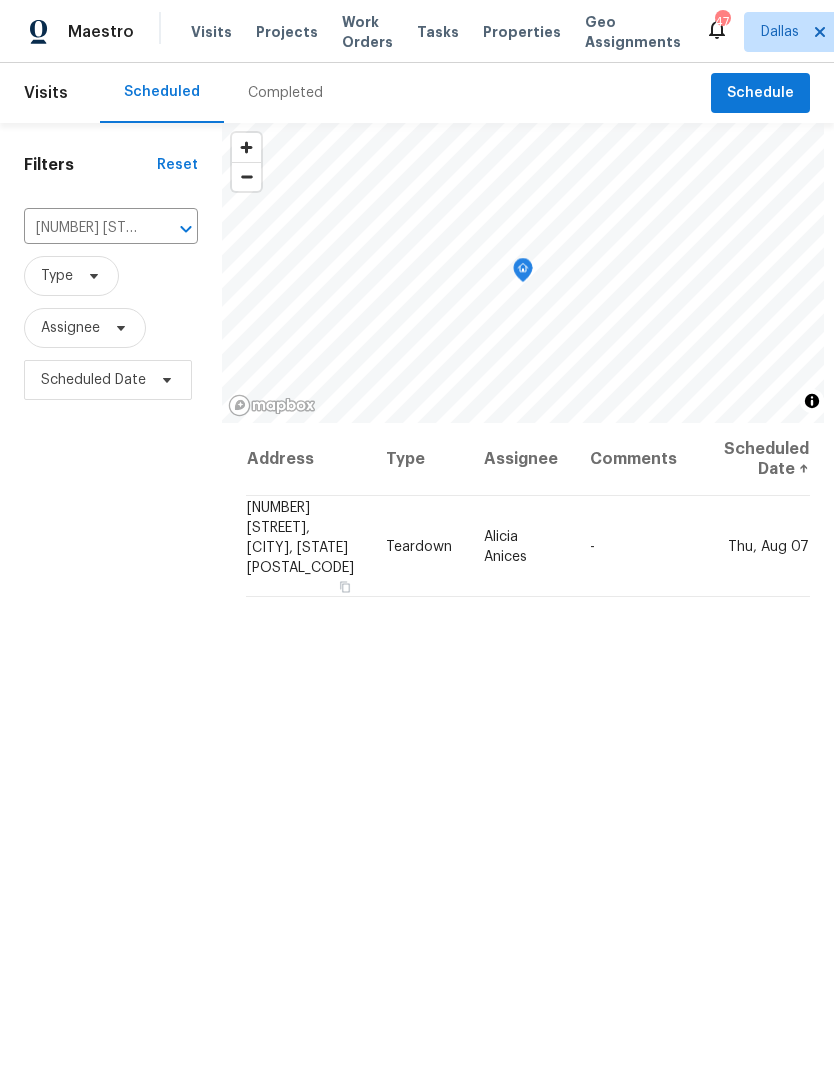 click on "Work Orders" at bounding box center (367, 32) 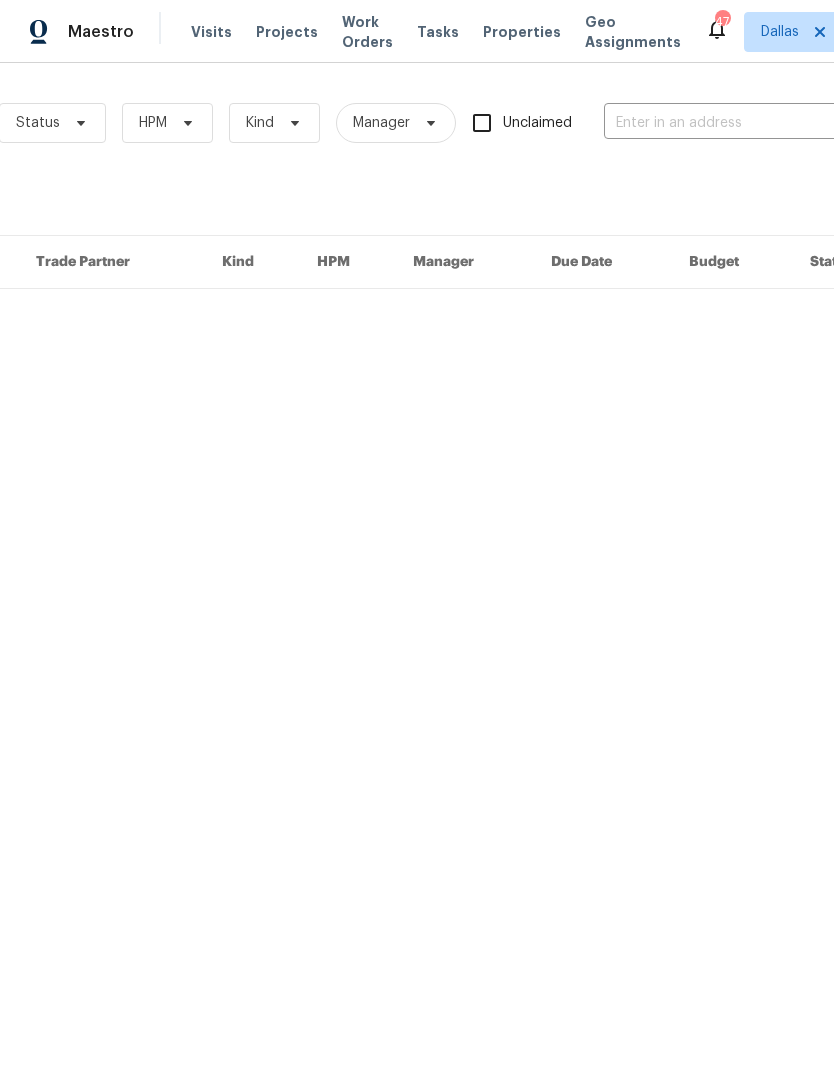 scroll, scrollTop: 0, scrollLeft: 241, axis: horizontal 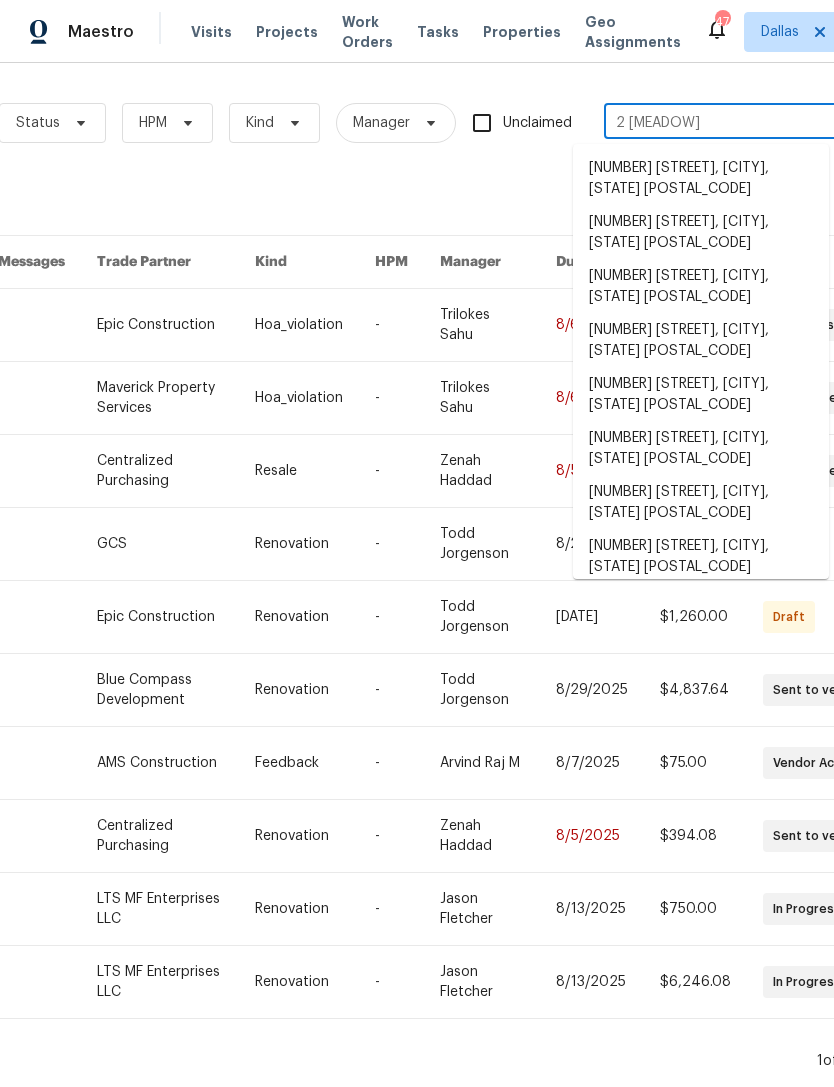 type on "2 meadowc" 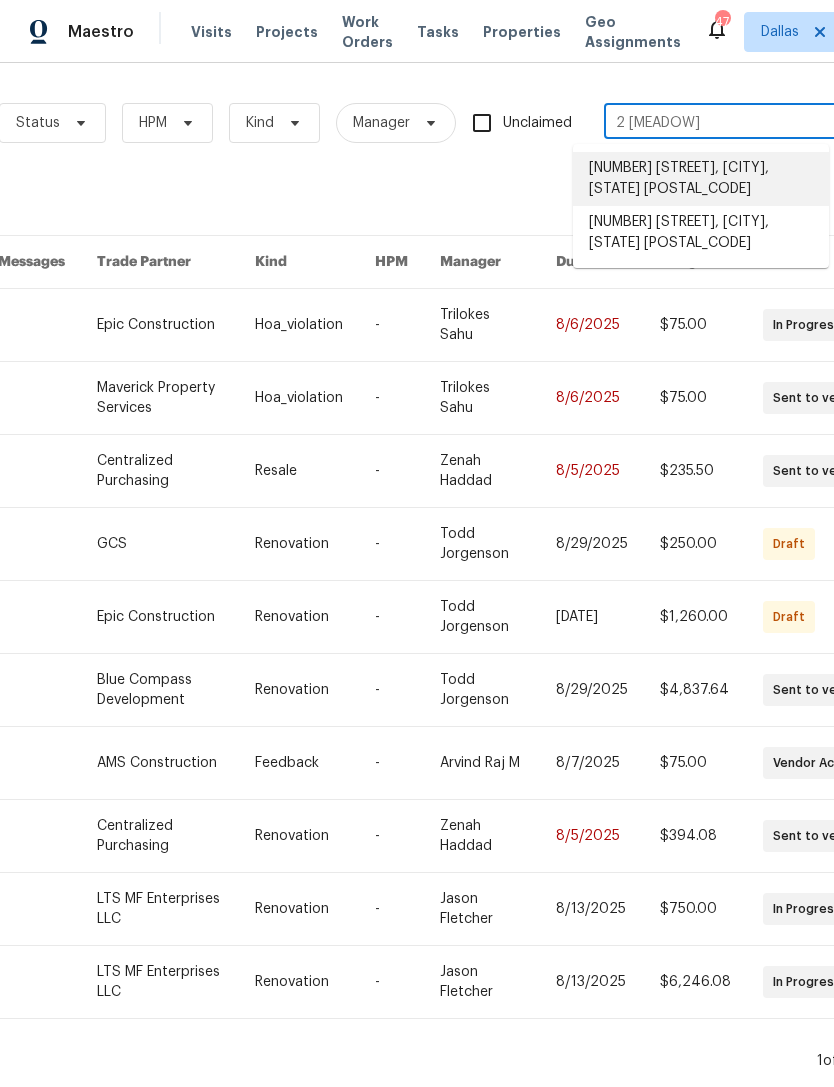 click on "2 Meadowcreek Dr, Melissa, TX 75454" at bounding box center [701, 179] 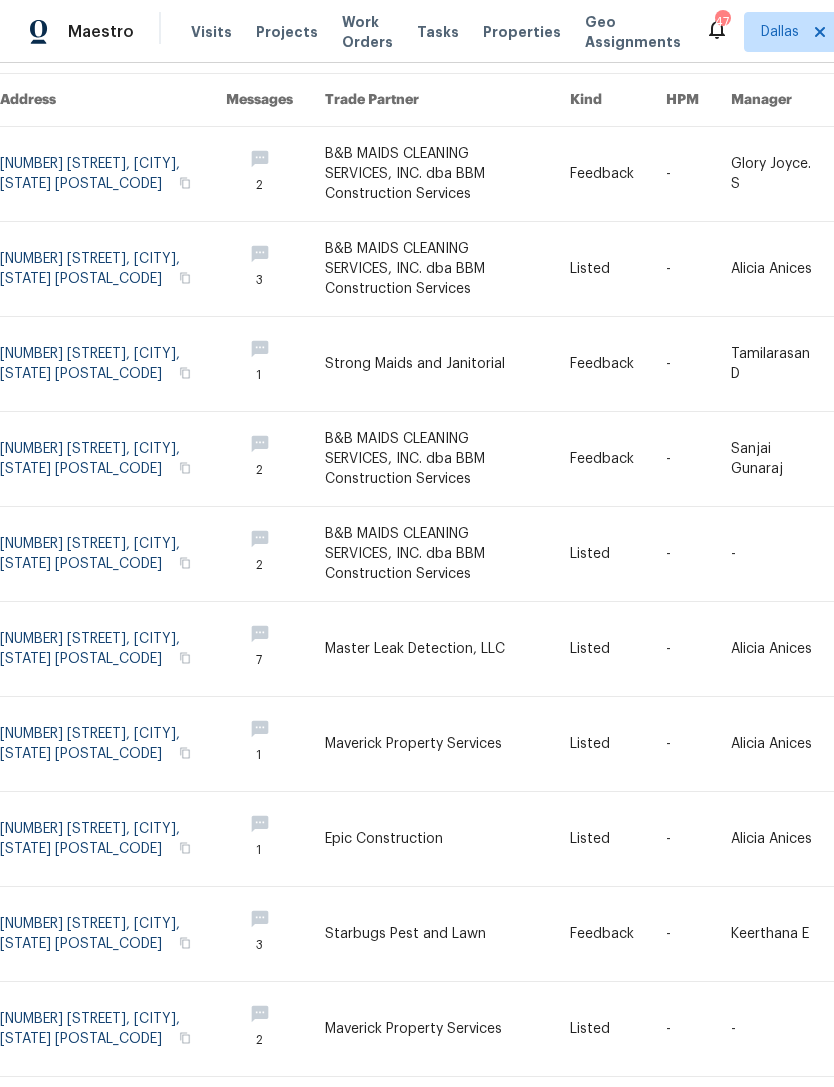 scroll, scrollTop: 156, scrollLeft: 0, axis: vertical 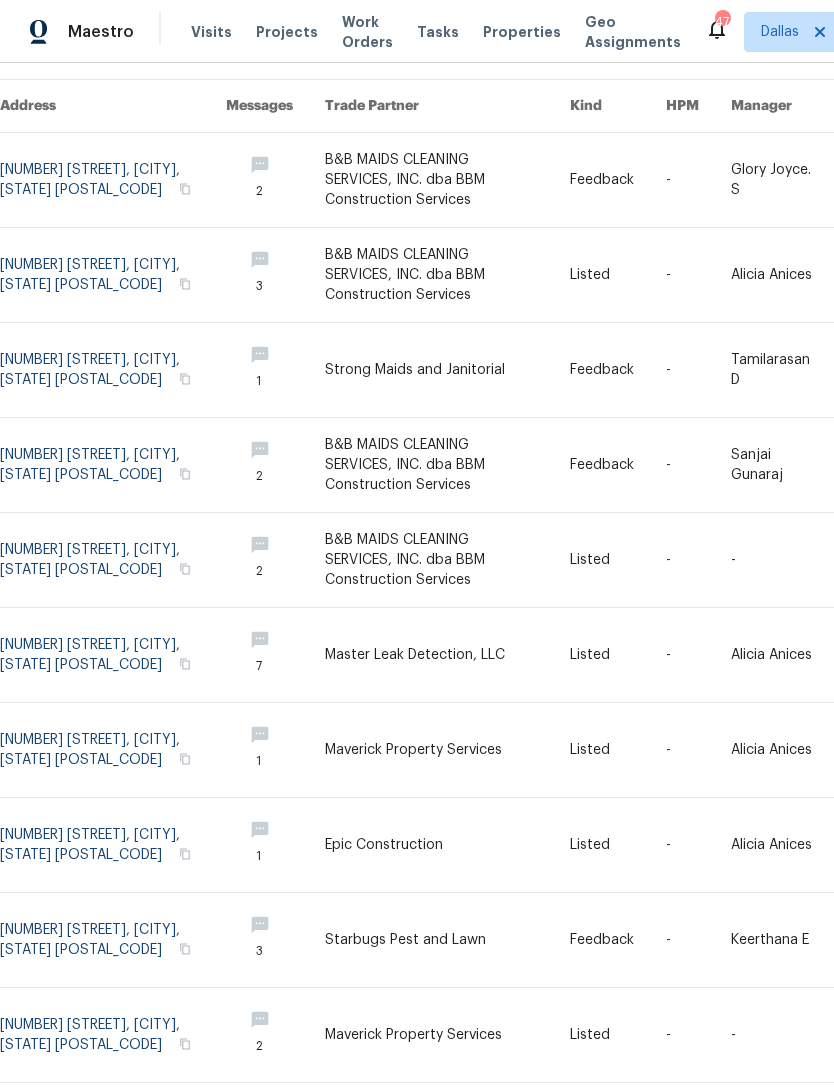 click at bounding box center [113, 180] 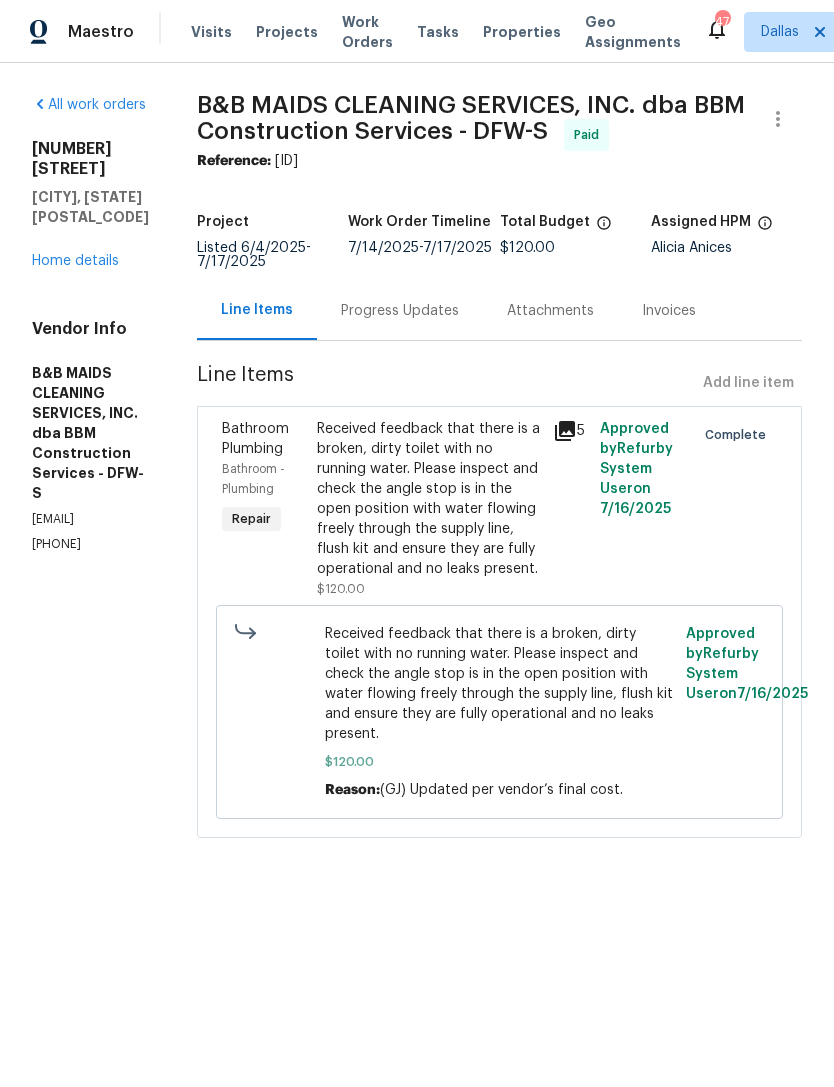 click on "Home details" at bounding box center (75, 261) 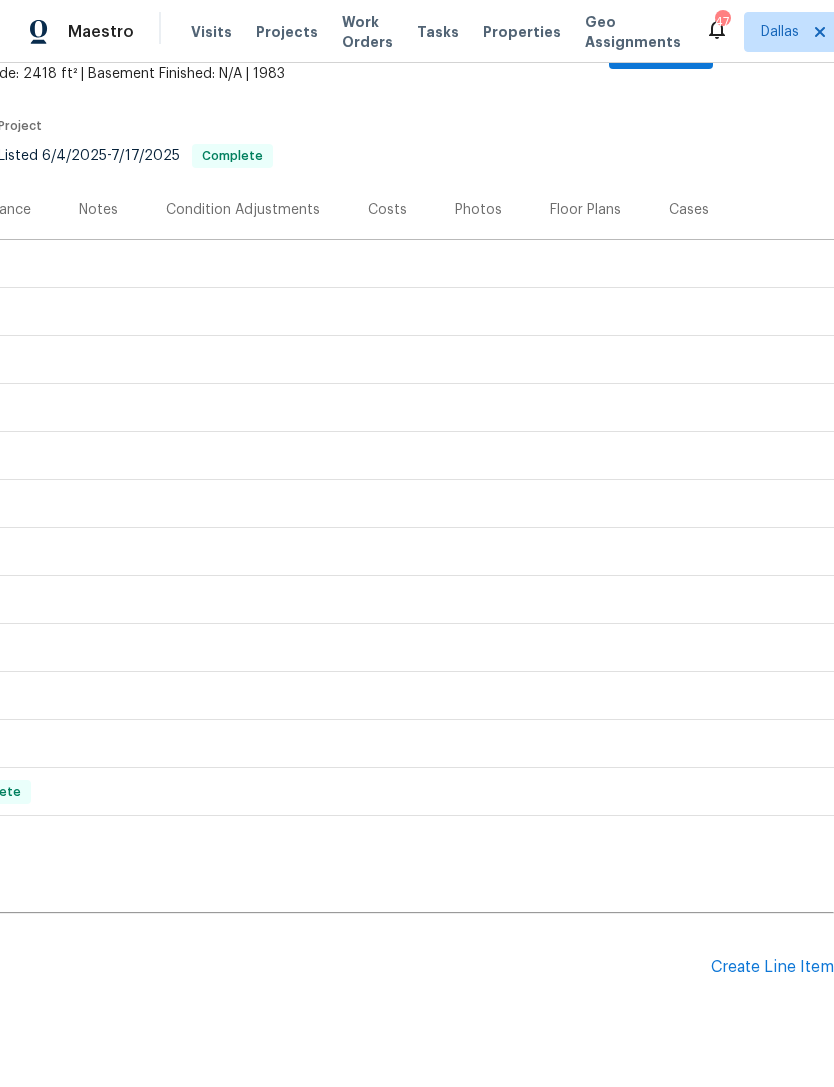 scroll, scrollTop: 141, scrollLeft: 296, axis: both 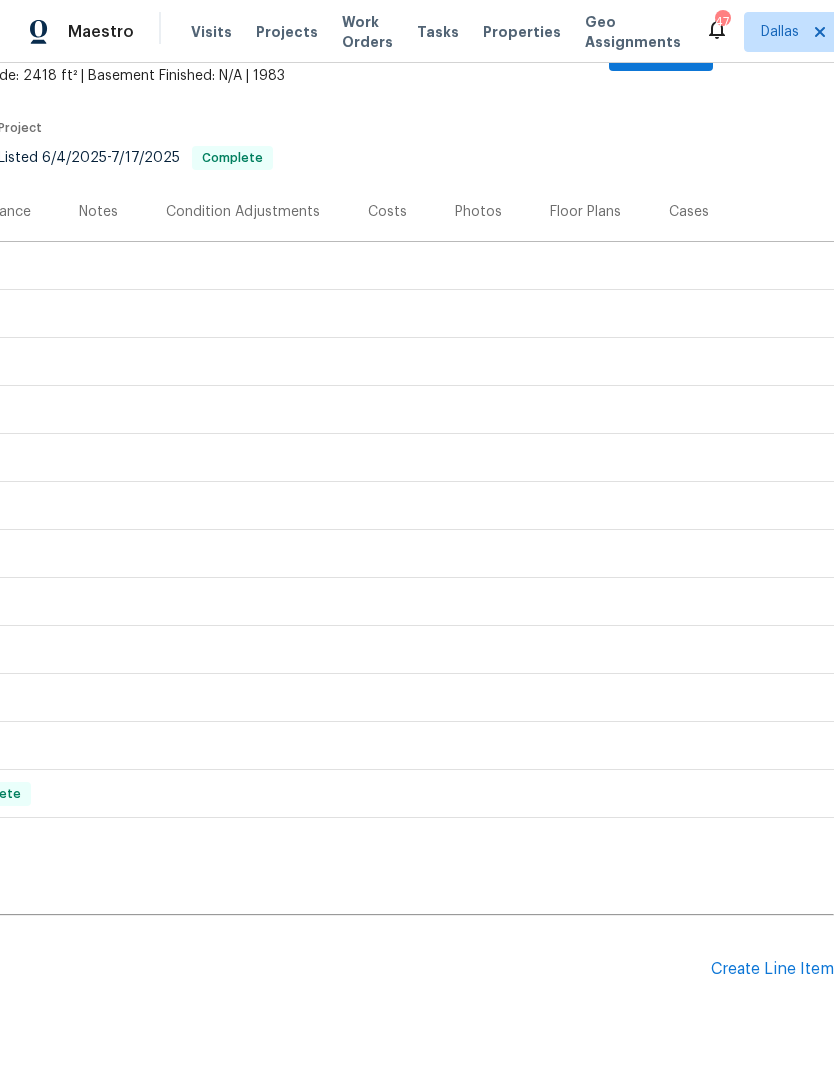 click on "Create Line Item" at bounding box center (772, 969) 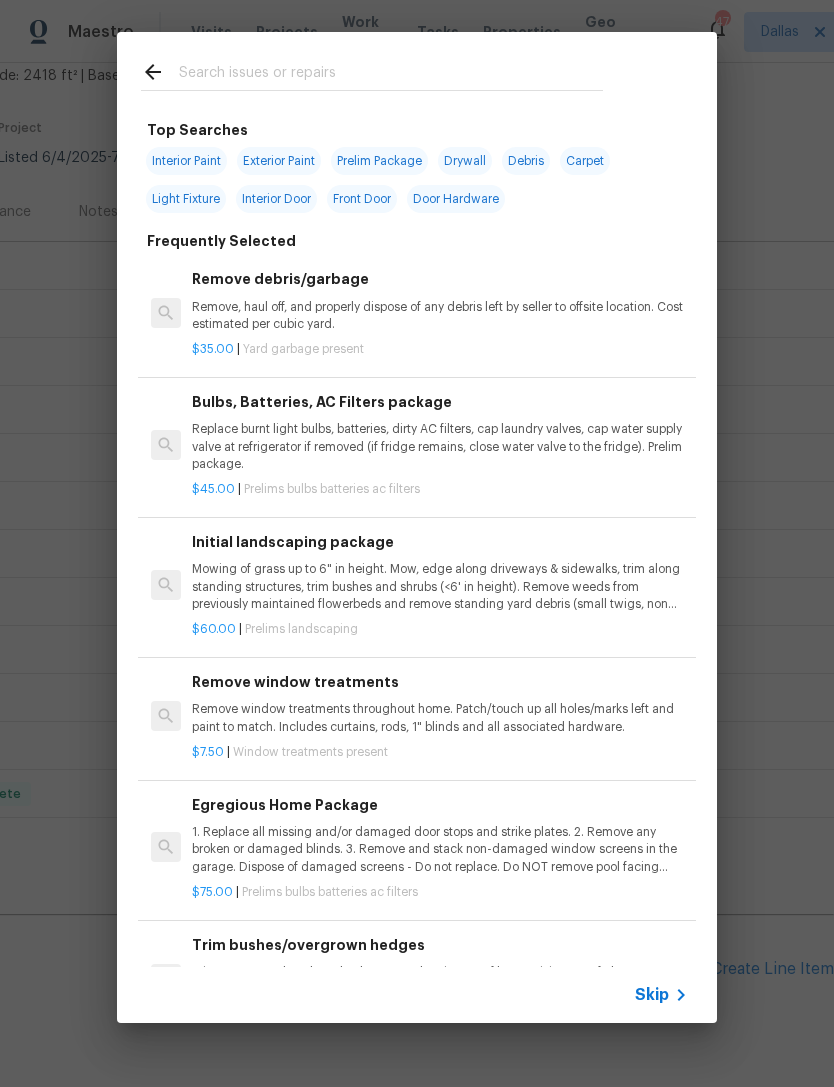 click at bounding box center [391, 75] 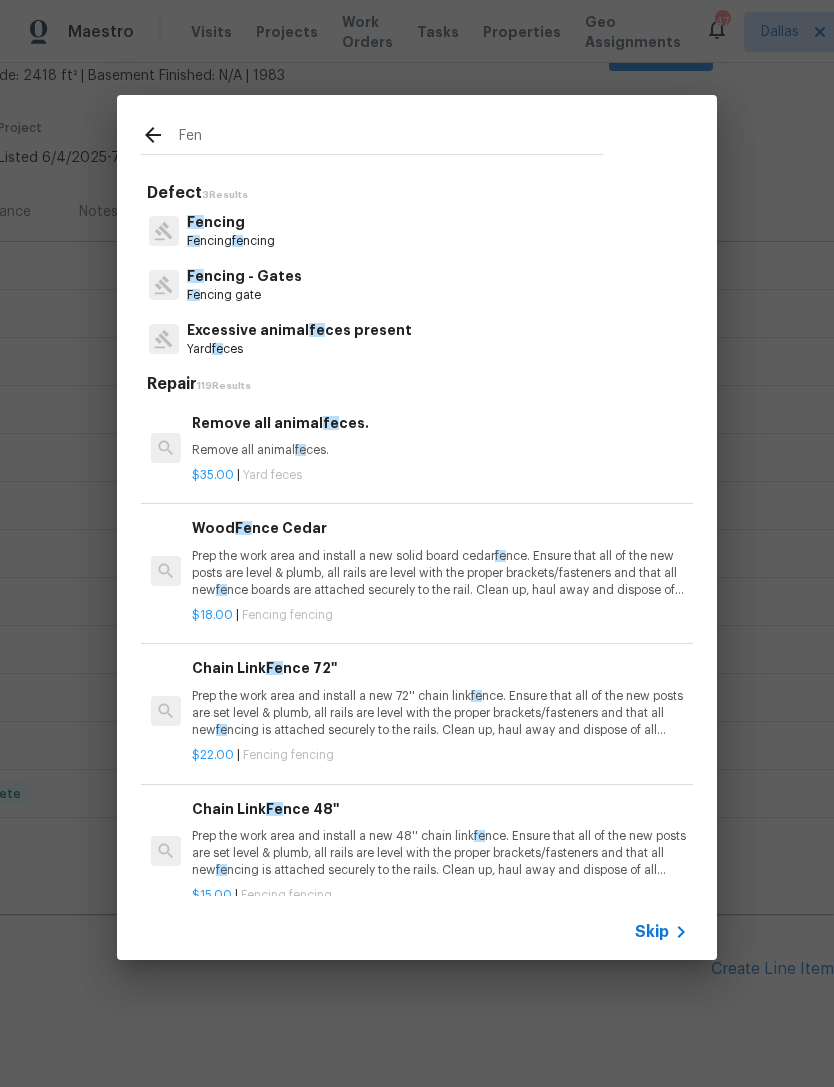 type on "Fenc" 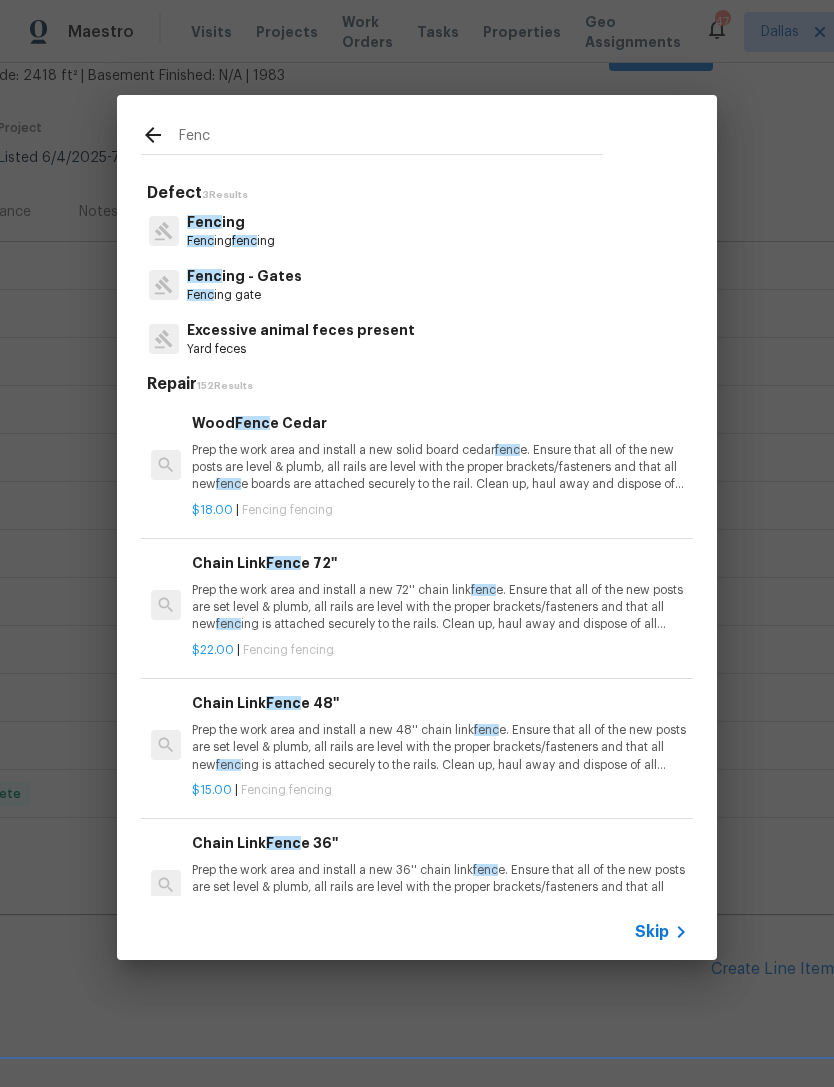click on "Fenc ing" at bounding box center [231, 222] 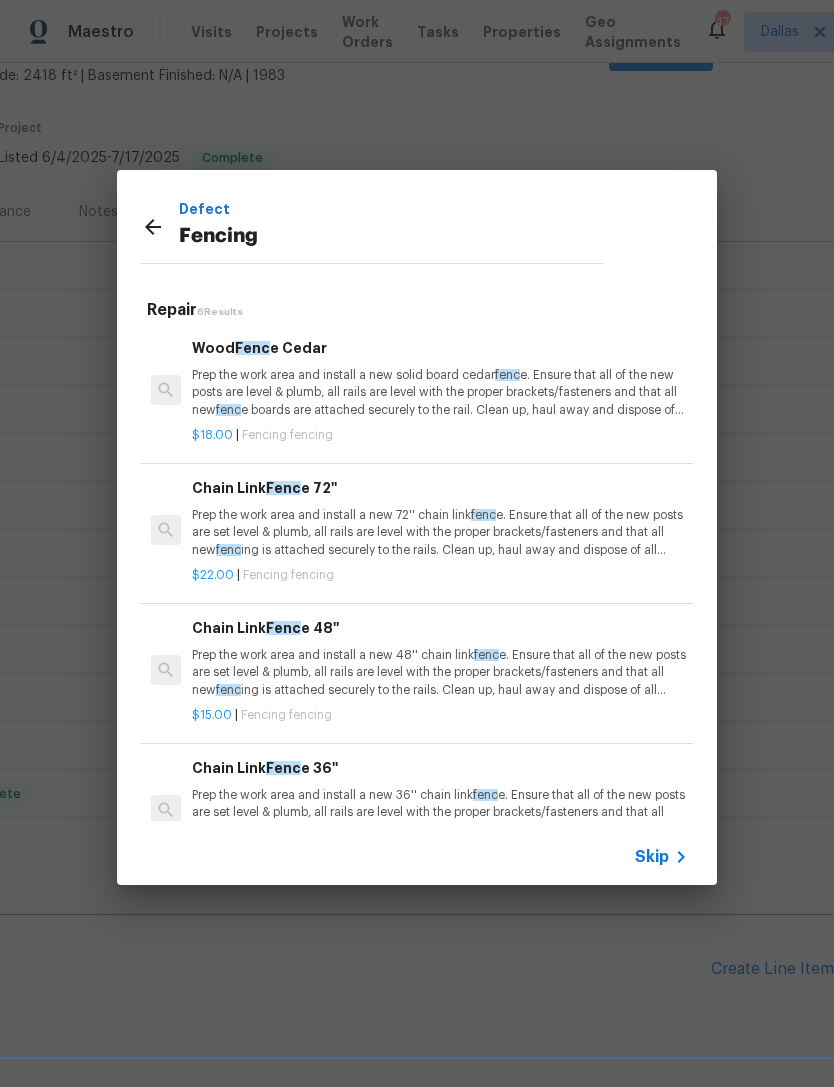 scroll, scrollTop: 0, scrollLeft: 0, axis: both 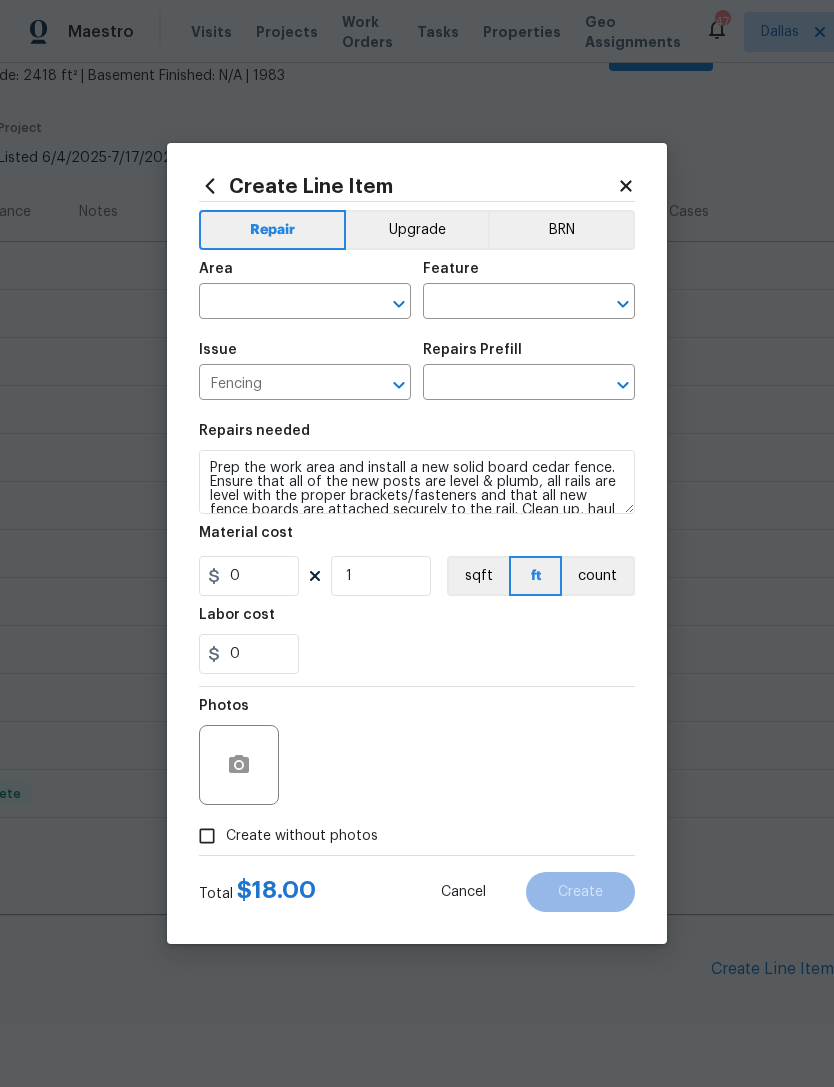type on "Wood Fence Cedar $18.00" 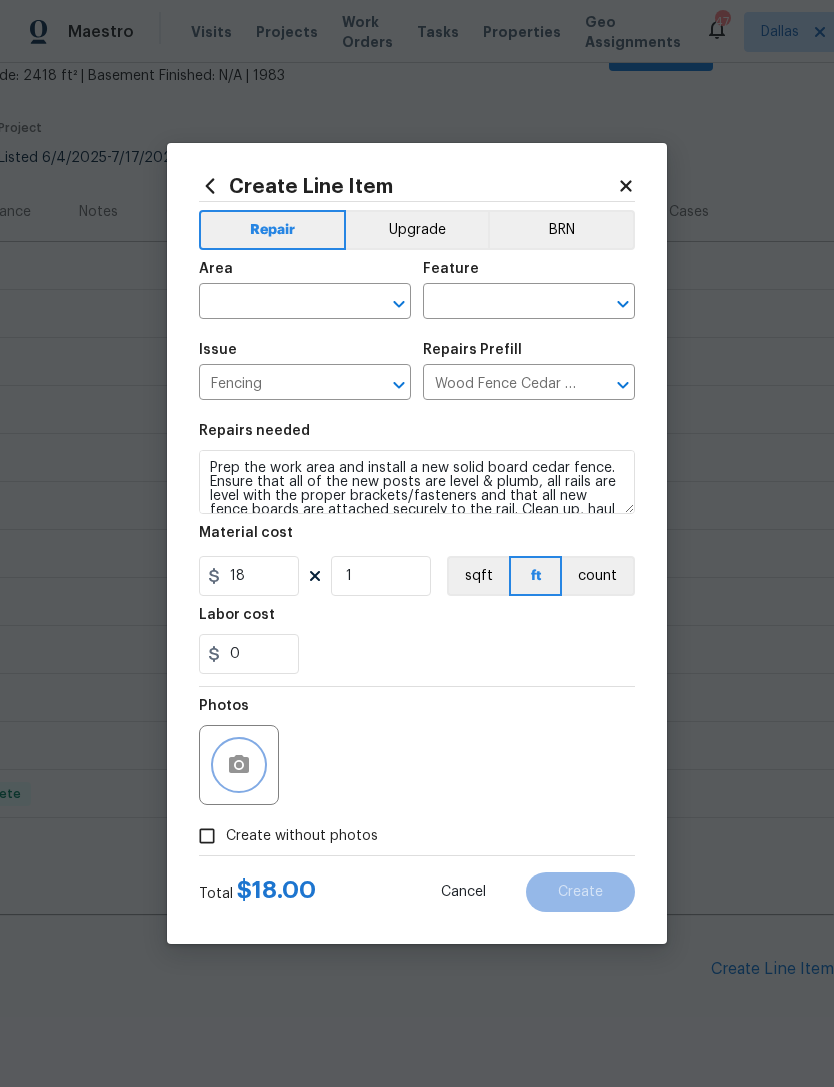 click at bounding box center (239, 765) 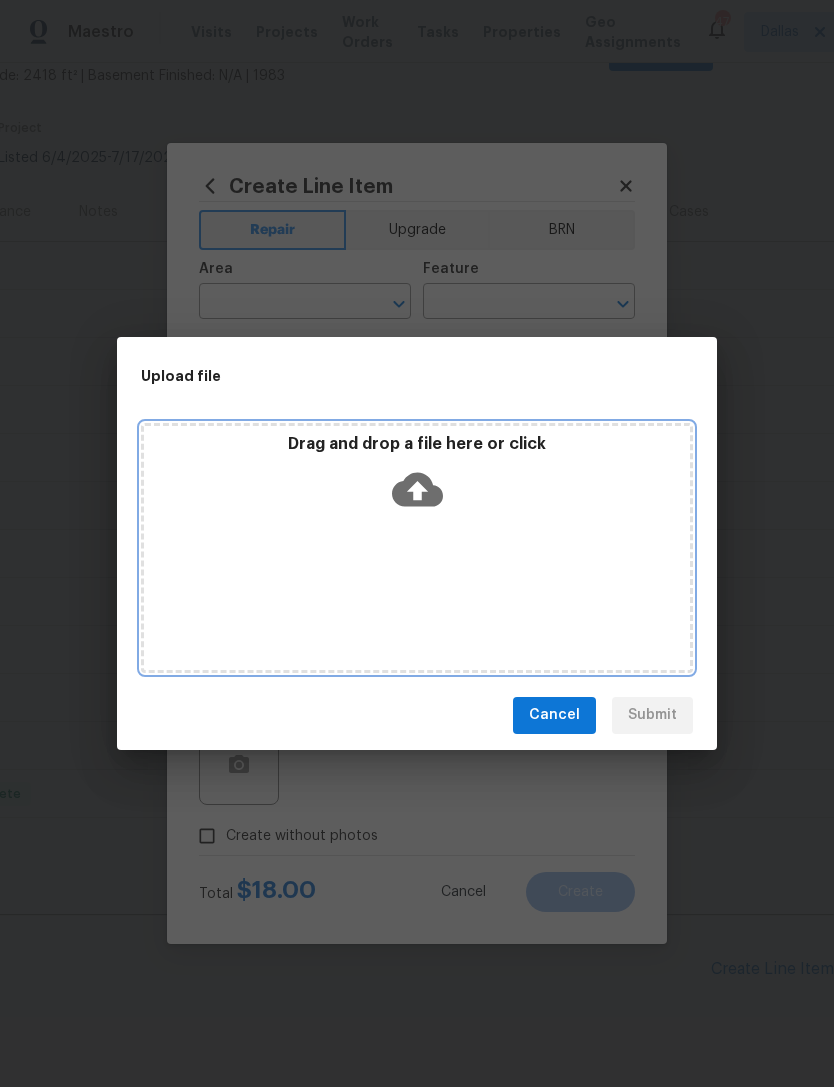 click on "Drag and drop a file here or click" at bounding box center [417, 477] 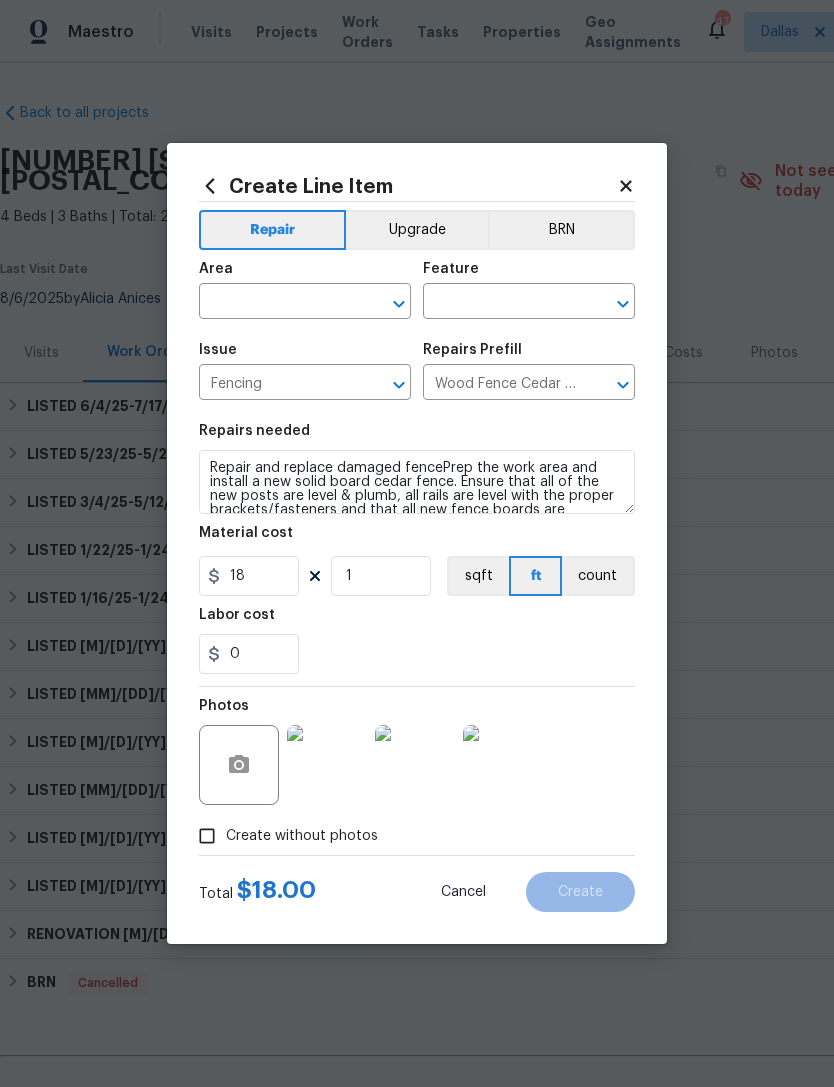 scroll, scrollTop: 0, scrollLeft: 0, axis: both 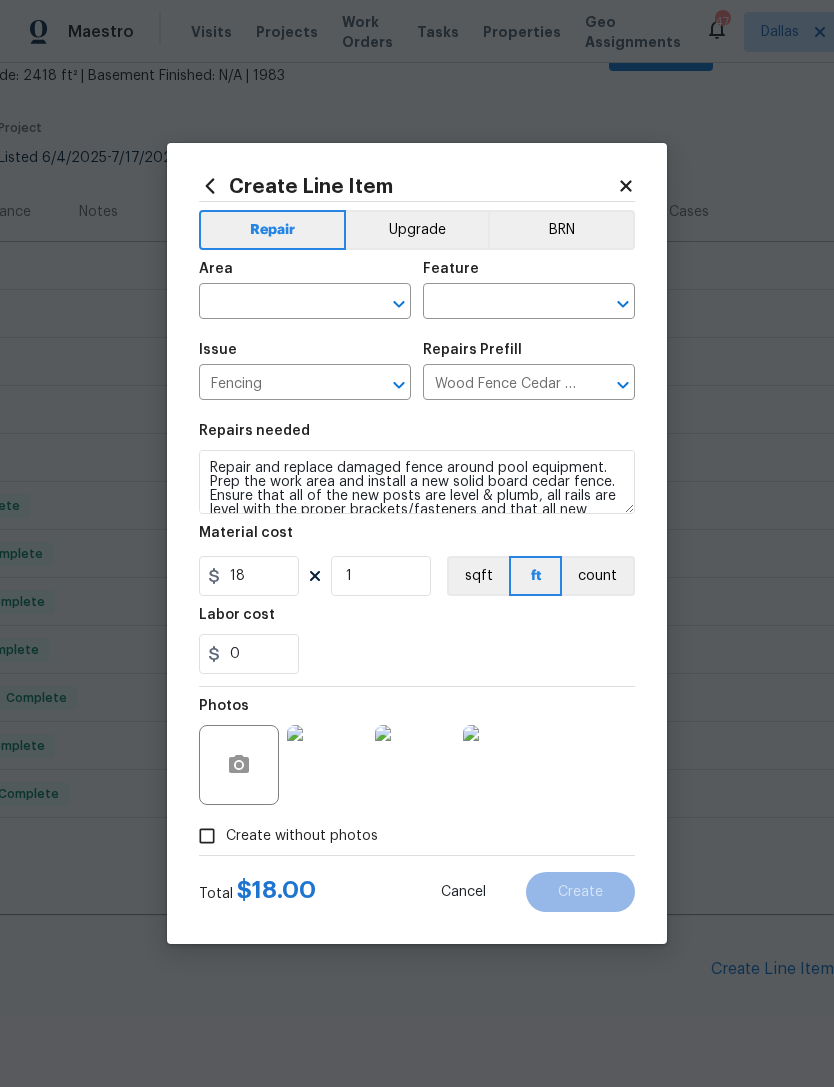type on "Repair and replace damaged fence around pool equipment. Prep the work area and install a new solid board cedar fence. Ensure that all of the new posts are level & plumb, all rails are level with the proper brackets/fasteners and that all new fence boards are attached securely to the rail. Clean up, haul away and dispose of all debris properly." 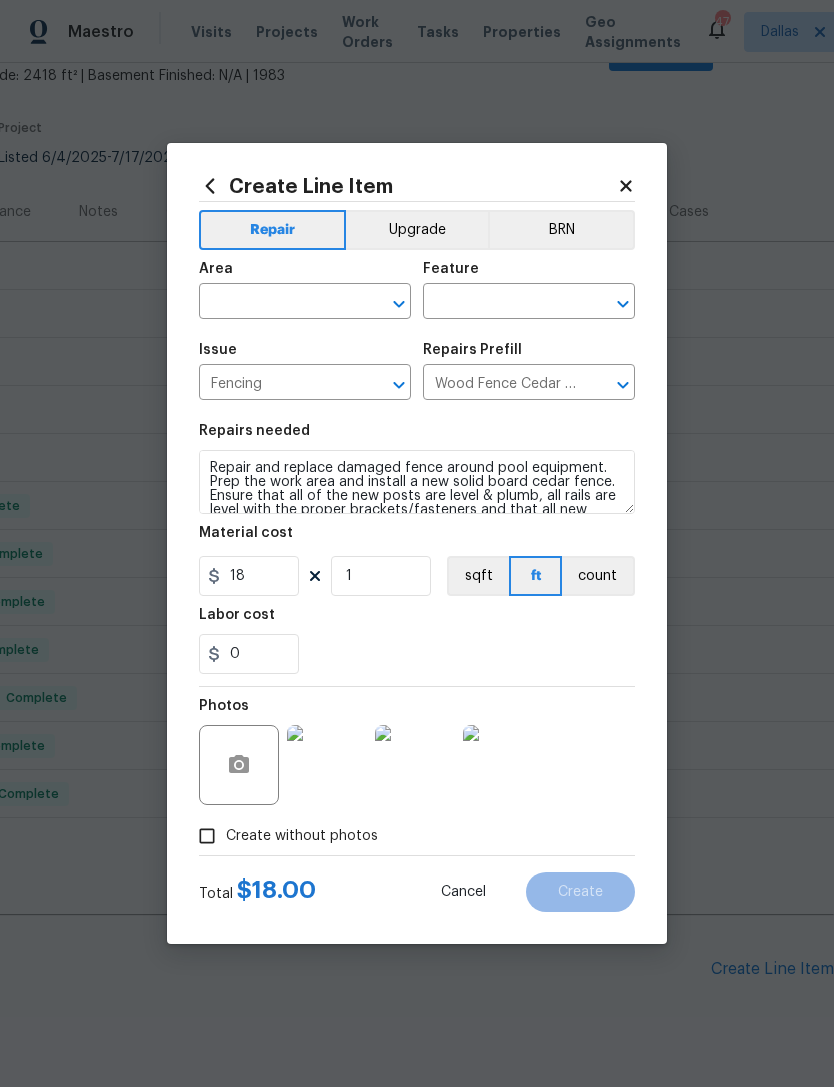 click at bounding box center [277, 303] 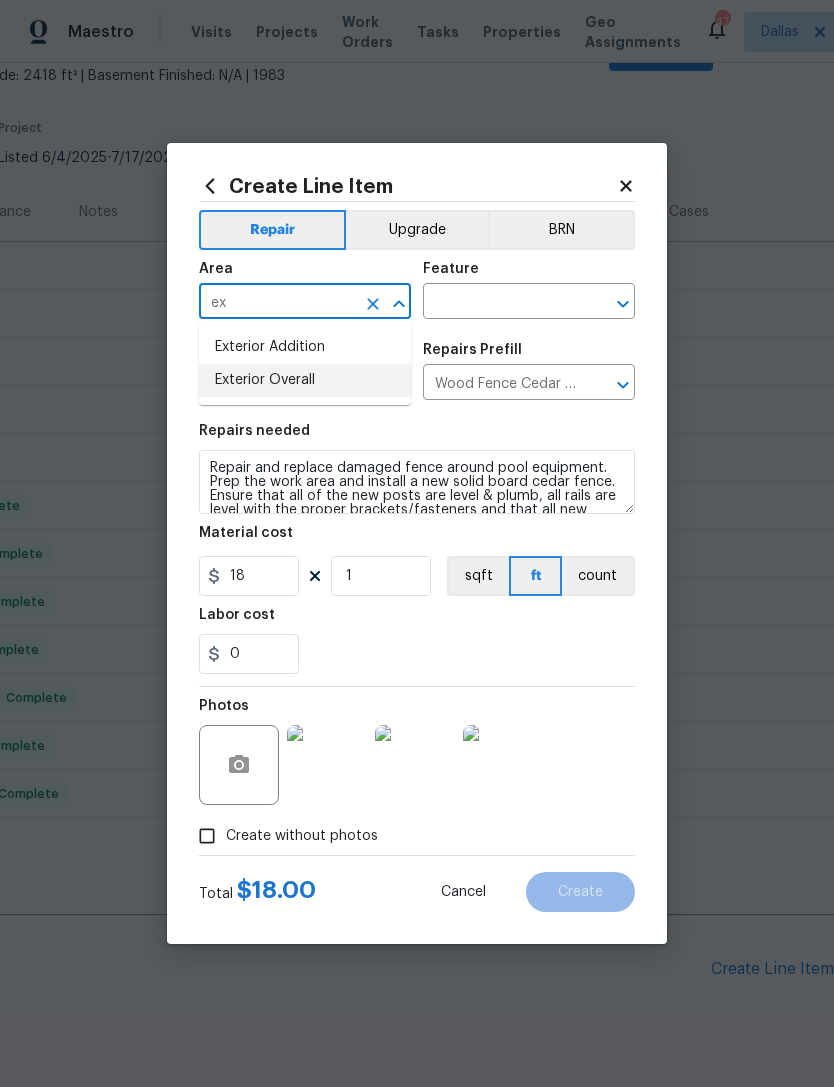 click on "Exterior Overall" at bounding box center (305, 380) 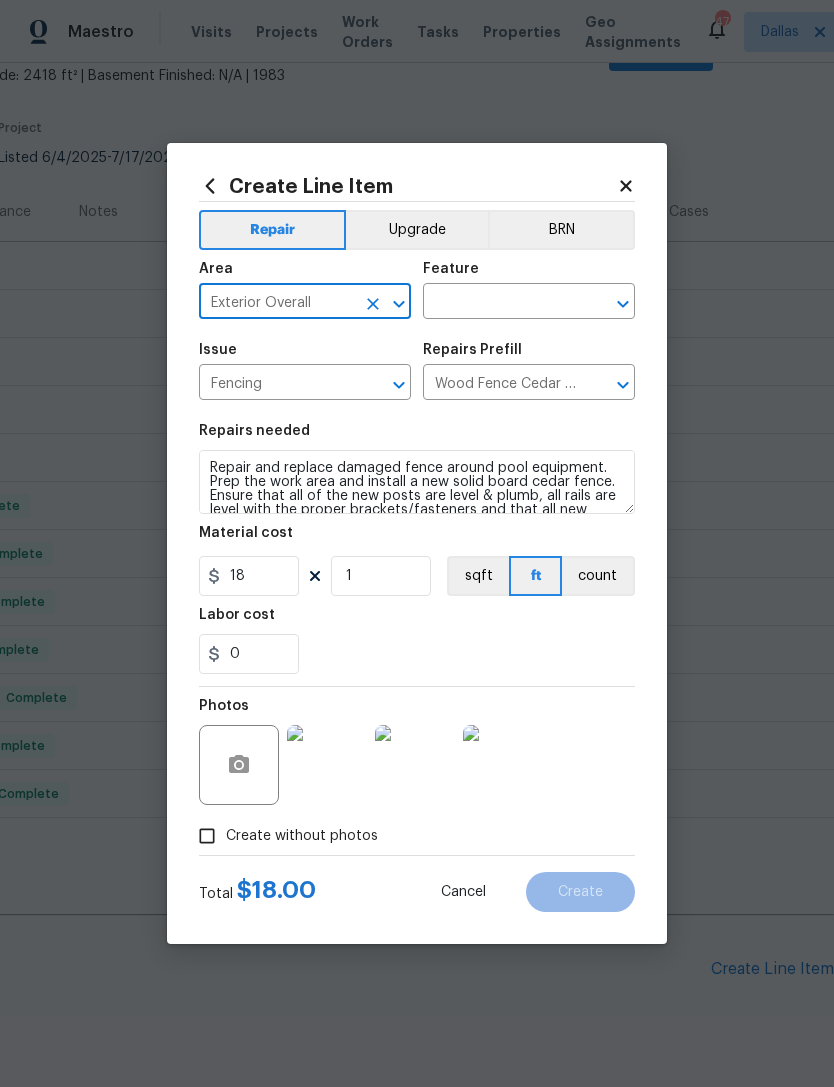 click at bounding box center [501, 303] 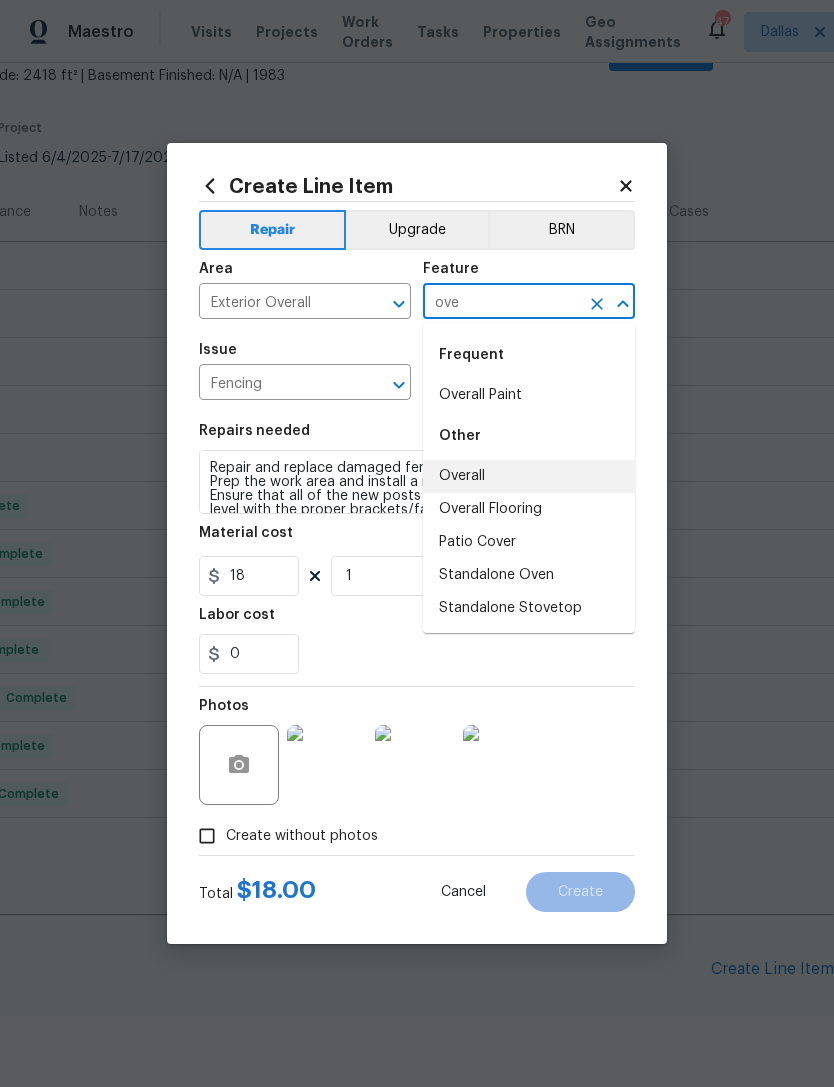 click on "Overall" at bounding box center (529, 476) 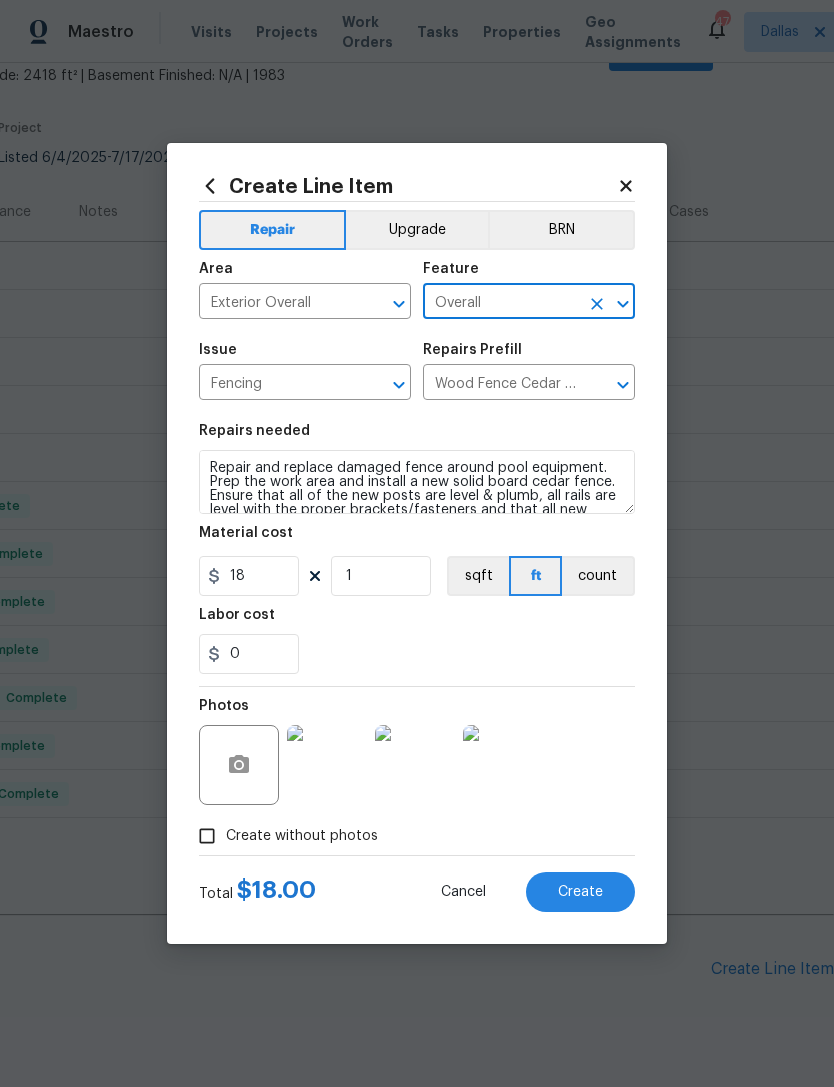 click on "0" at bounding box center (417, 654) 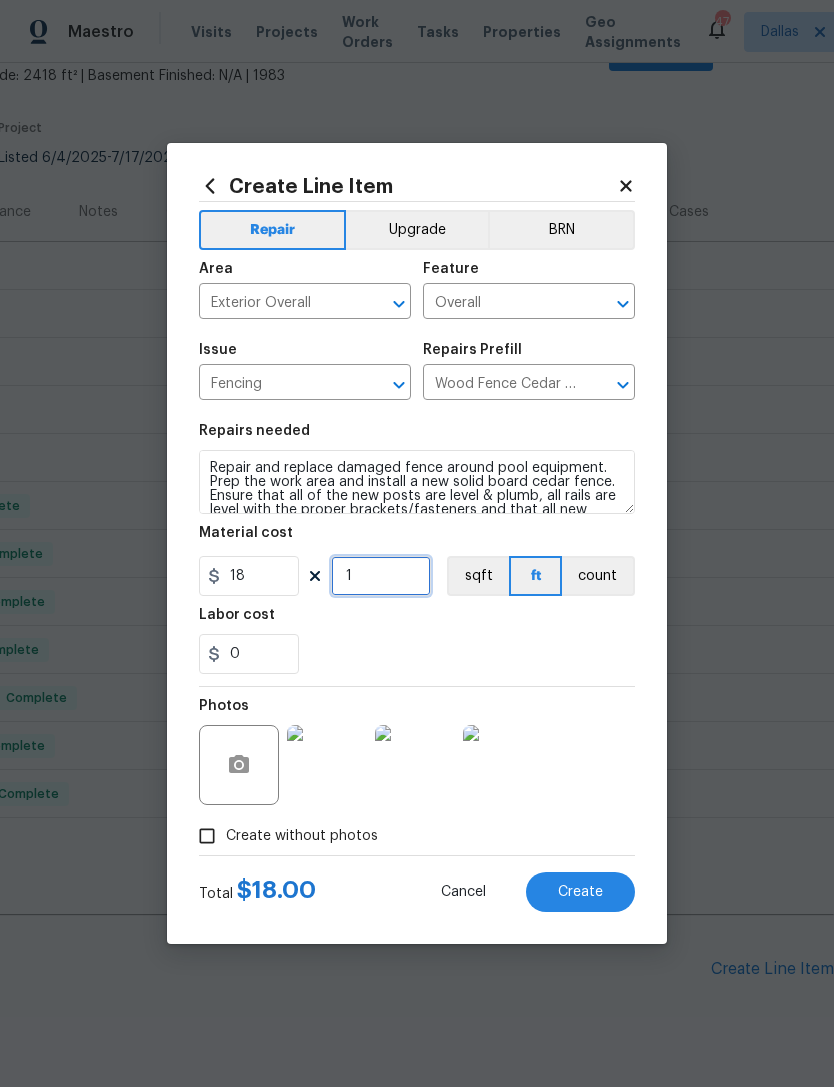 click on "1" at bounding box center [381, 576] 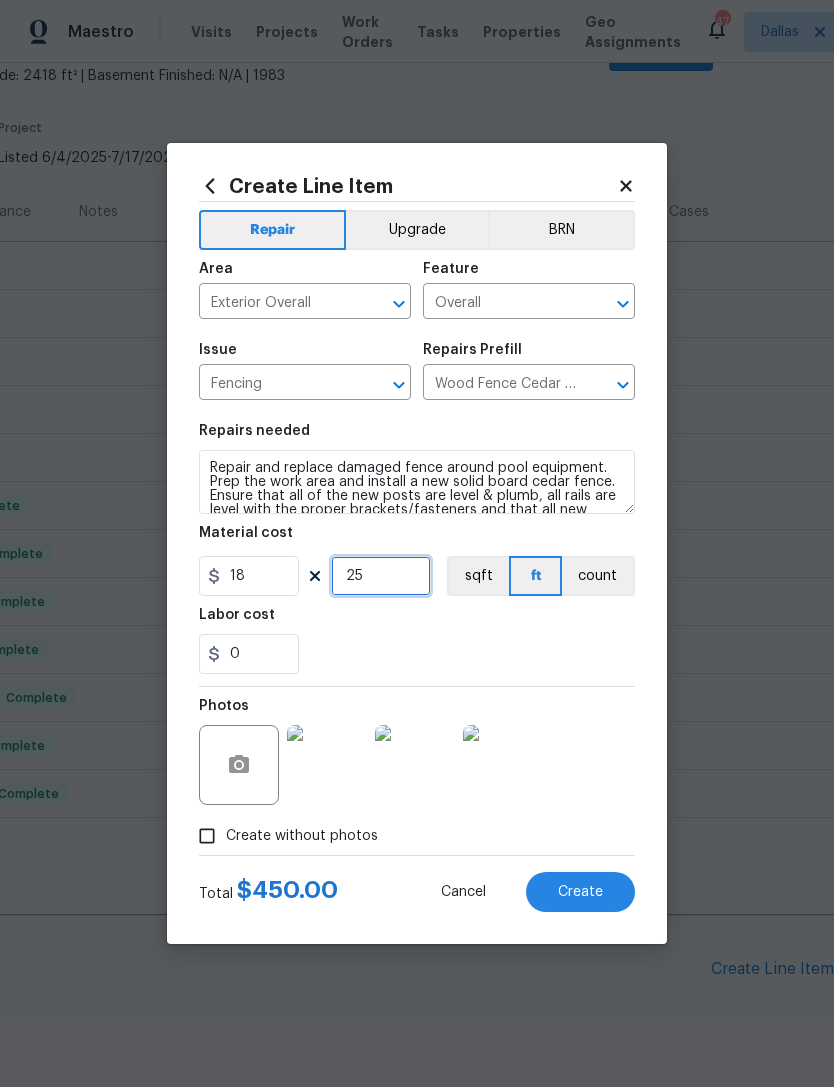 type on "25" 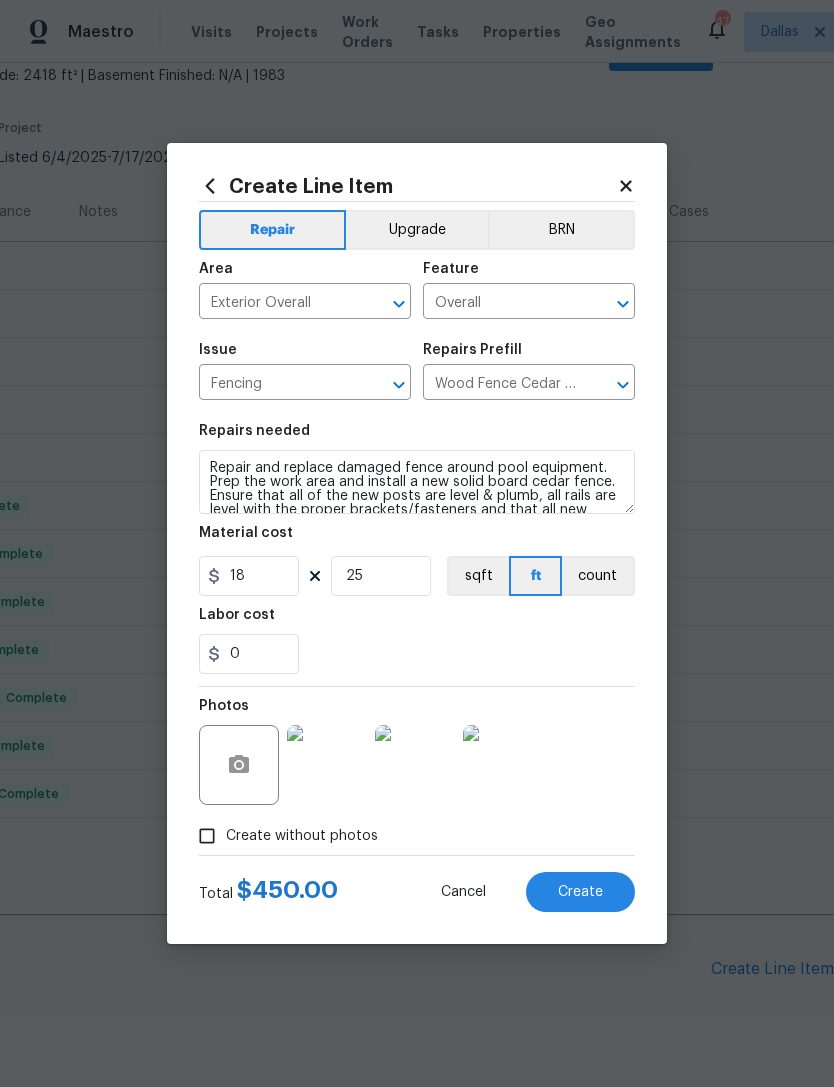 click on "0" at bounding box center [417, 654] 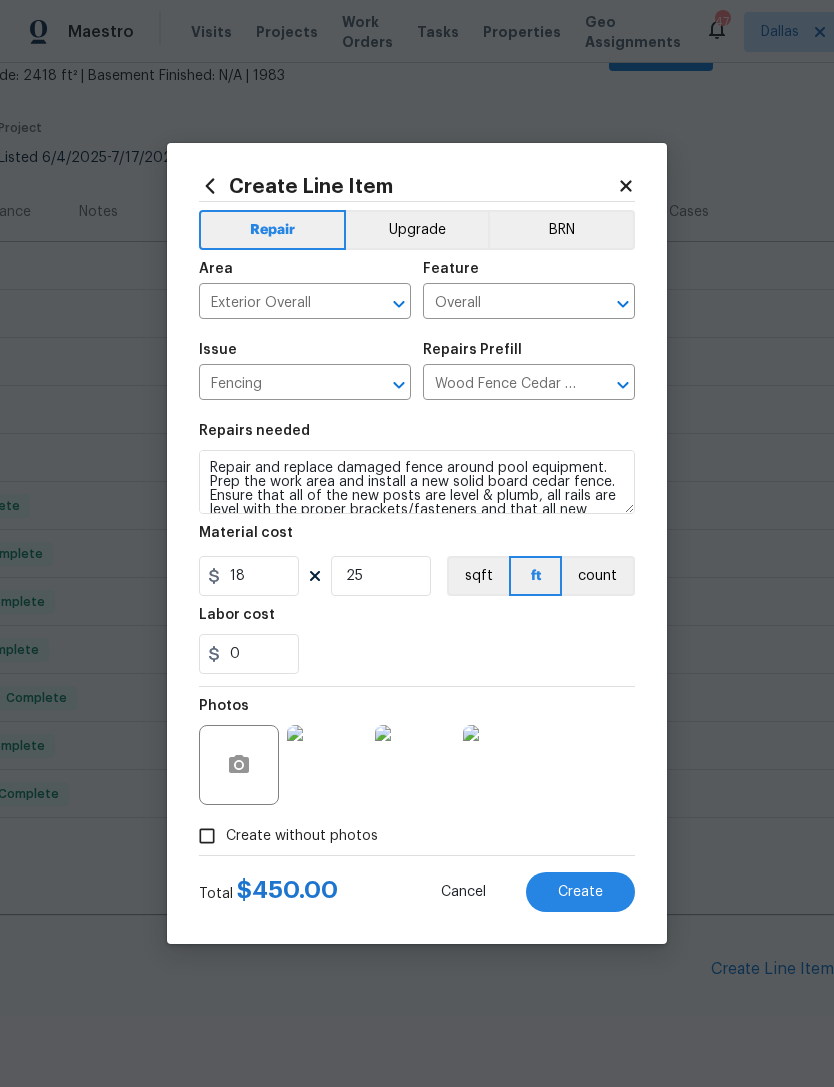 click at bounding box center (327, 765) 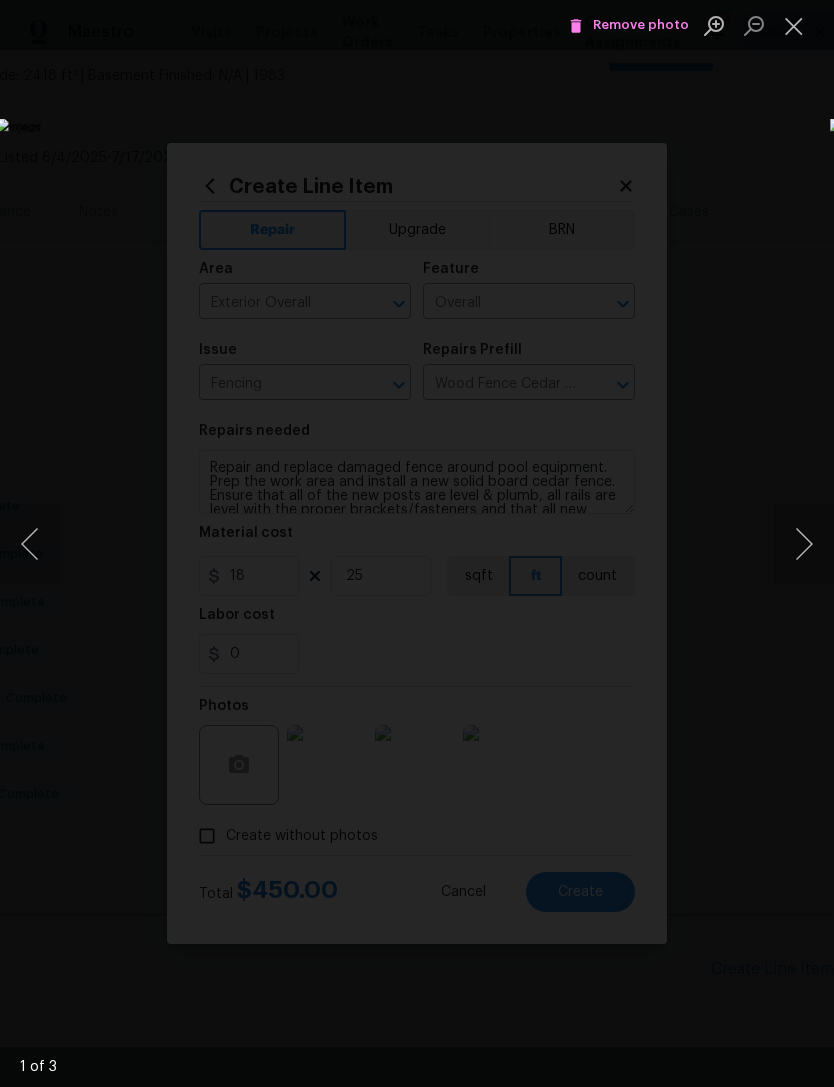 click at bounding box center (804, 544) 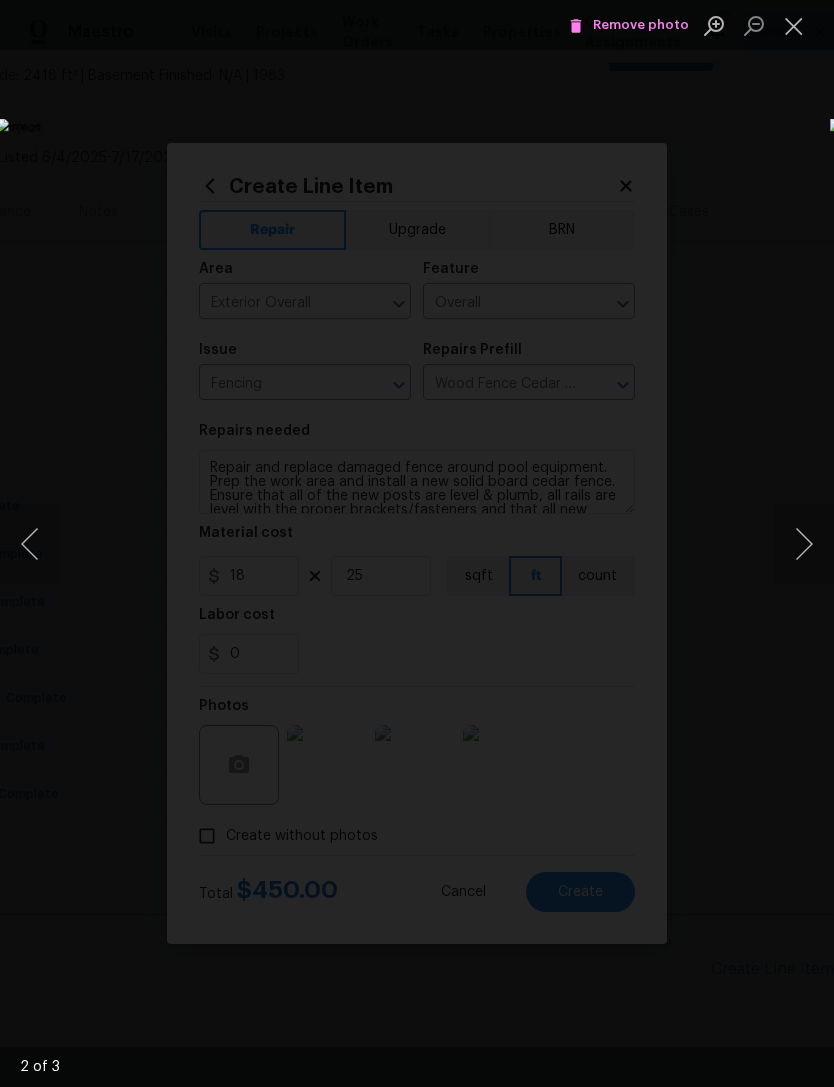 click at bounding box center (804, 544) 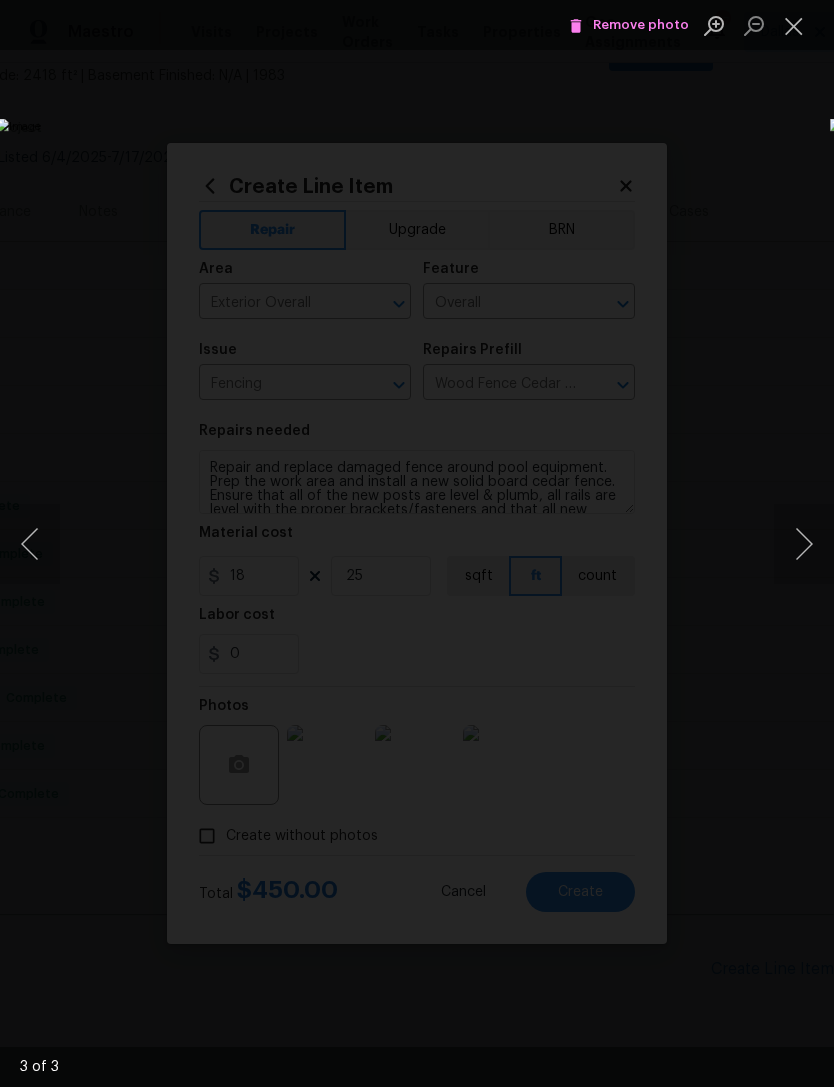 click at bounding box center [804, 544] 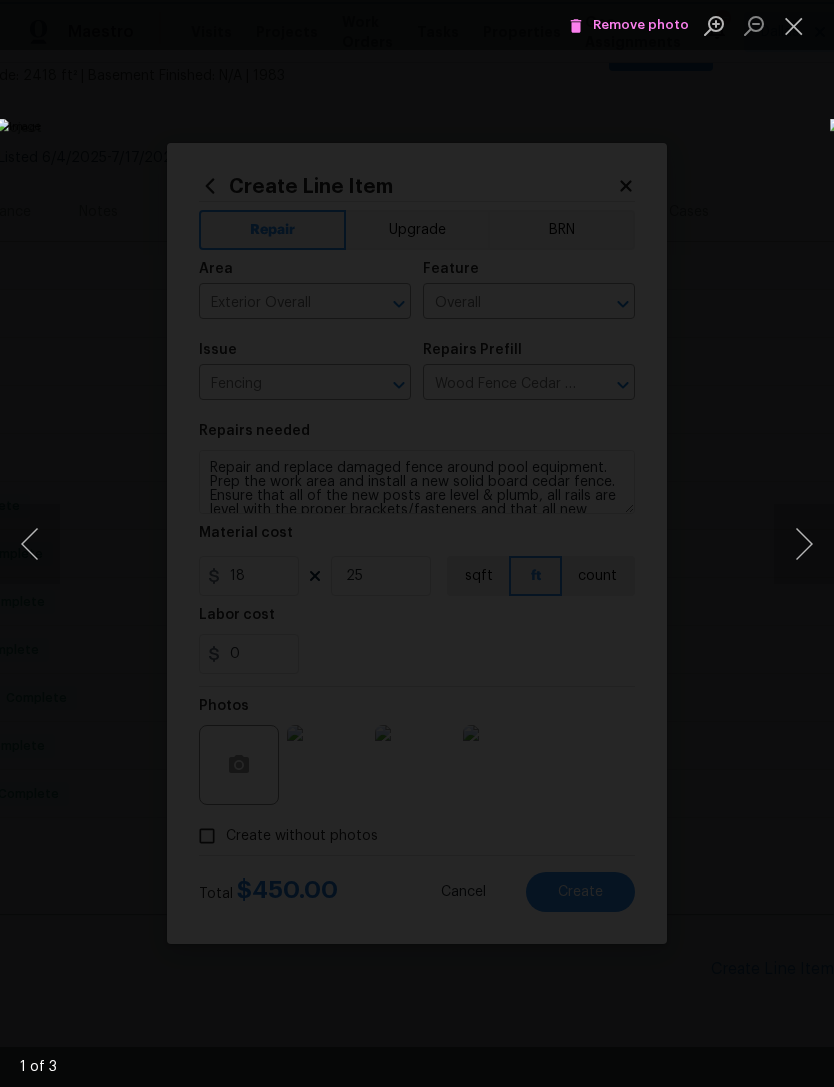 click at bounding box center [322, 544] 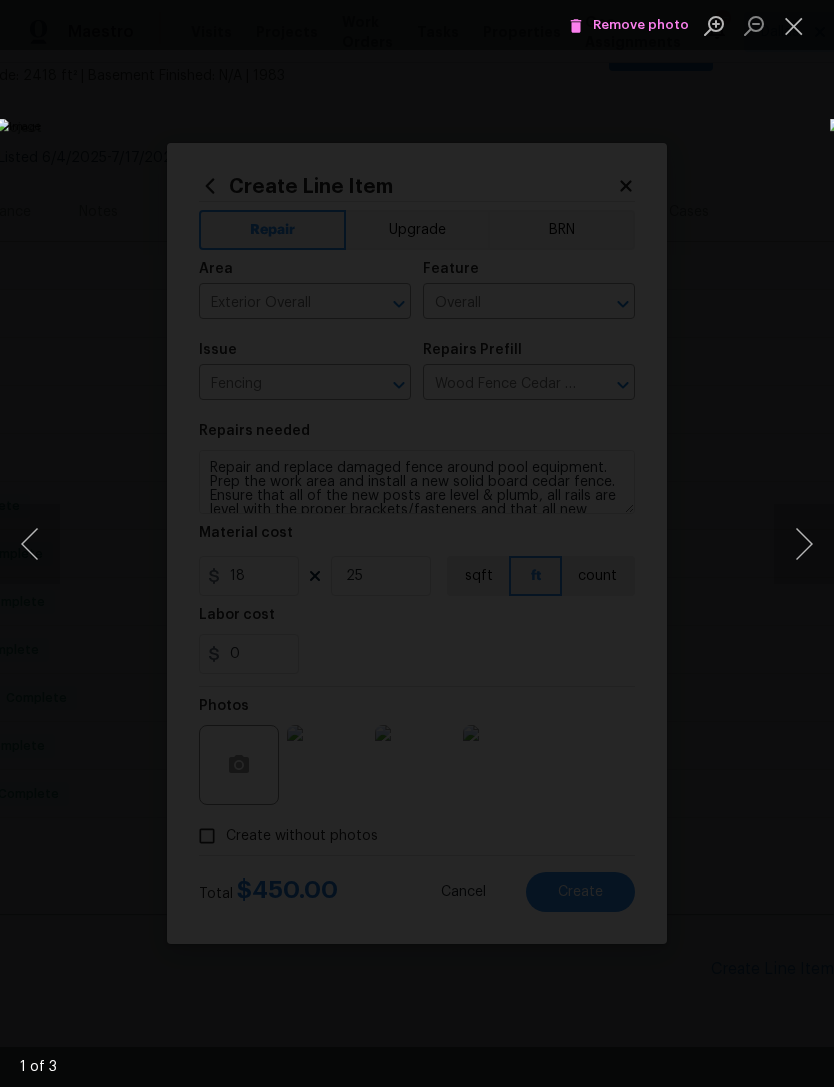 click at bounding box center [804, 544] 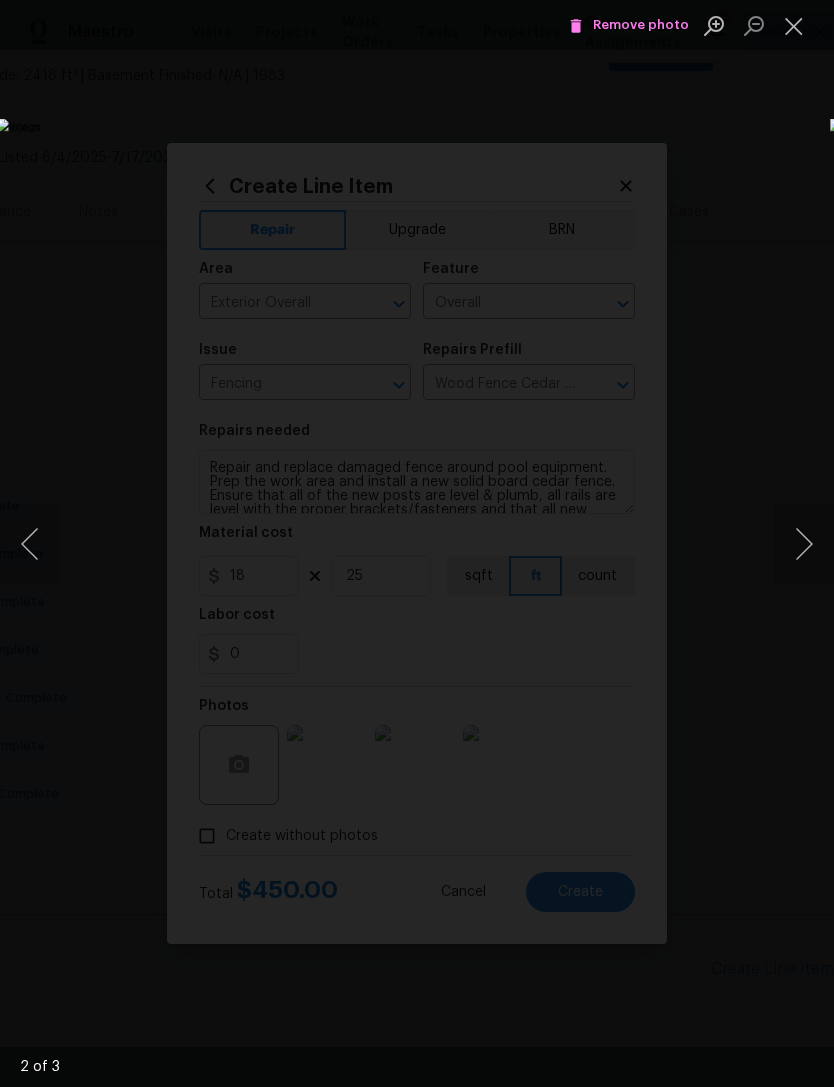click at bounding box center (804, 544) 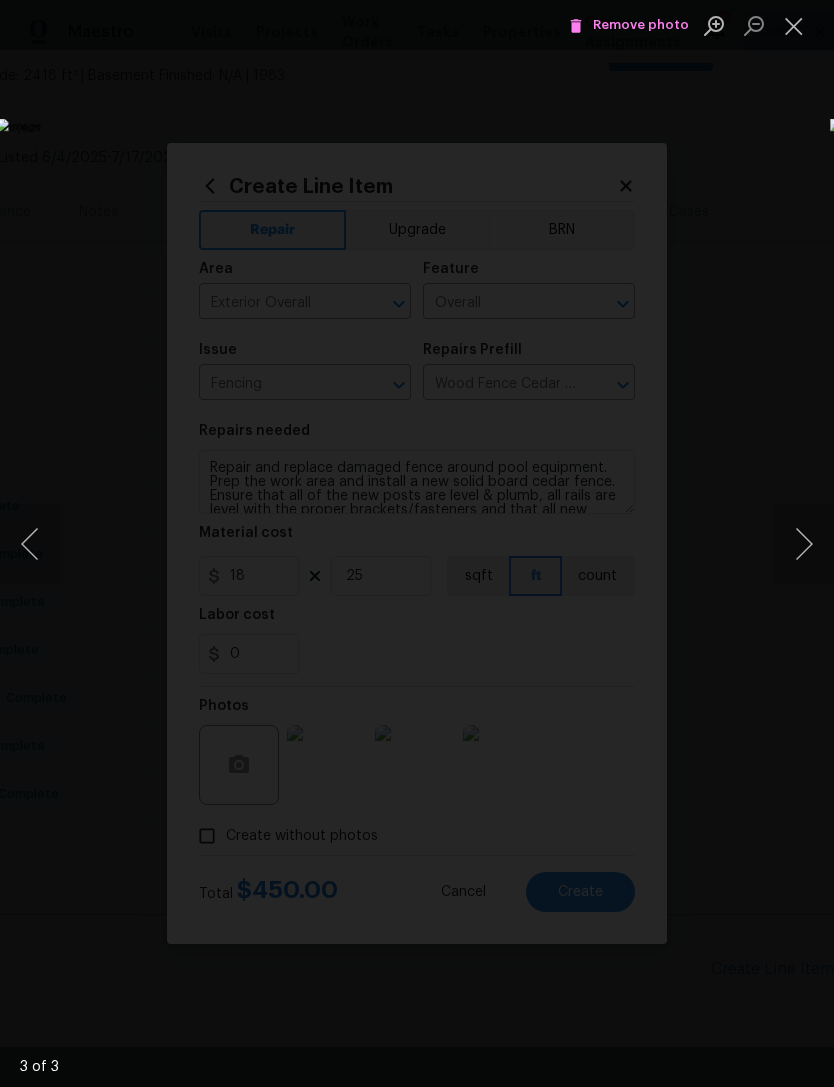 click at bounding box center (804, 544) 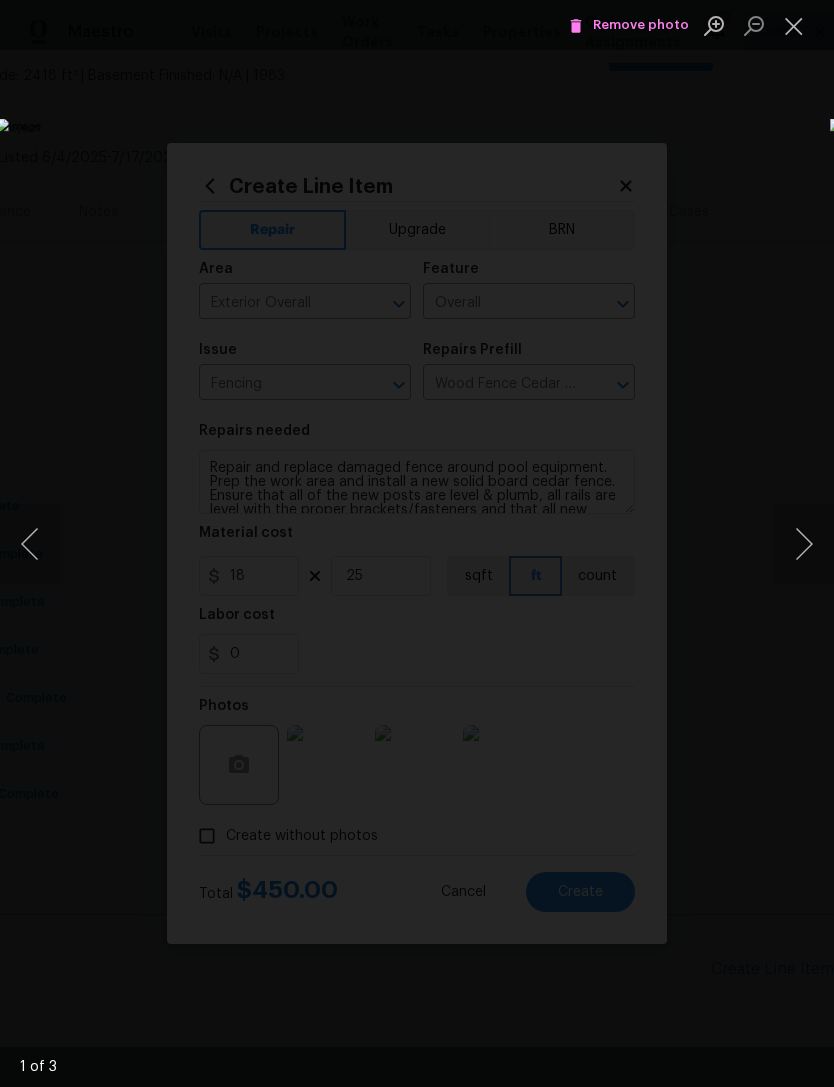 click at bounding box center (804, 544) 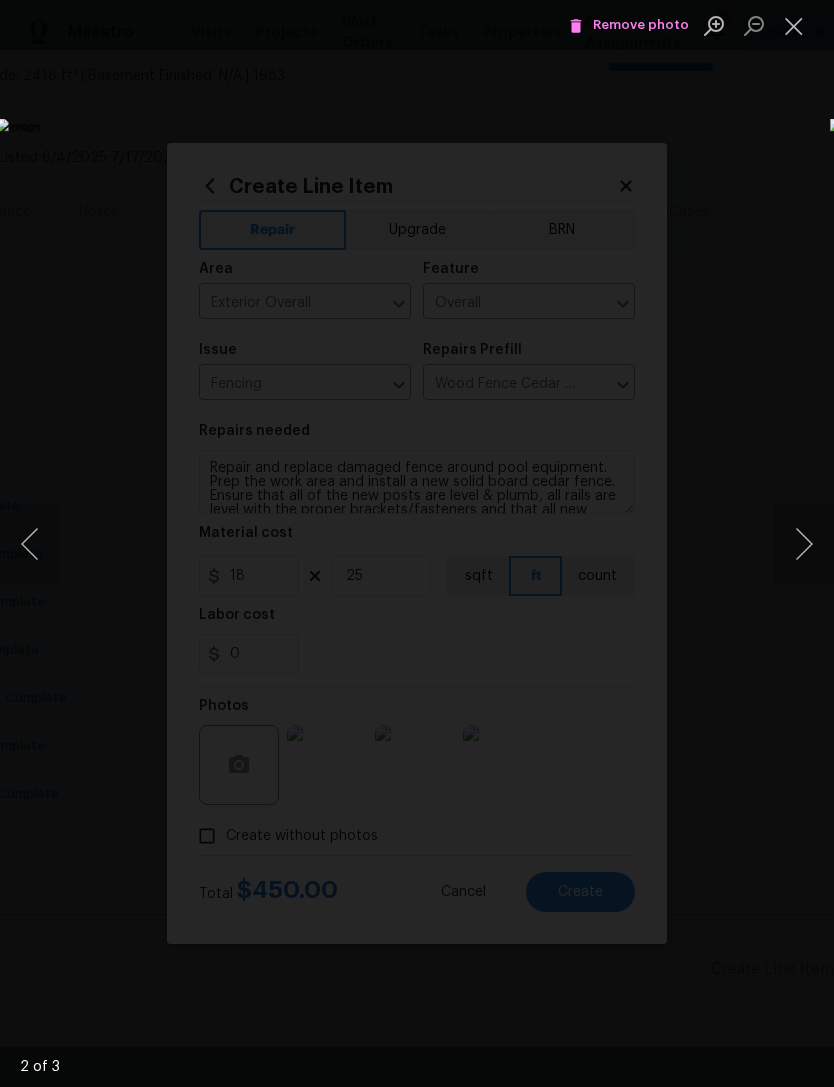 click at bounding box center (804, 544) 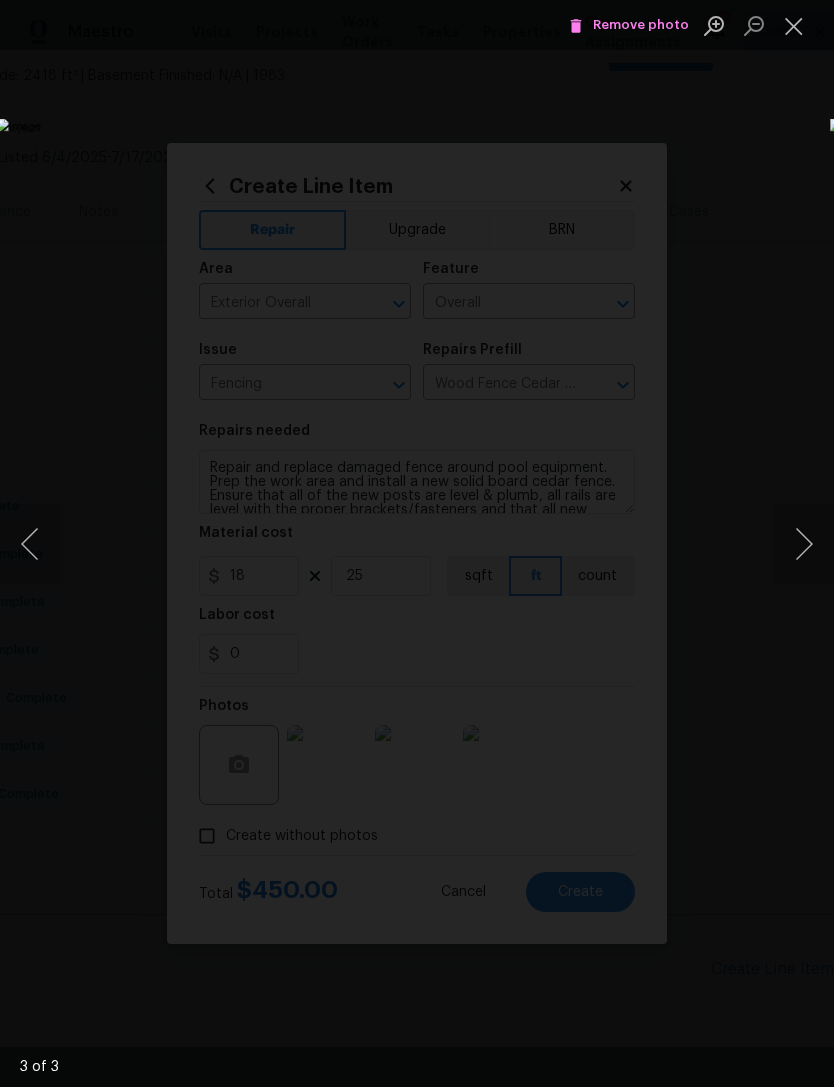 click at bounding box center [794, 25] 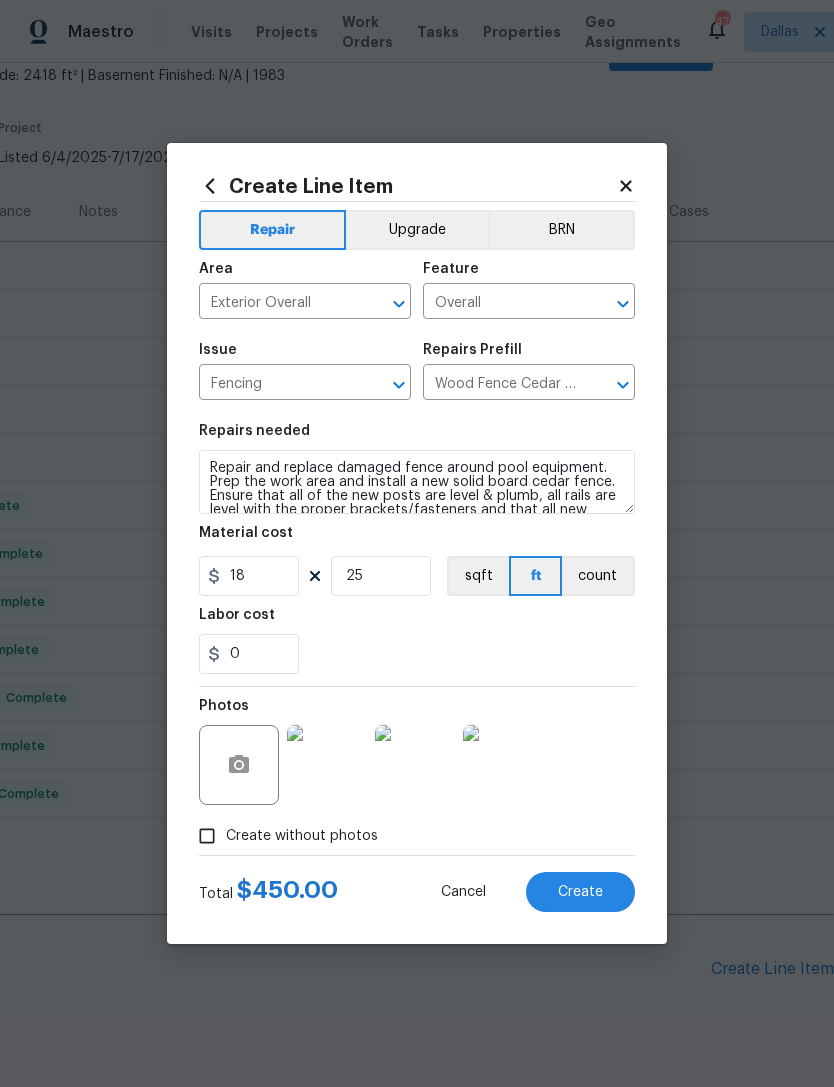 click on "Create" at bounding box center (580, 892) 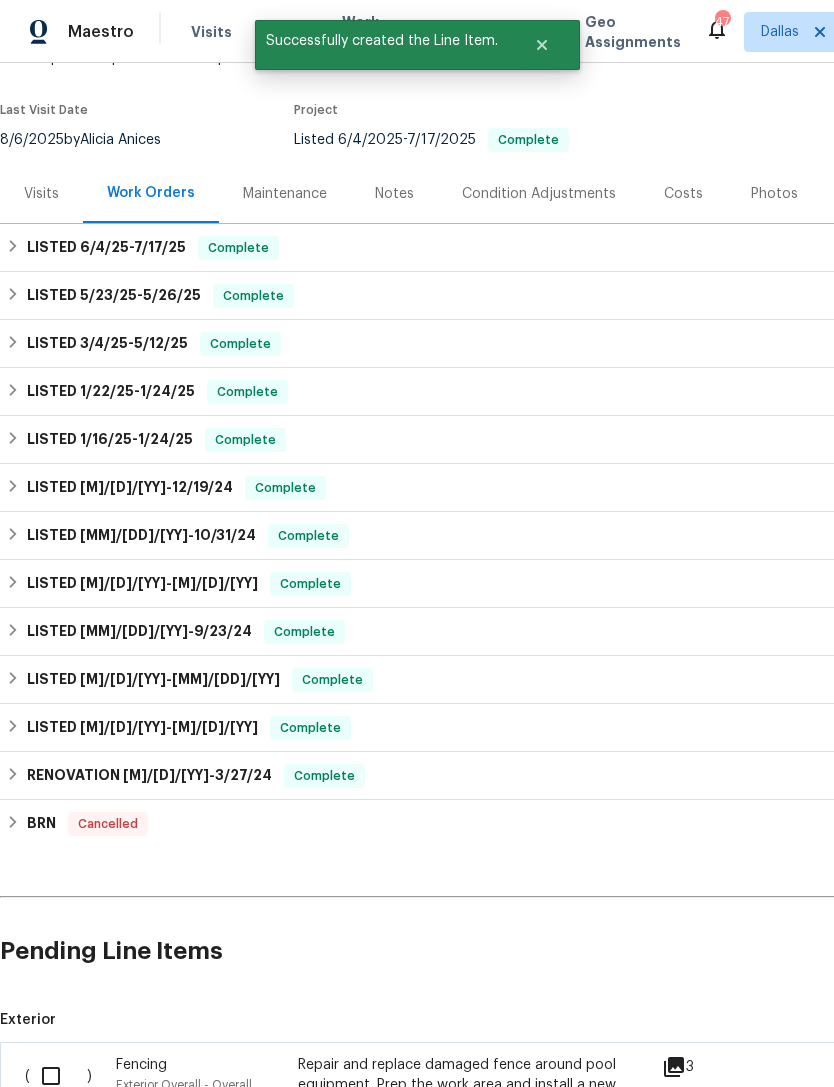scroll, scrollTop: 160, scrollLeft: 0, axis: vertical 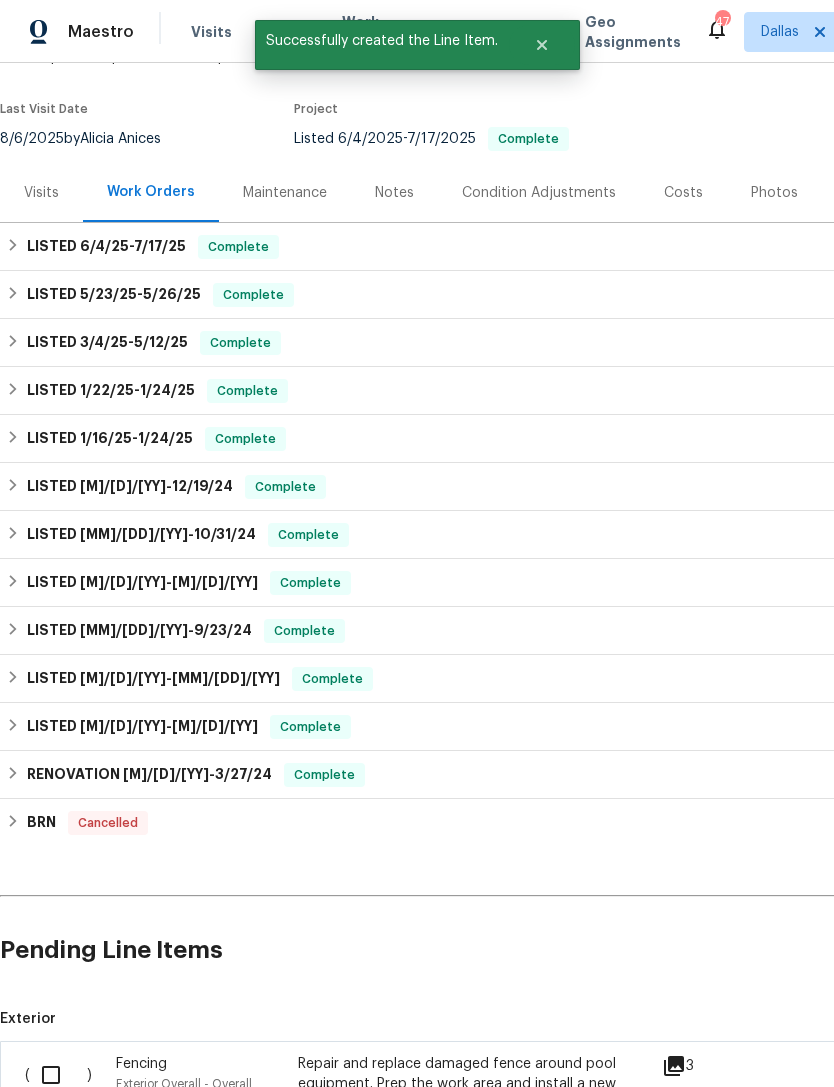 click at bounding box center (58, 1075) 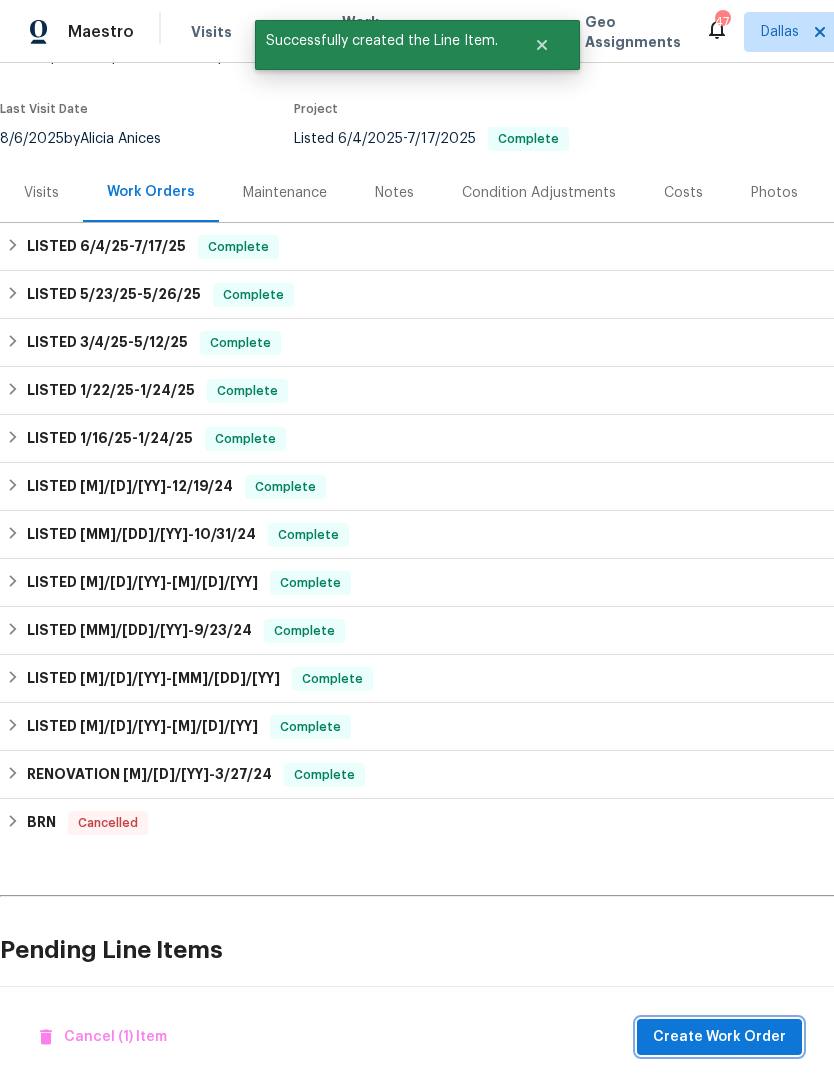 click on "Create Work Order" at bounding box center [719, 1037] 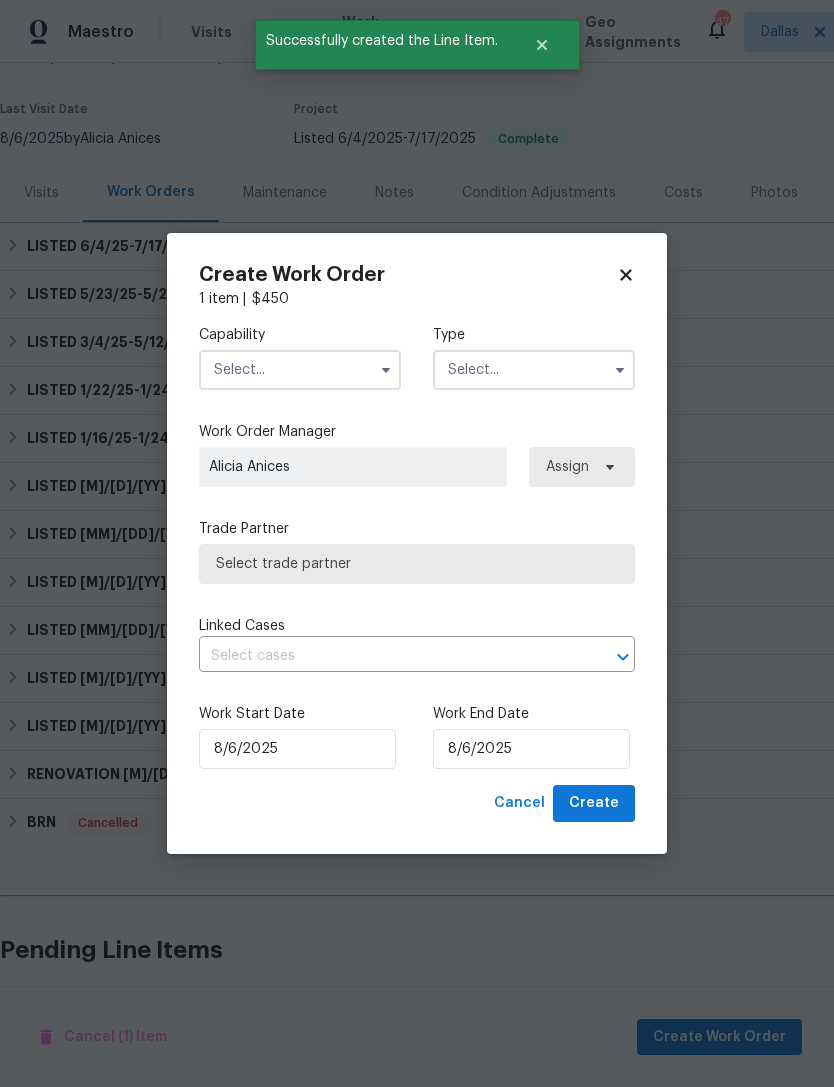 click on "Capability   Type" at bounding box center (417, 357) 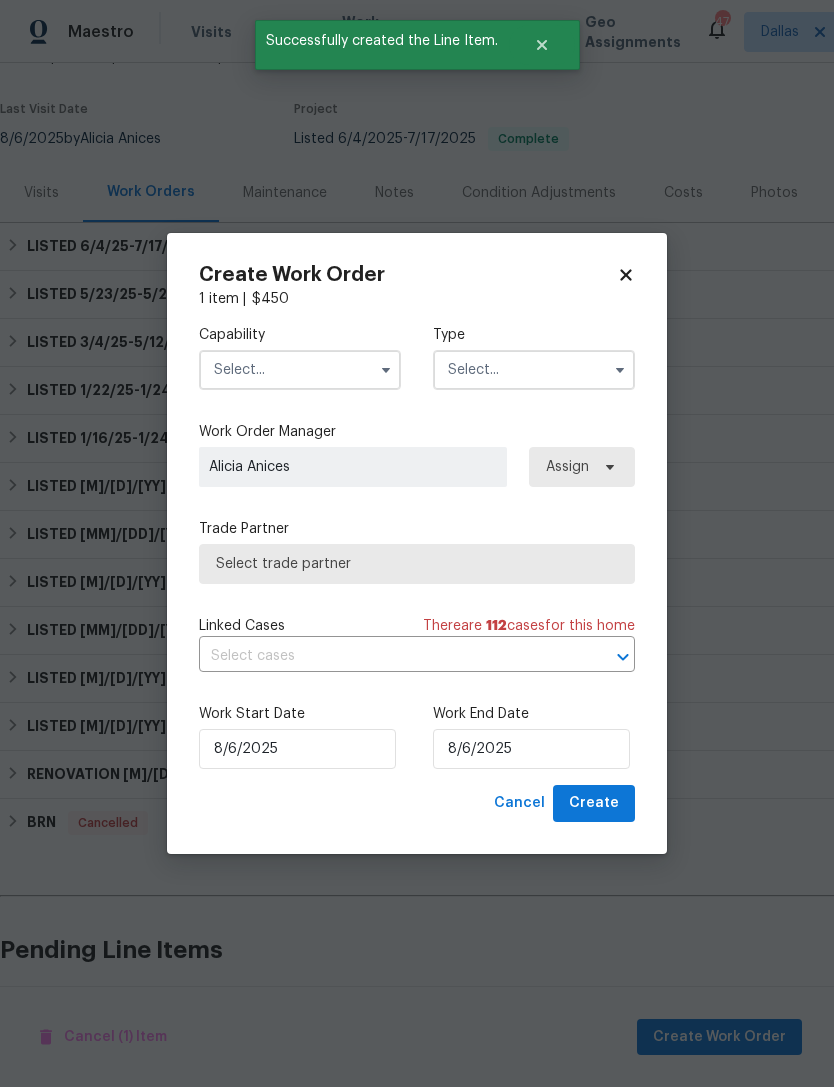 click at bounding box center (300, 370) 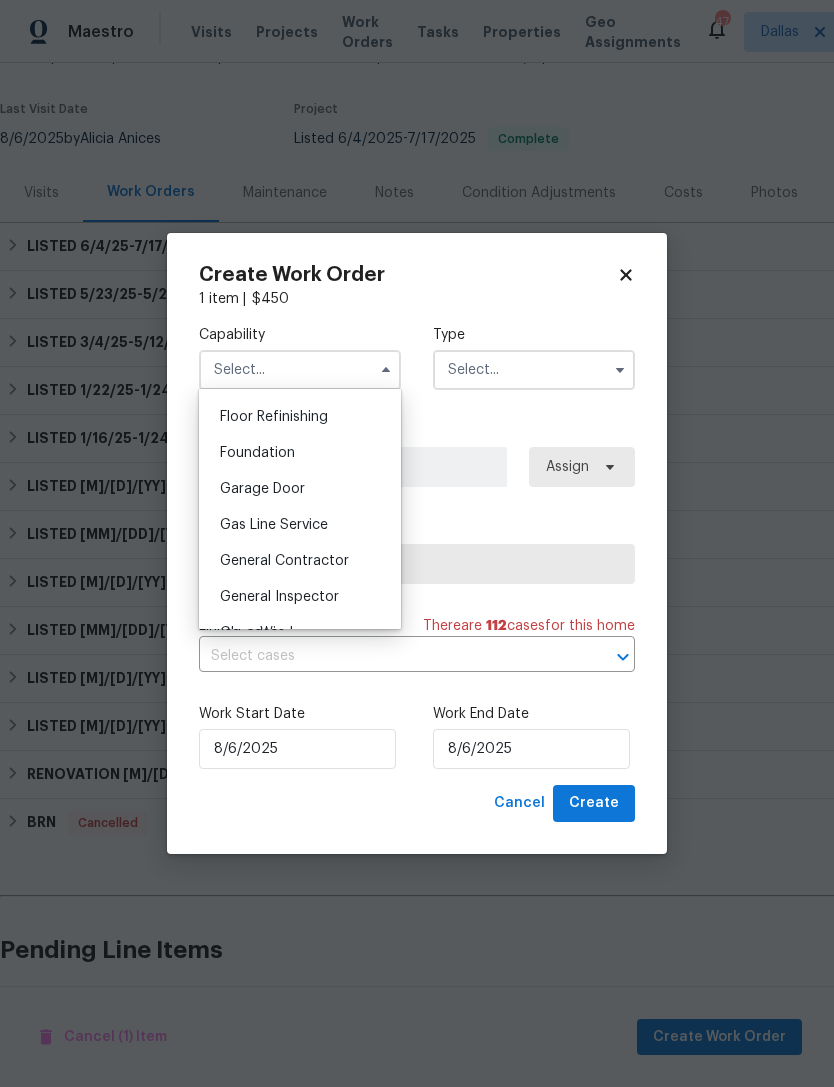 scroll, scrollTop: 828, scrollLeft: 0, axis: vertical 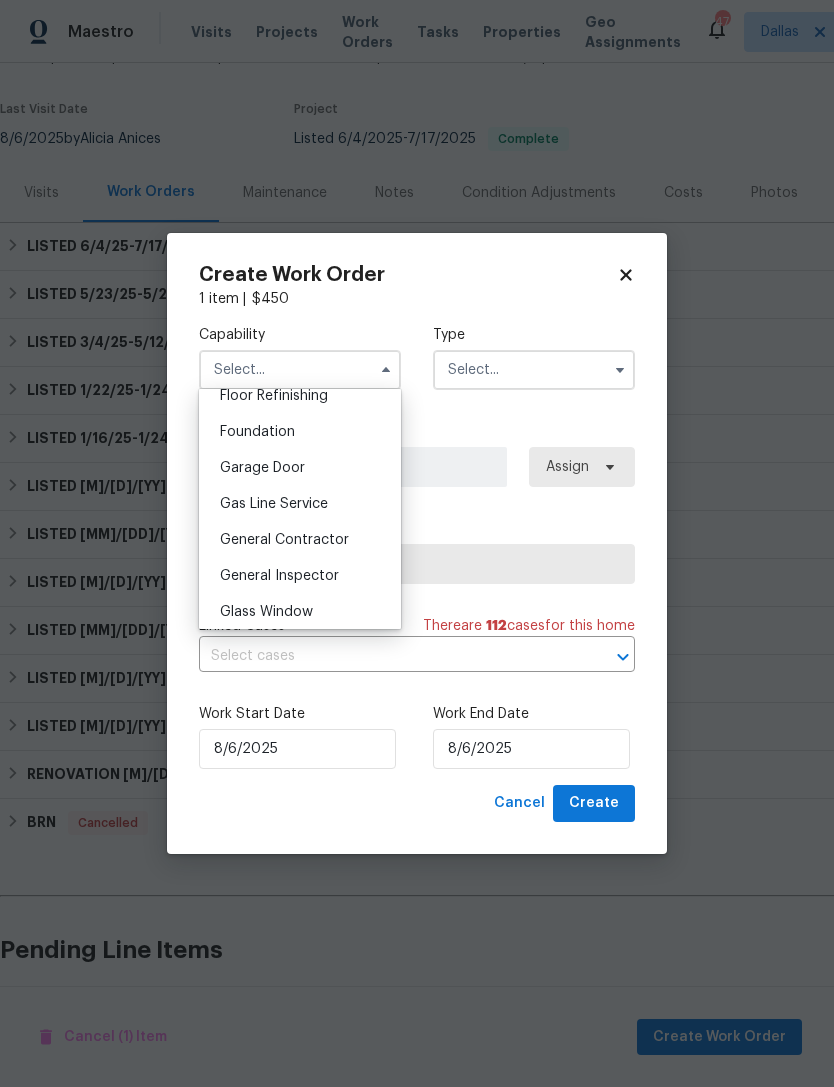 click on "General Contractor" at bounding box center [300, 540] 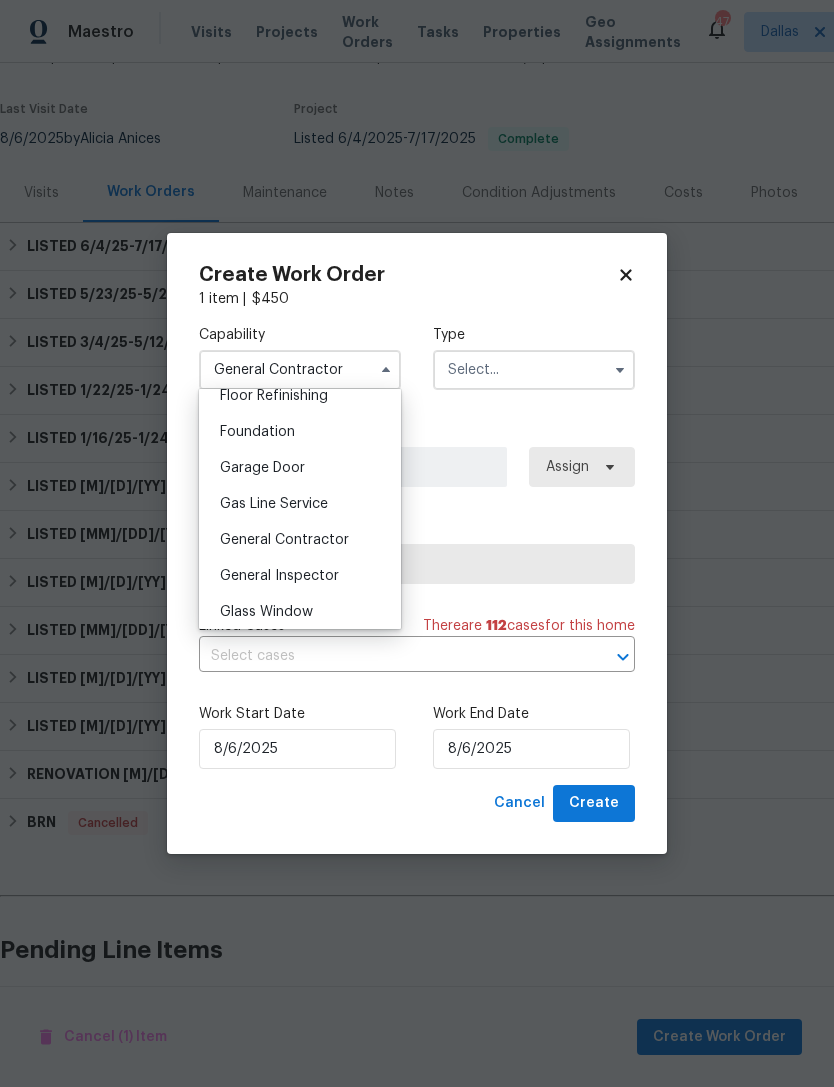click at bounding box center (534, 370) 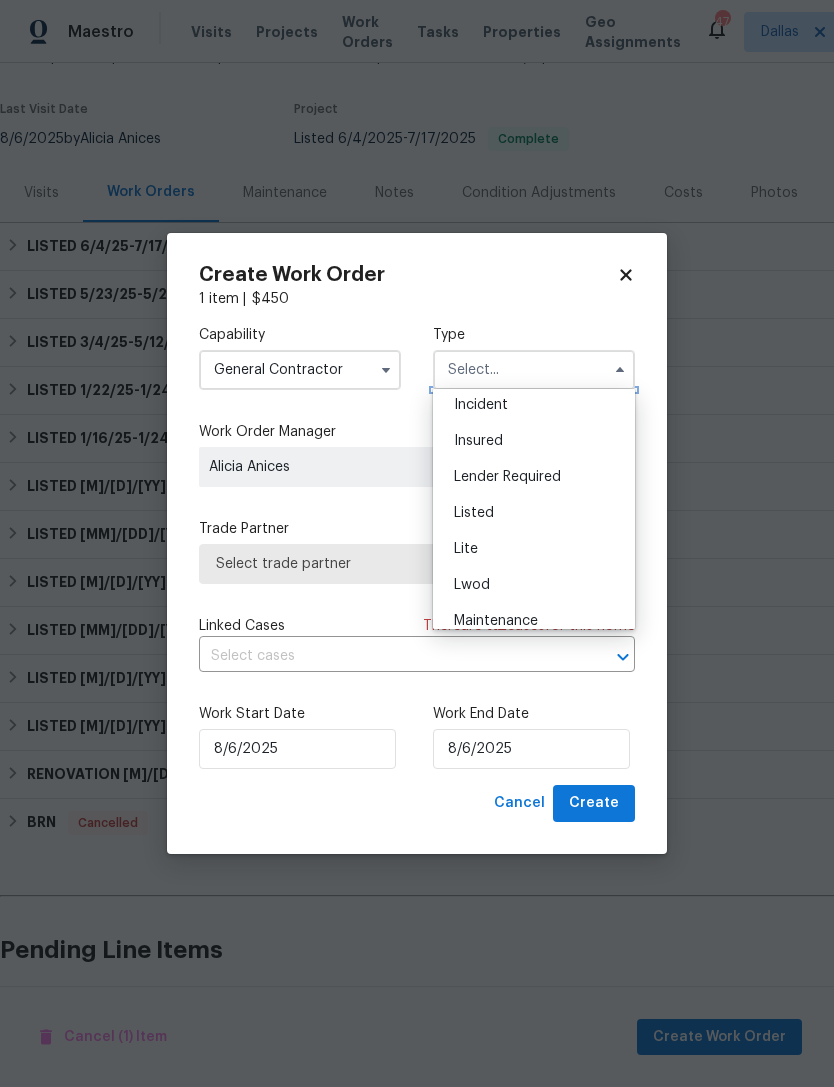 scroll, scrollTop: 113, scrollLeft: 0, axis: vertical 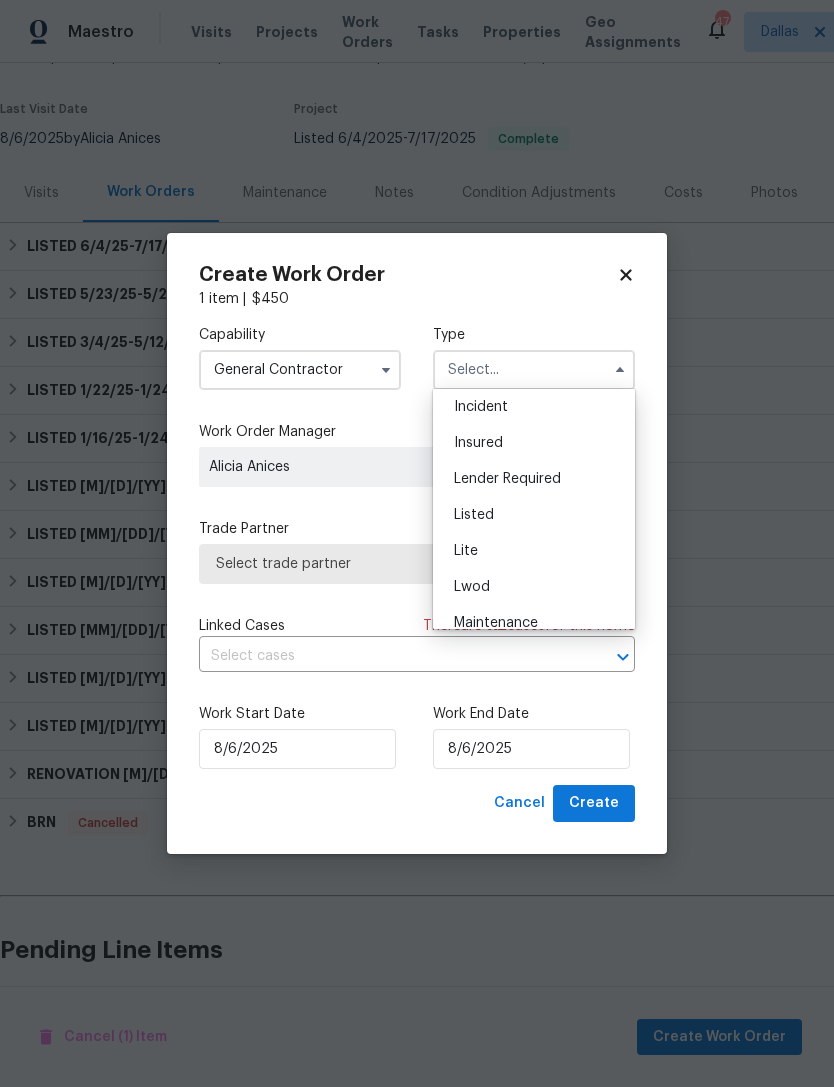 click on "Listed" at bounding box center [534, 515] 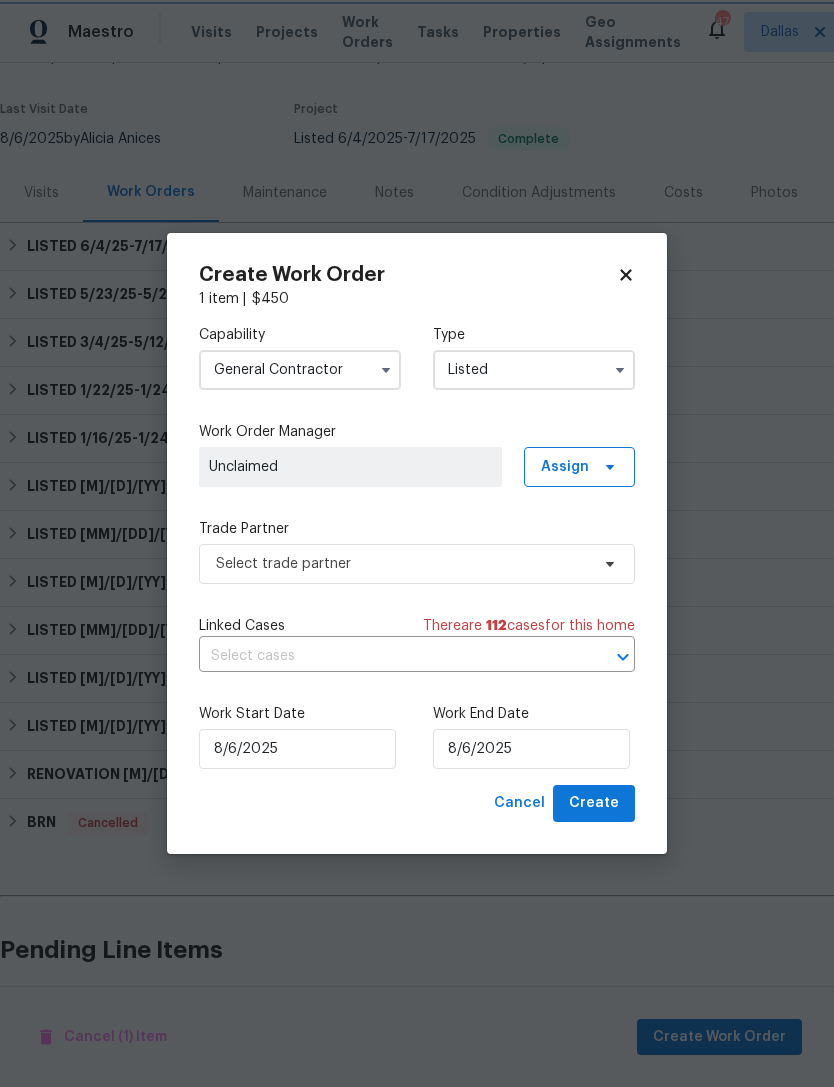 scroll, scrollTop: 0, scrollLeft: 0, axis: both 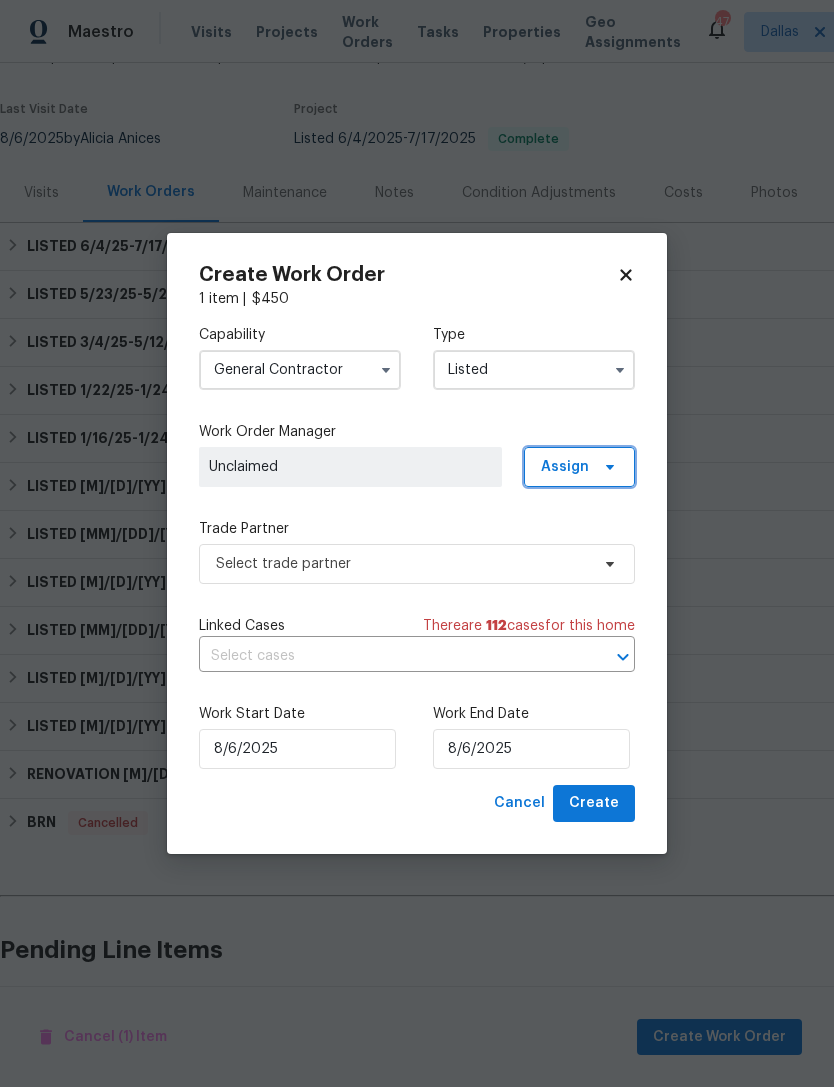 click 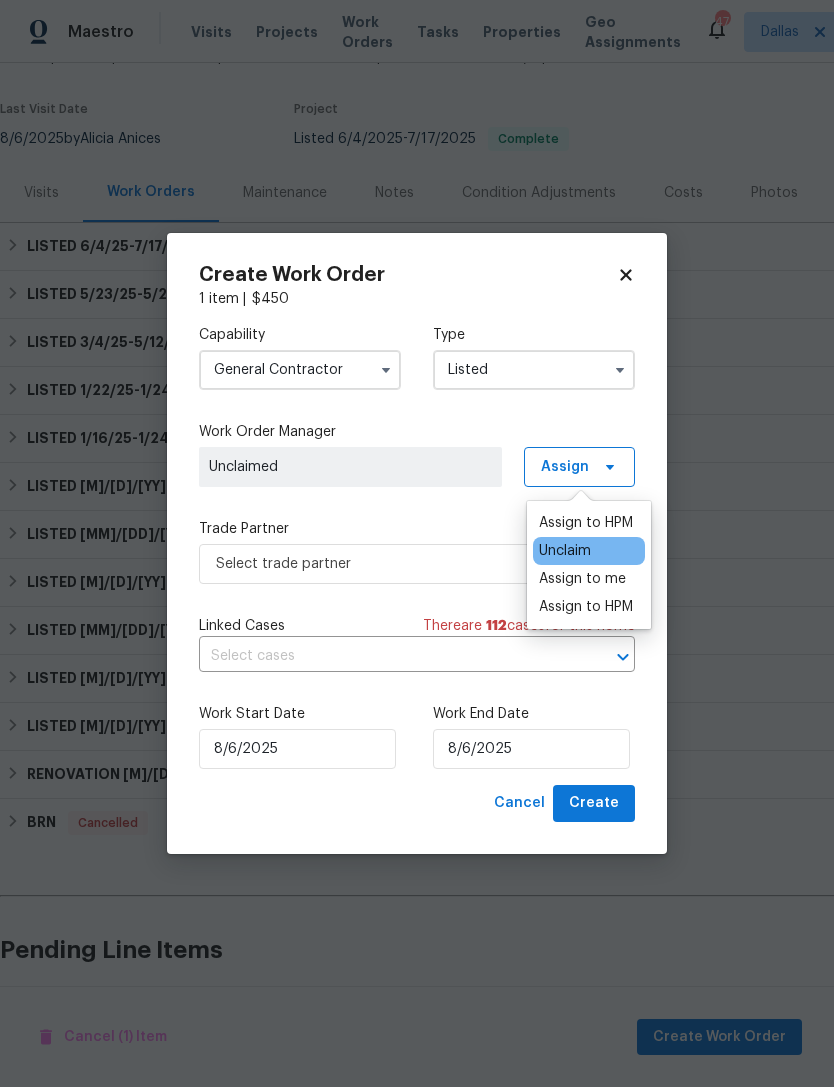 click on "Assign to HPM" at bounding box center (586, 523) 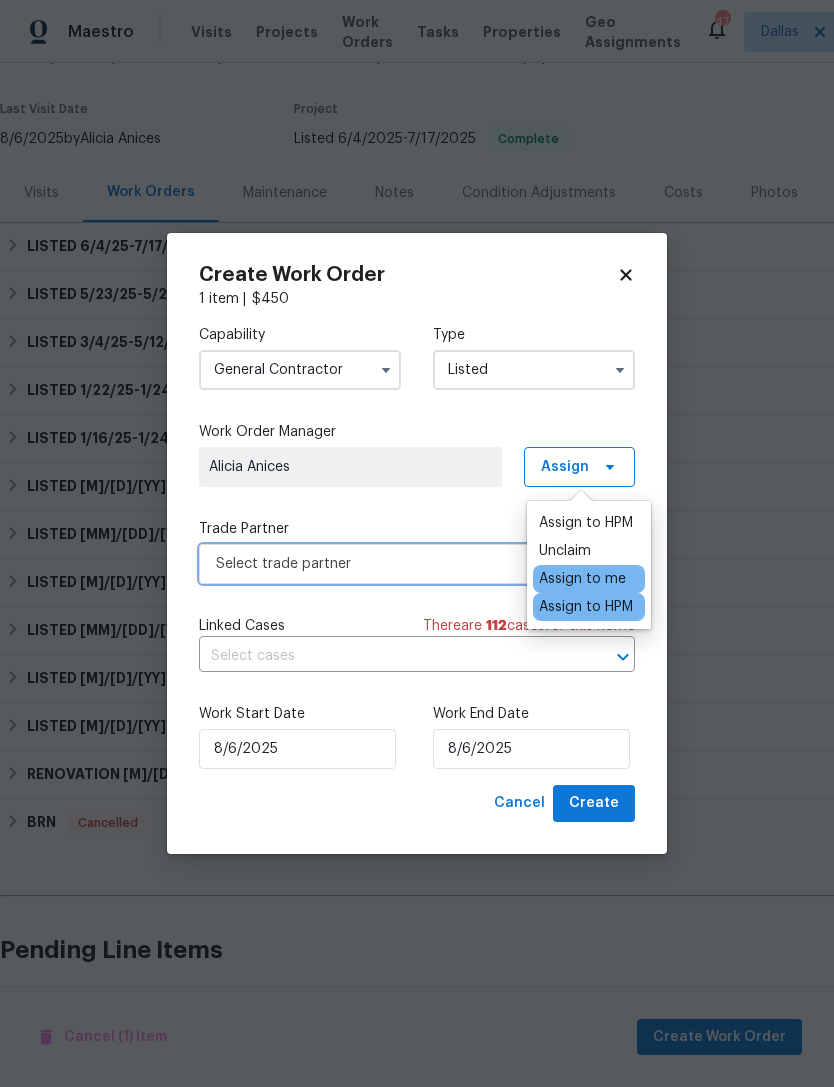 click on "Select trade partner" at bounding box center [402, 564] 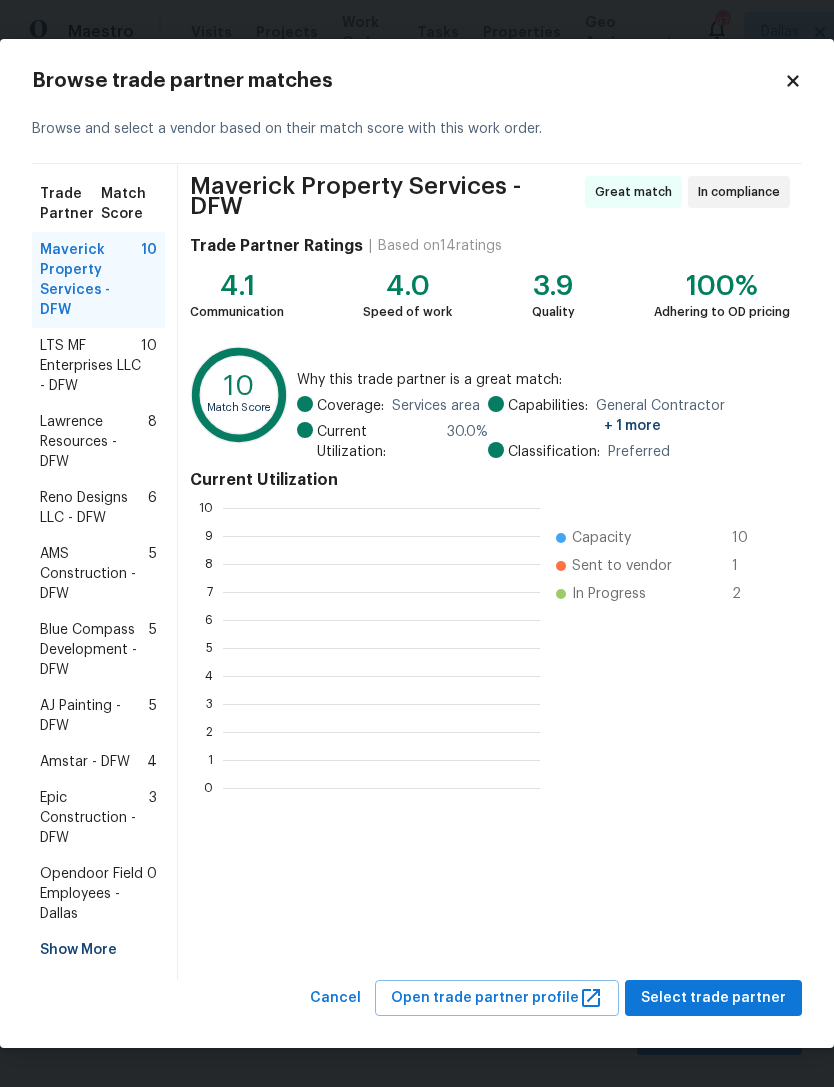 scroll, scrollTop: 280, scrollLeft: 317, axis: both 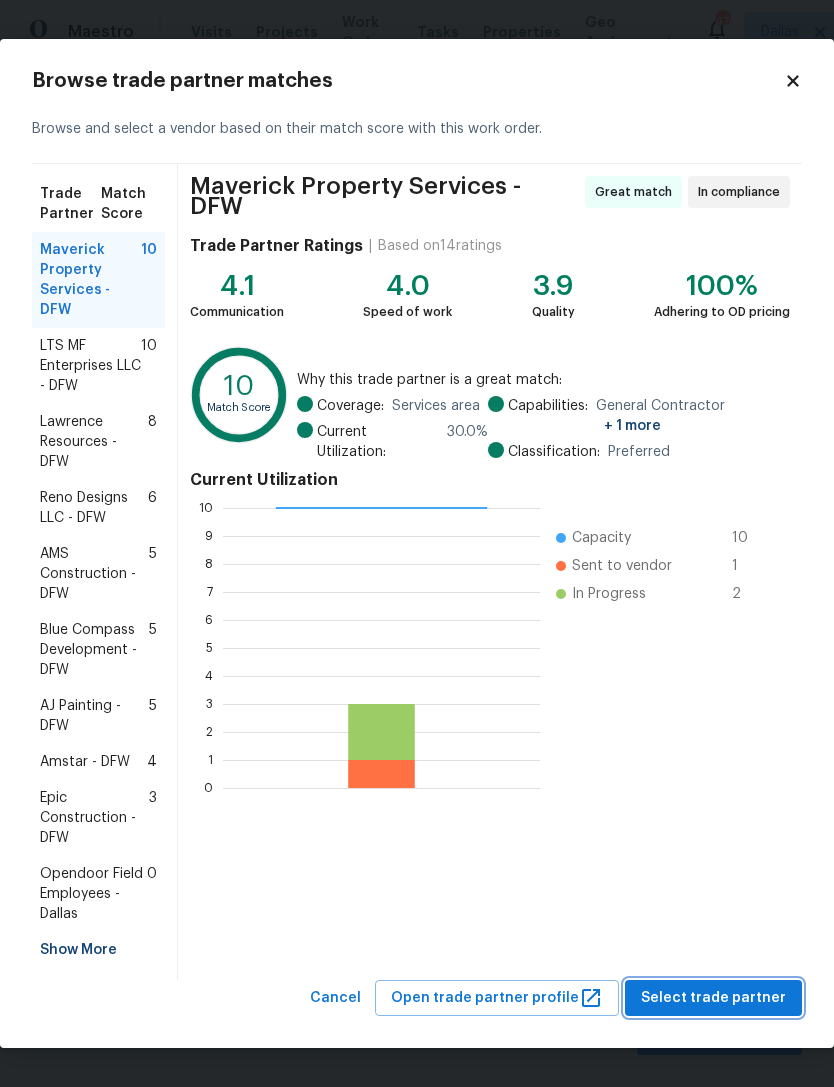 click on "Select trade partner" at bounding box center [713, 998] 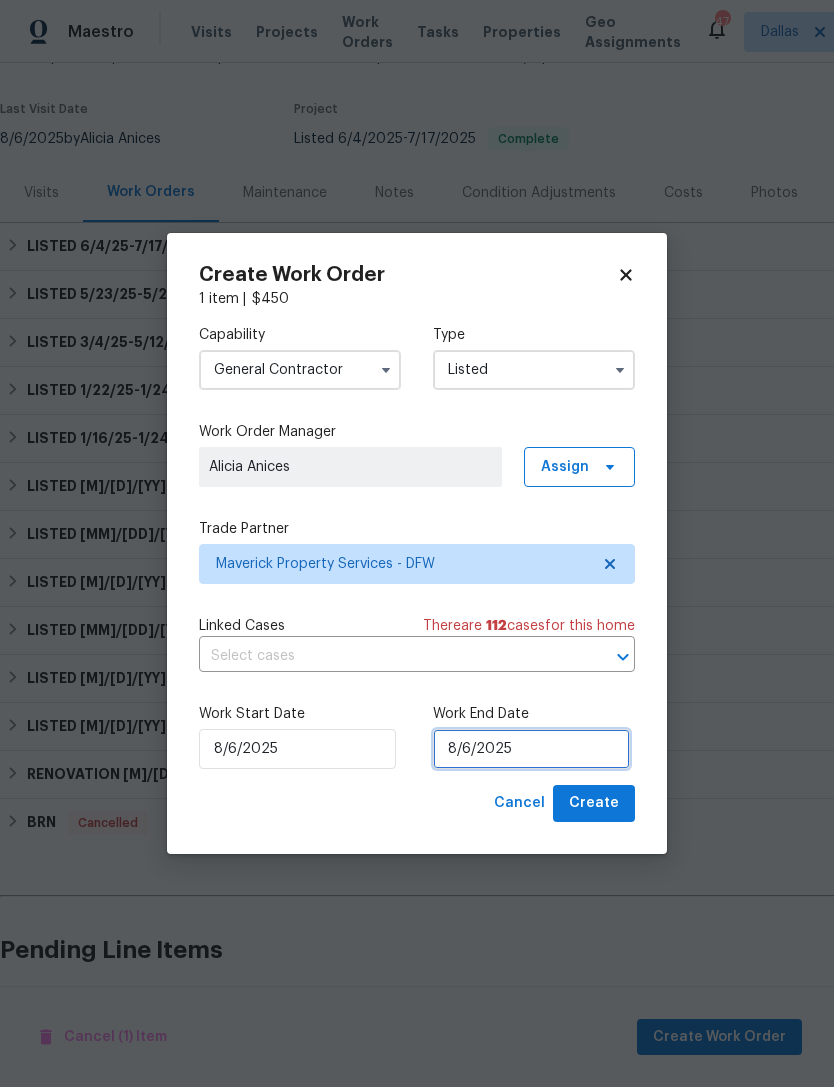 click on "8/6/2025" at bounding box center [531, 749] 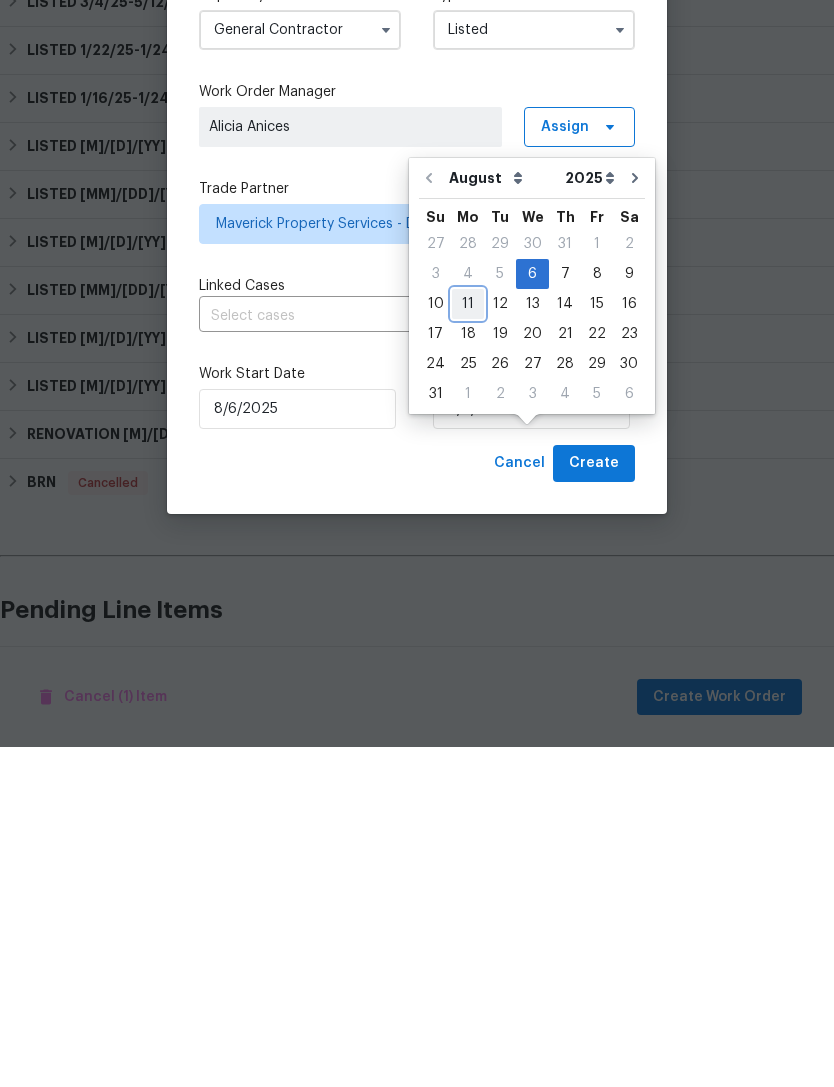 click on "11" at bounding box center (468, 644) 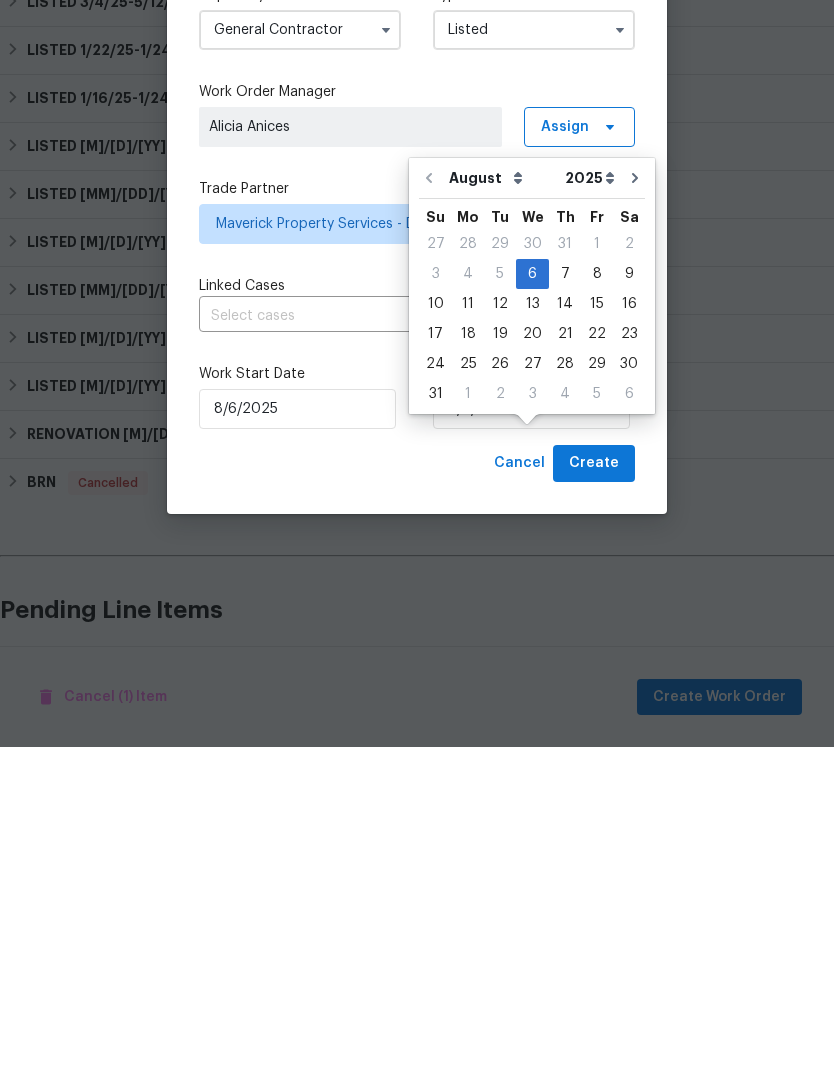 type on "8/11/2025" 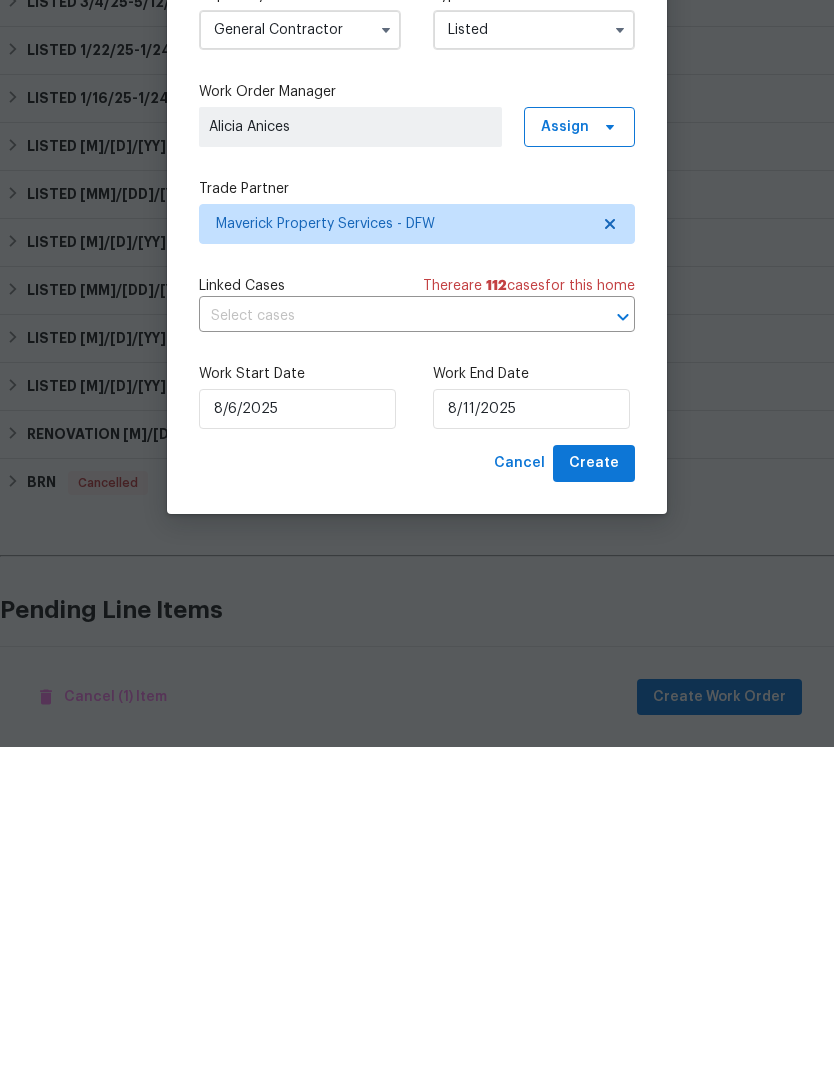 scroll, scrollTop: 64, scrollLeft: 0, axis: vertical 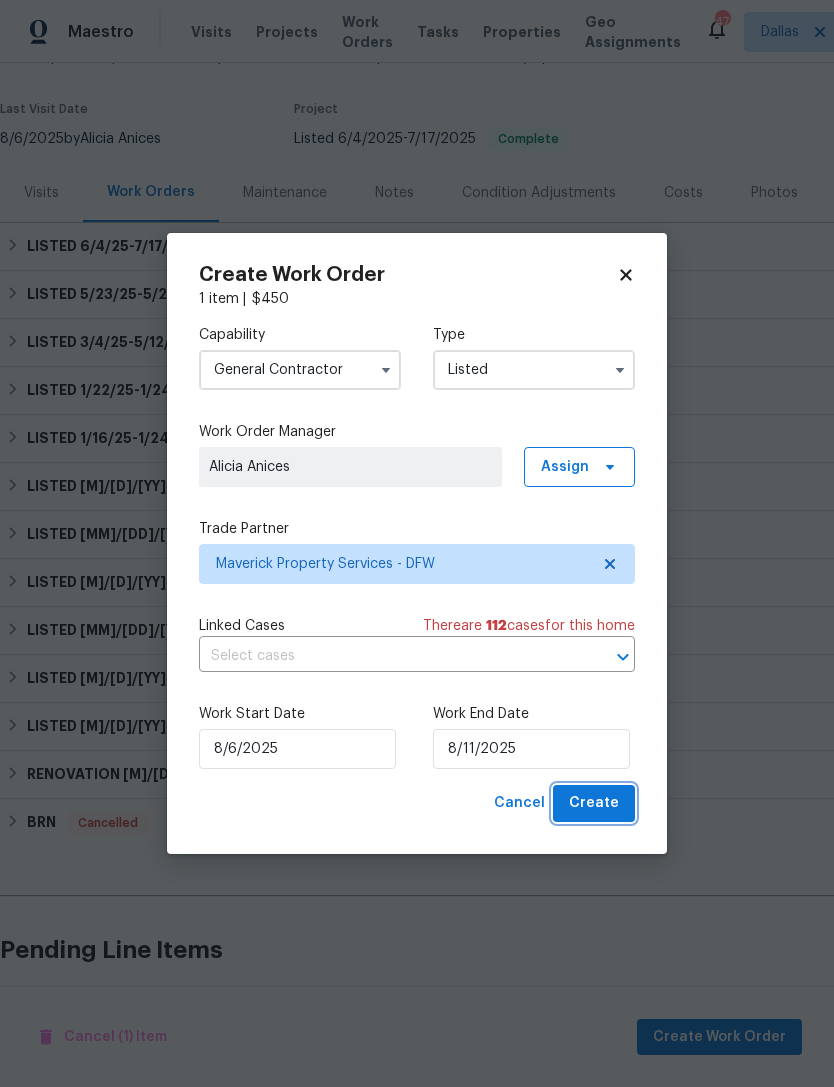 click on "Create" at bounding box center (594, 803) 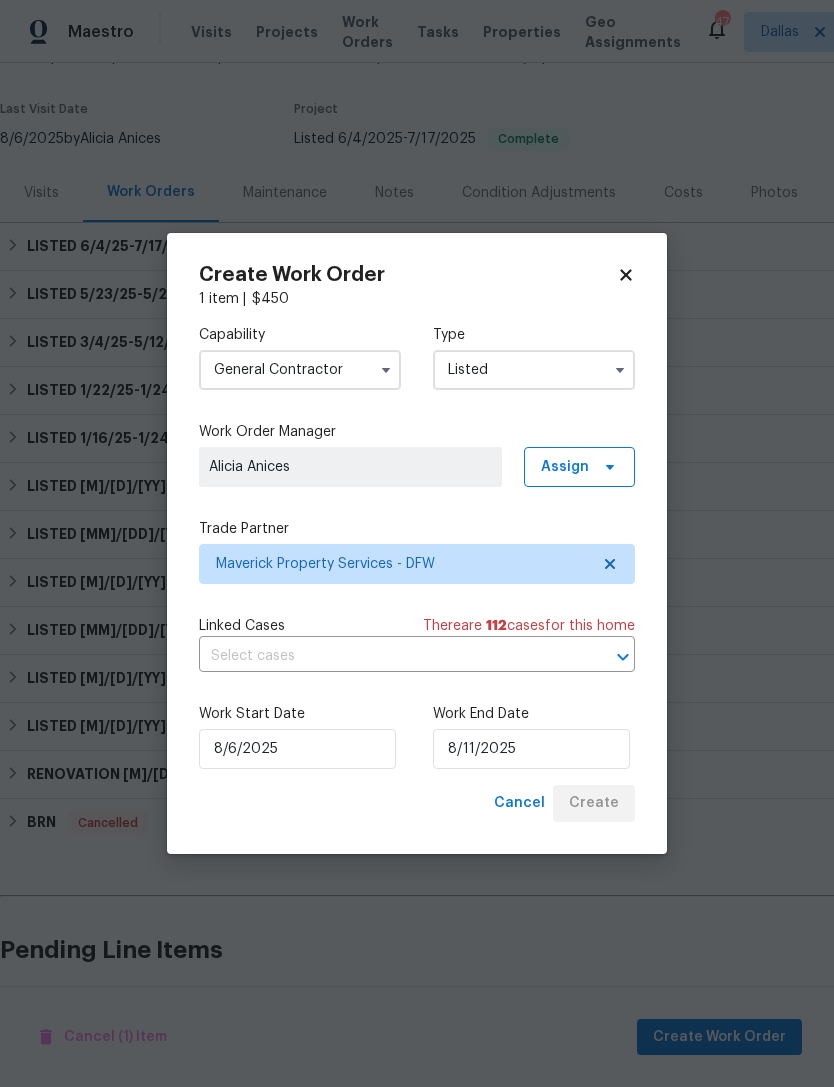 checkbox on "false" 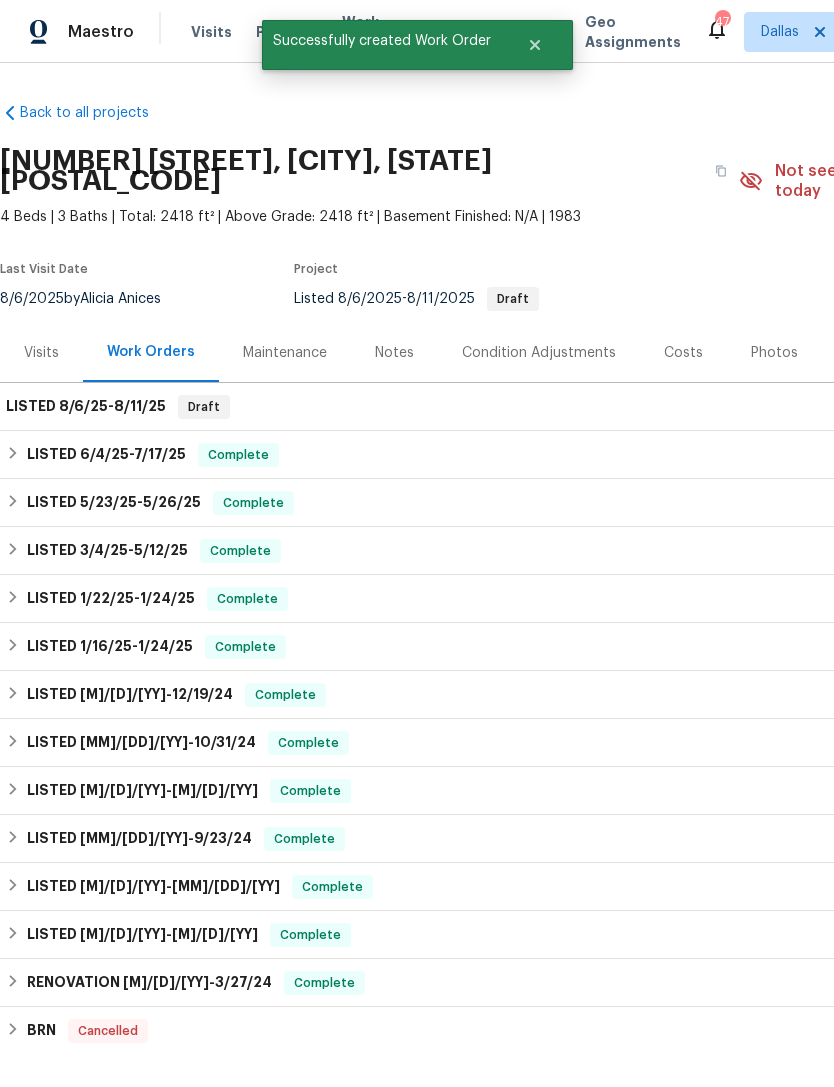 scroll, scrollTop: 0, scrollLeft: 0, axis: both 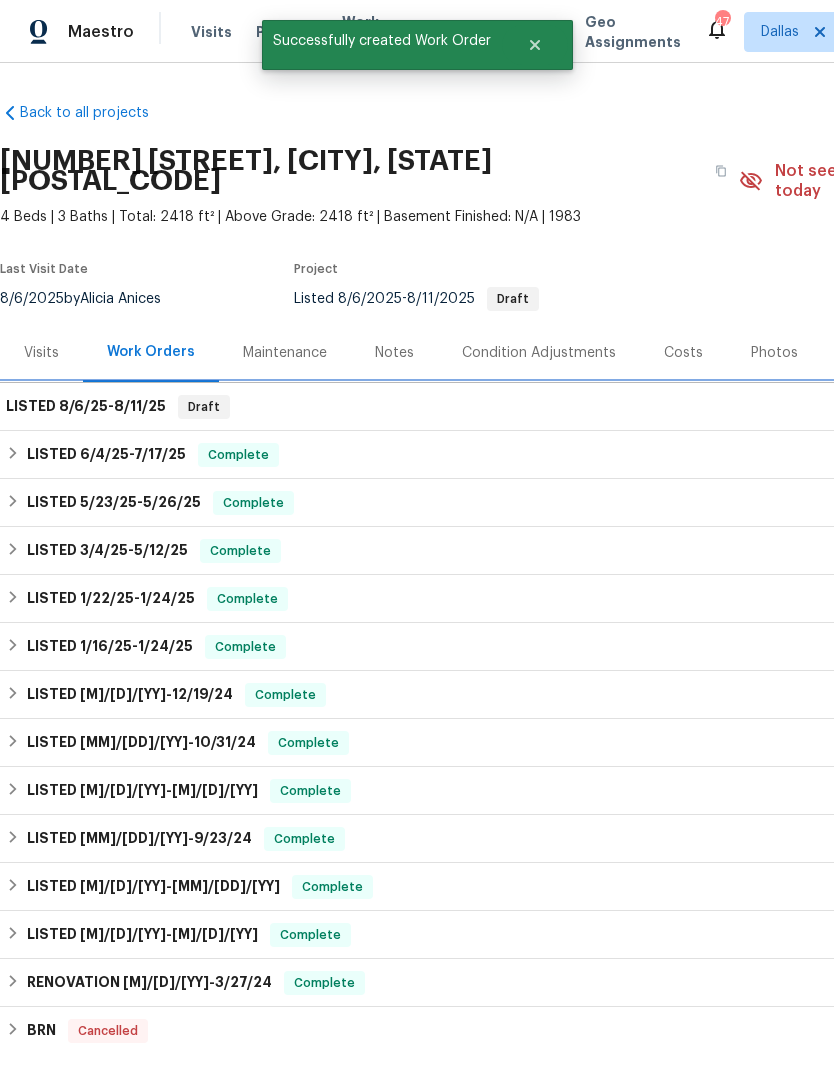 click on "LISTED   8/6/25  -  8/11/25" at bounding box center (86, 407) 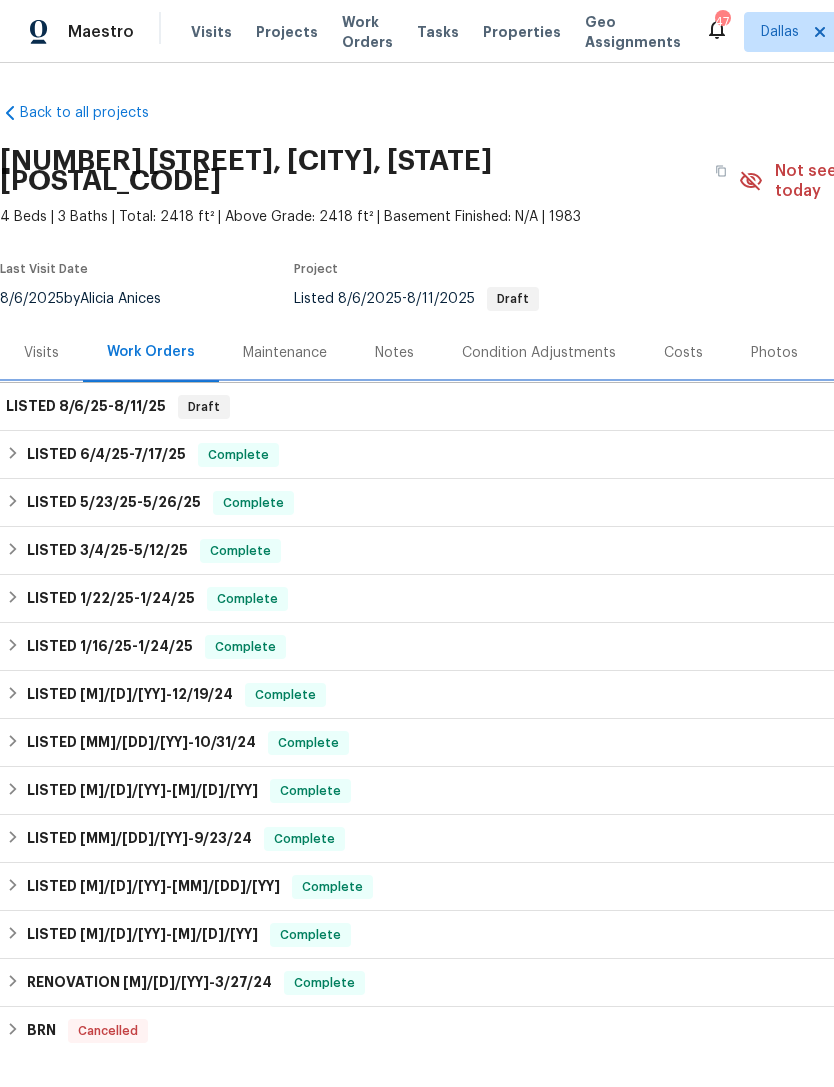 scroll, scrollTop: 0, scrollLeft: 0, axis: both 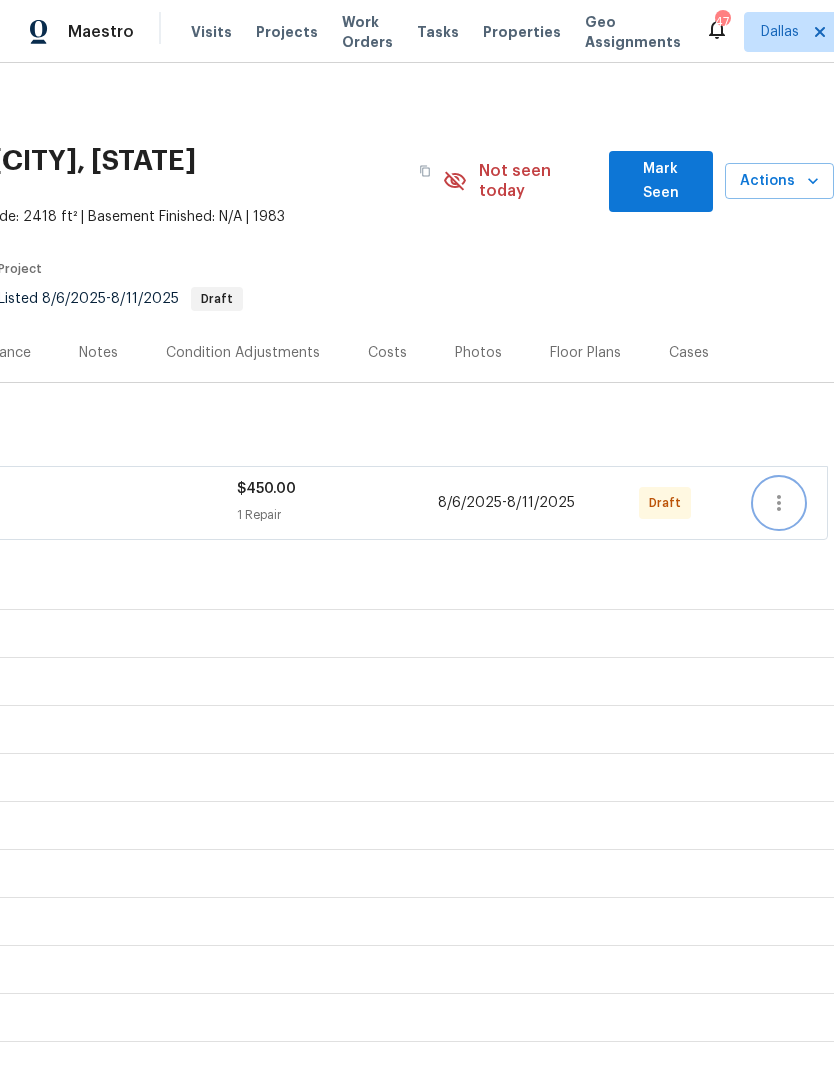 click 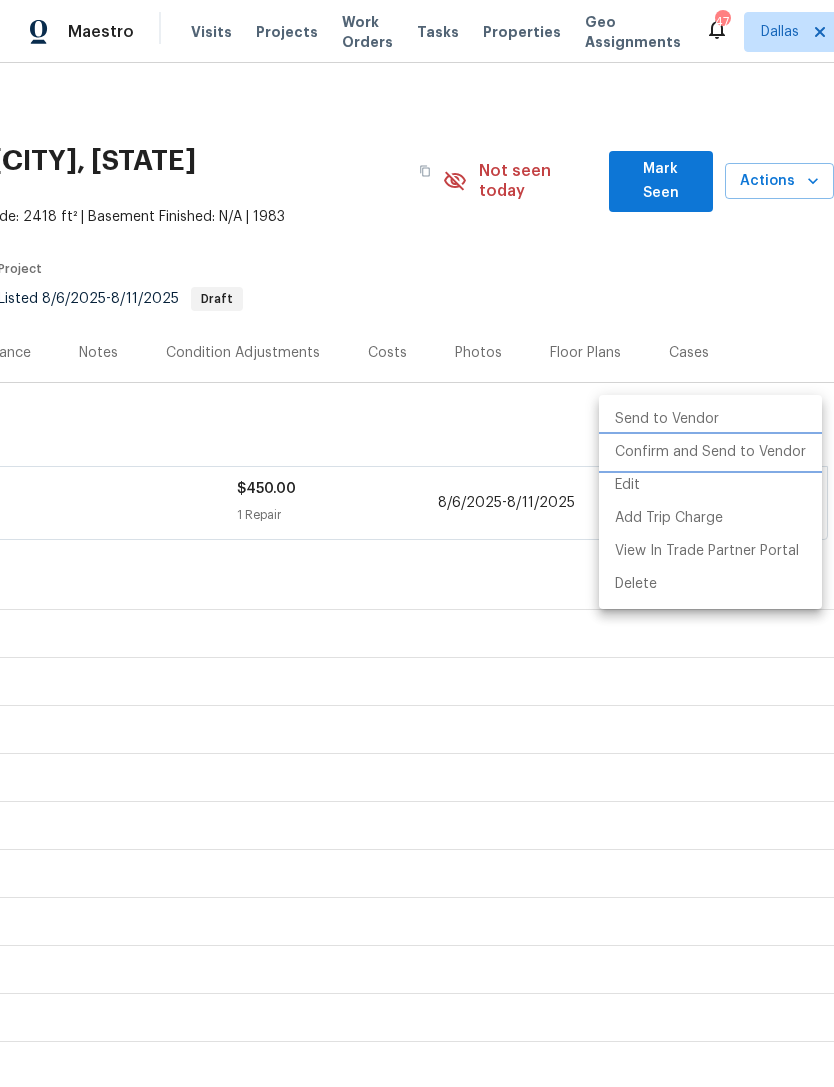 click on "Confirm and Send to Vendor" at bounding box center (710, 452) 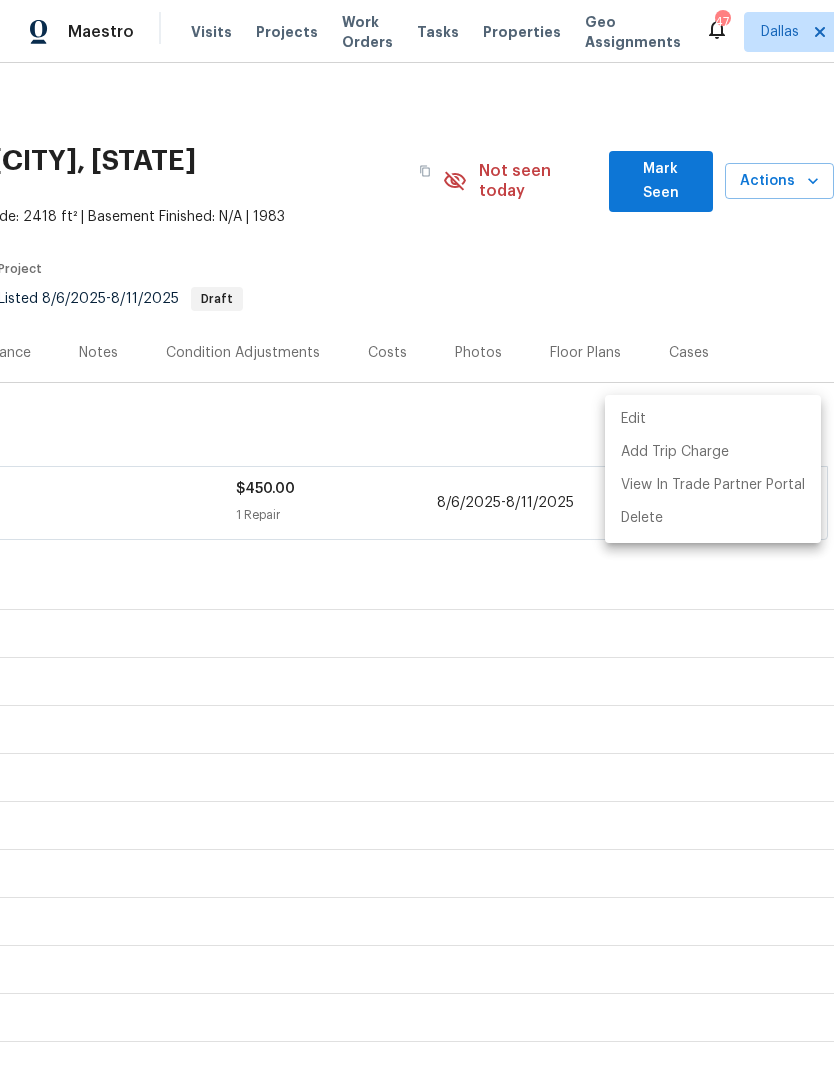 click at bounding box center [417, 543] 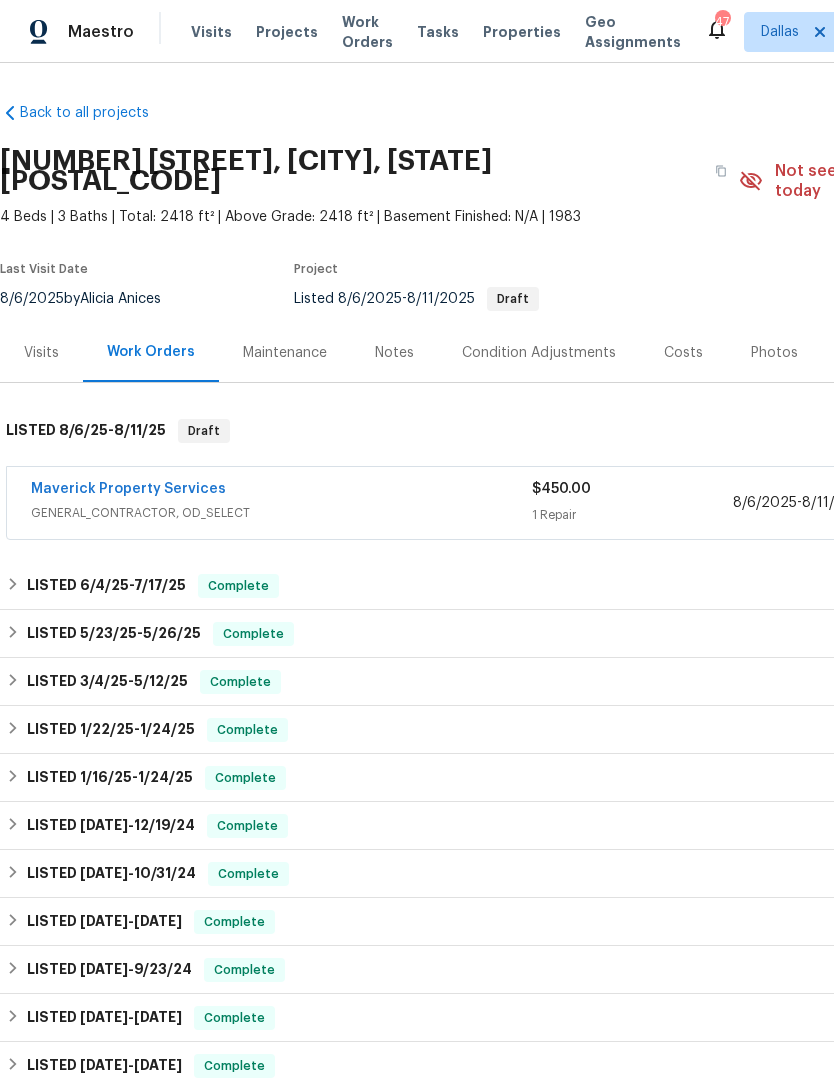 scroll, scrollTop: 0, scrollLeft: 0, axis: both 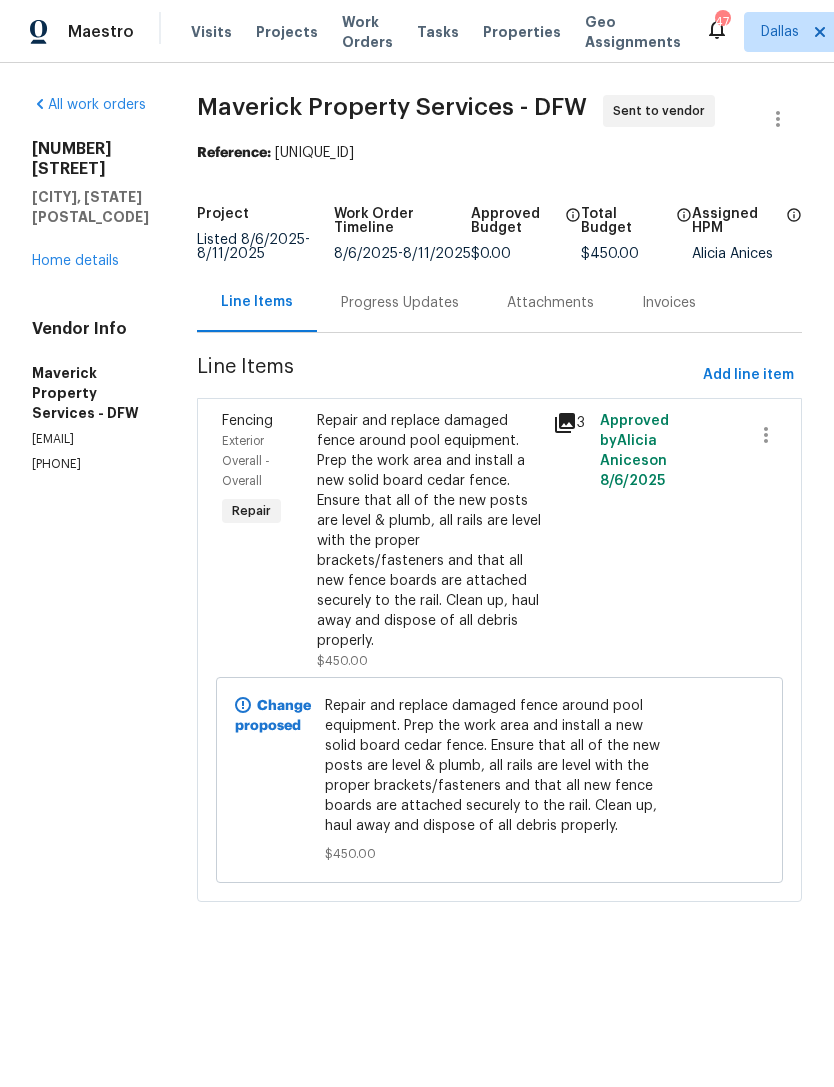 click on "Progress Updates" at bounding box center (400, 303) 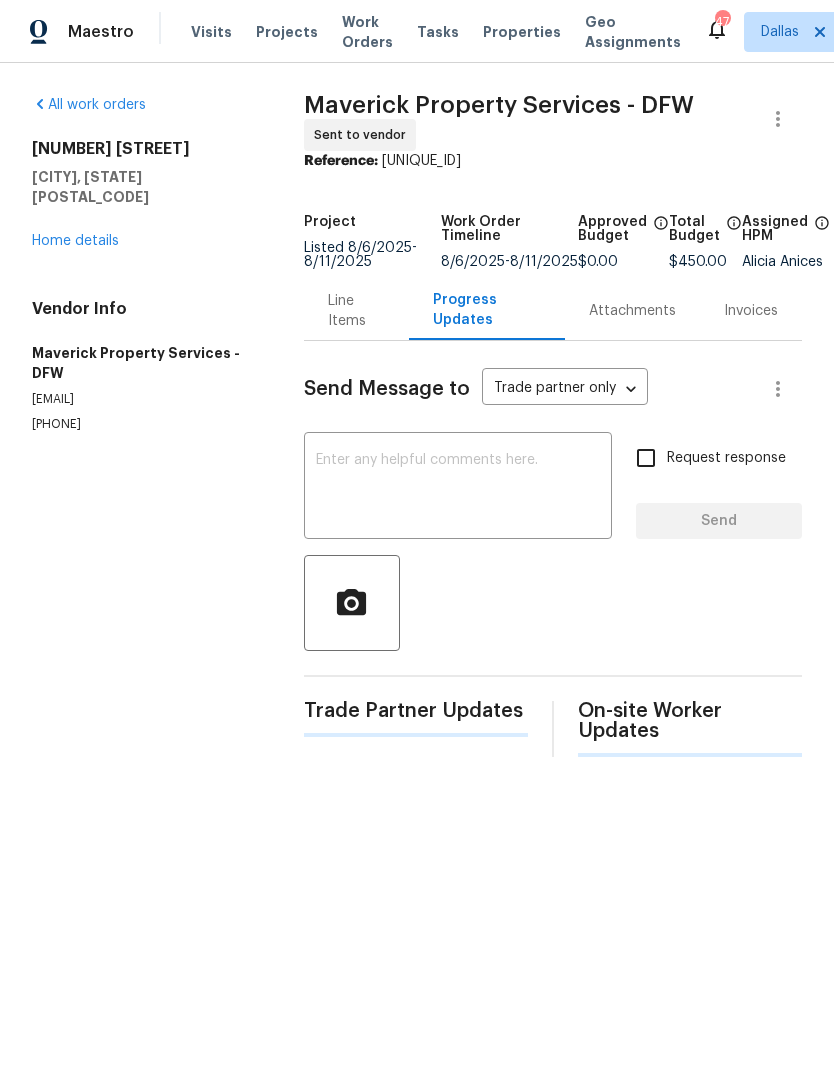 click at bounding box center [458, 488] 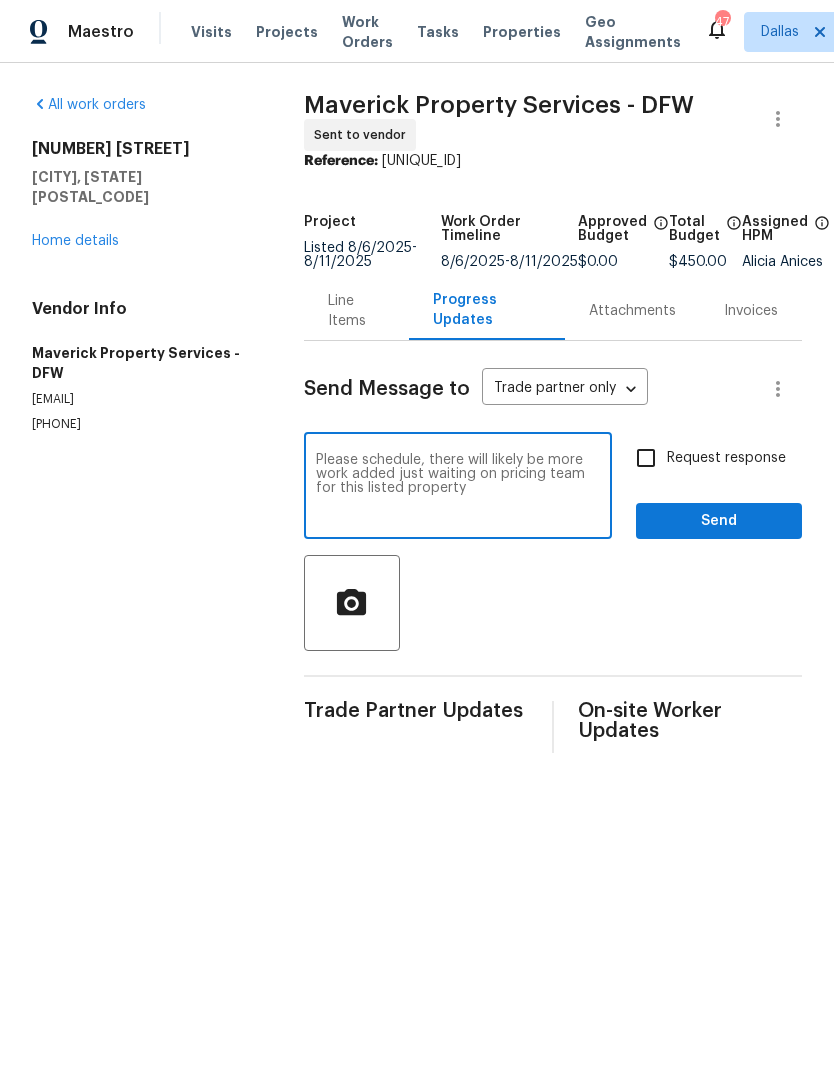 type on "Please schedule, there will likely be more work added just waiting on pricing team for this listed property" 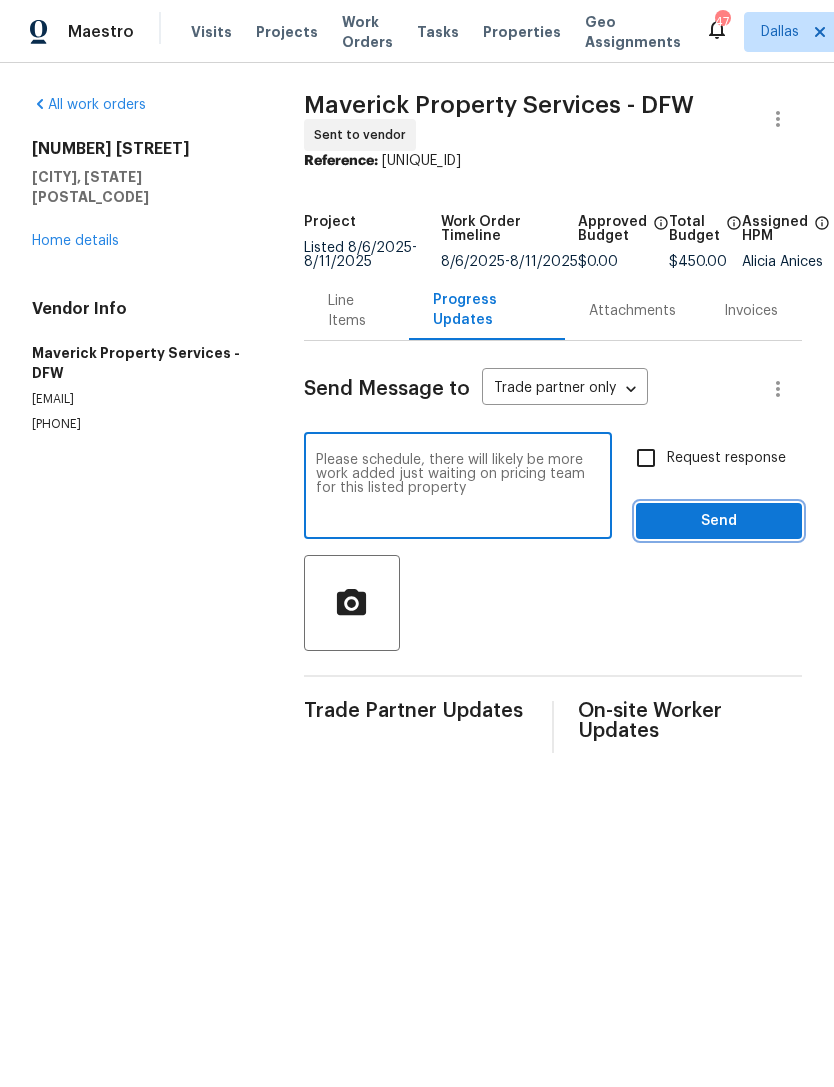 click on "Send" at bounding box center (719, 521) 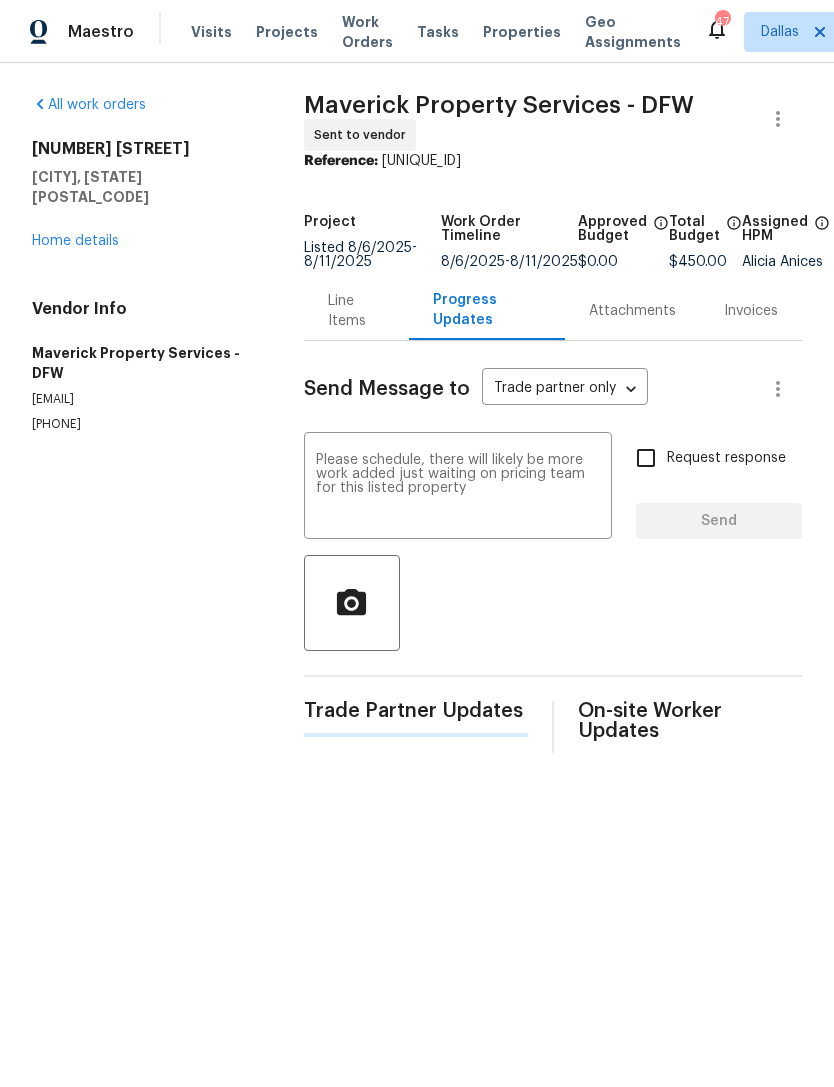type 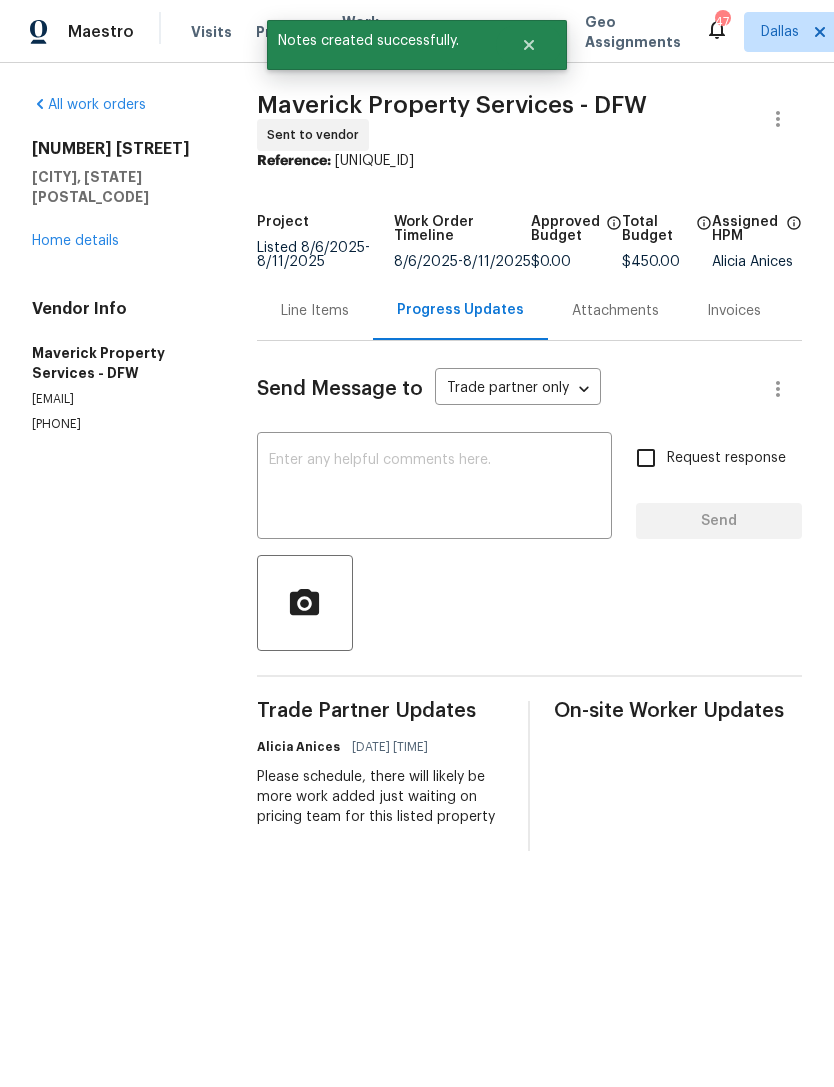 click on "Home details" at bounding box center [75, 241] 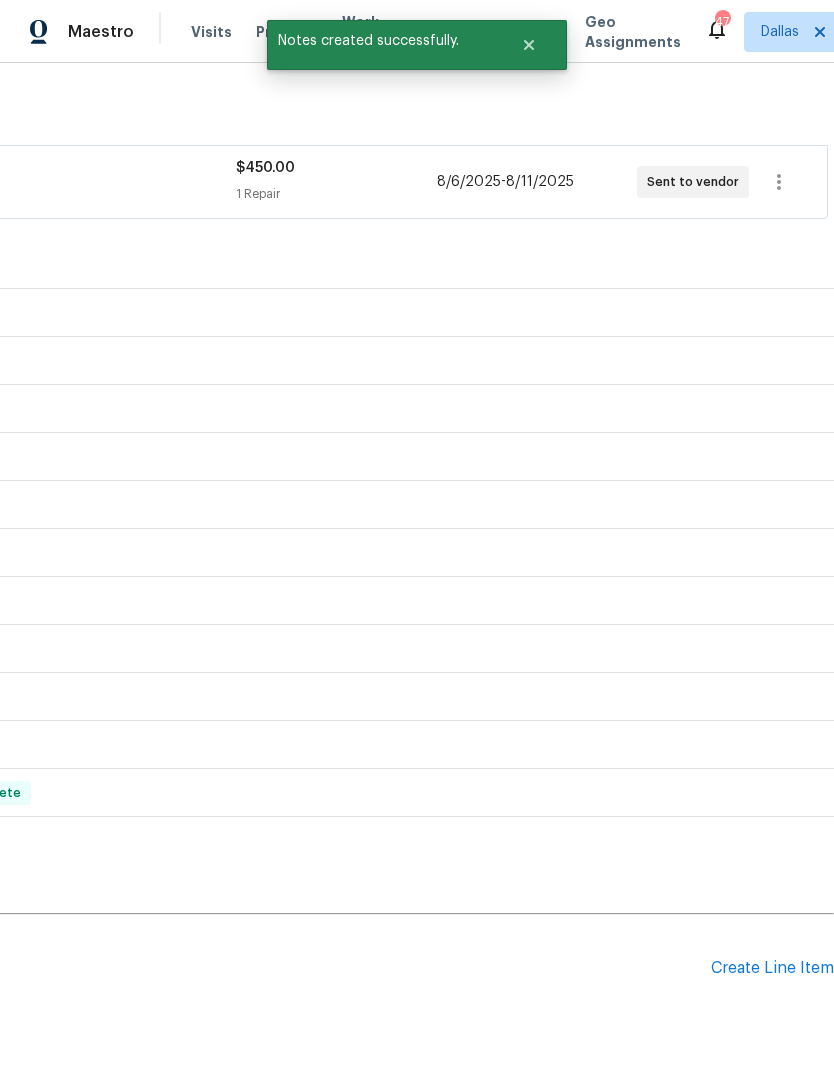 scroll, scrollTop: 320, scrollLeft: 296, axis: both 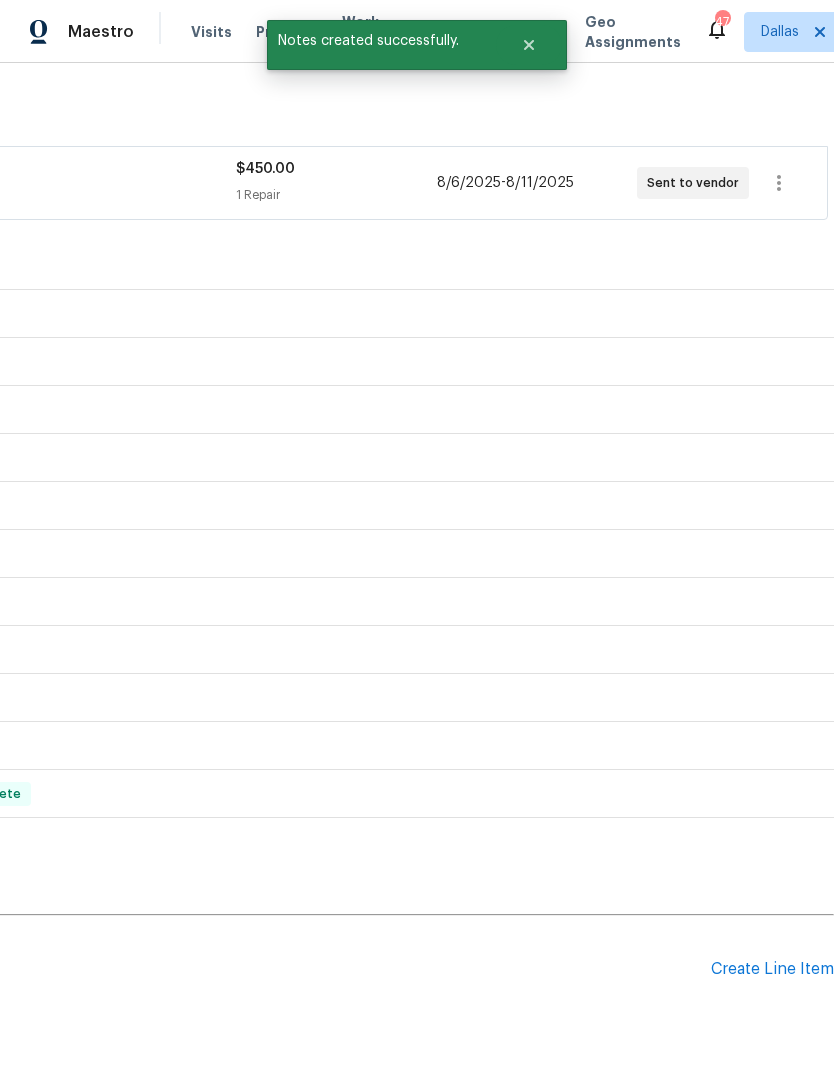 click on "Create Line Item" at bounding box center [772, 969] 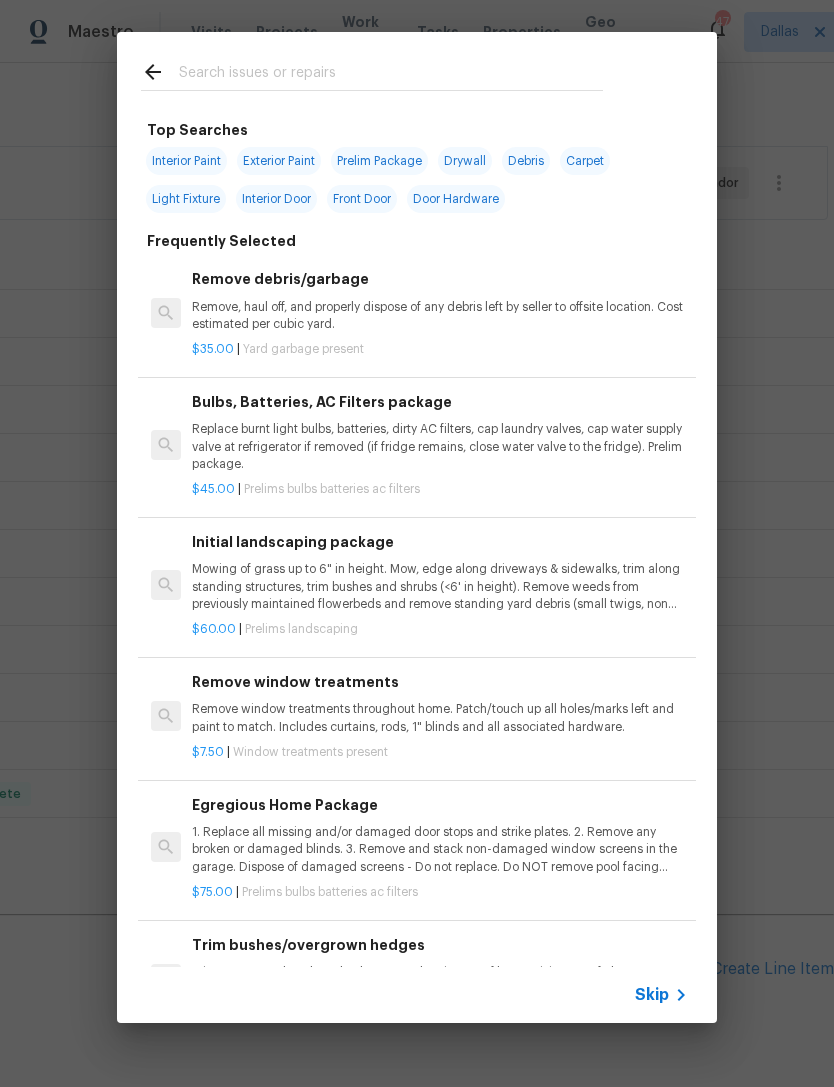 click on "Mowing of grass up to 6" in height. Mow, edge along driveways & sidewalks, trim along standing structures, trim bushes and shrubs (<6' in height). Remove weeds from previously maintained flowerbeds and remove standing yard debris (small twigs, non seasonal falling leaves).  Use leaf blower to remove clippings from hard surfaces."" at bounding box center (440, 586) 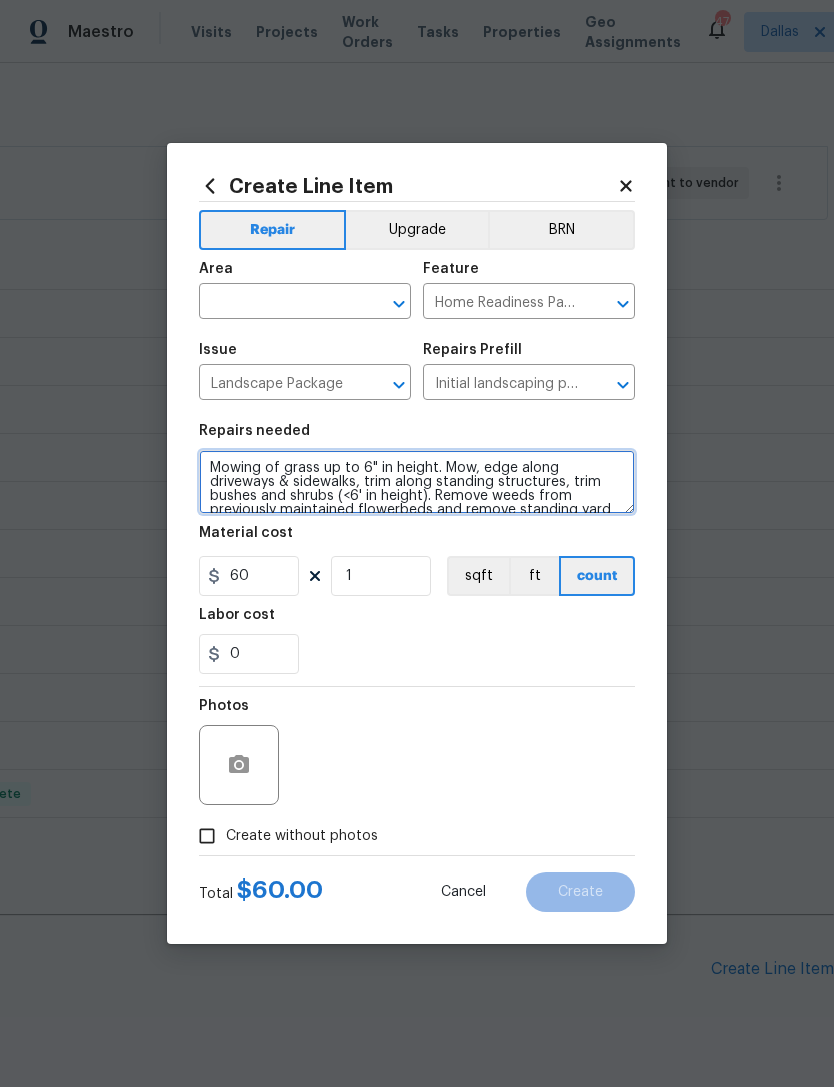 click on "Mowing of grass up to 6" in height. Mow, edge along driveways & sidewalks, trim along standing structures, trim bushes and shrubs (<6' in height). Remove weeds from previously maintained flowerbeds and remove standing yard debris (small twigs, non seasonal falling leaves).  Use leaf blower to remove clippings from hard surfaces."" at bounding box center [417, 482] 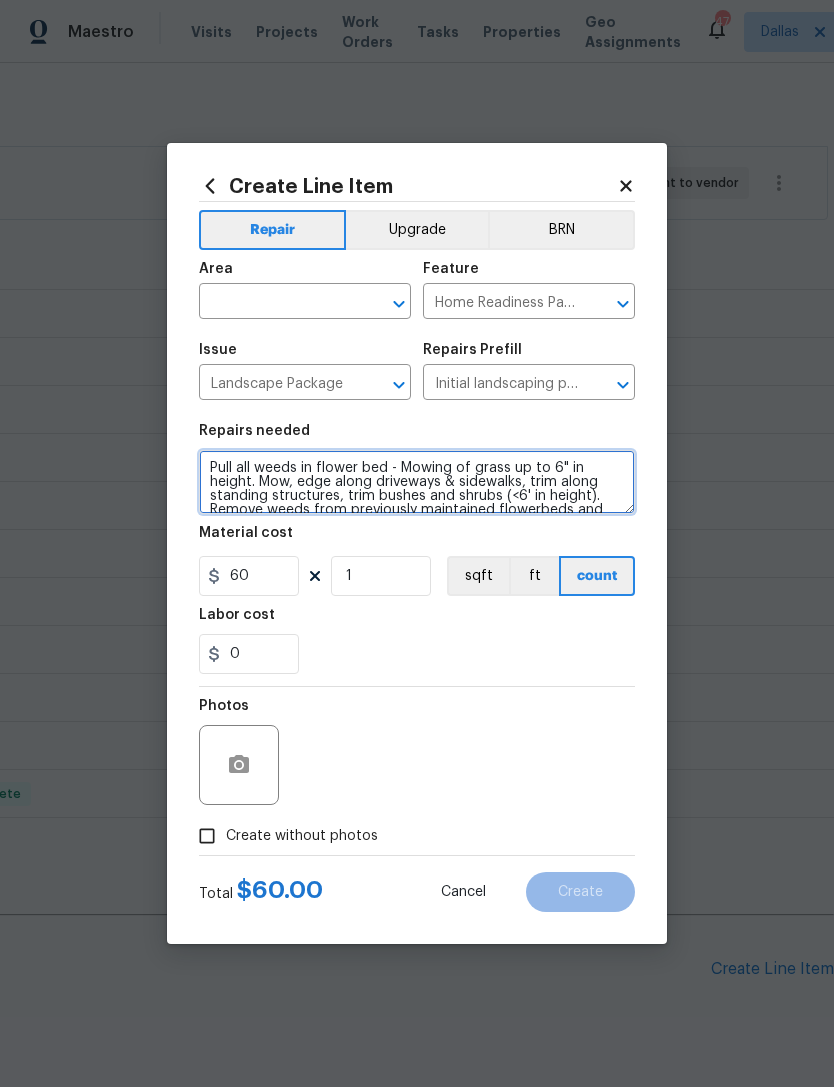 type on "Pull all weeds in flower bed - Mowing of grass up to 6" in height. Mow, edge along driveways & sidewalks, trim along standing structures, trim bushes and shrubs (<6' in height). Remove weeds from previously maintained flowerbeds and remove standing yard debris (small twigs, non seasonal falling leaves).  Use leaf blower to remove clippings from hard surfaces."" 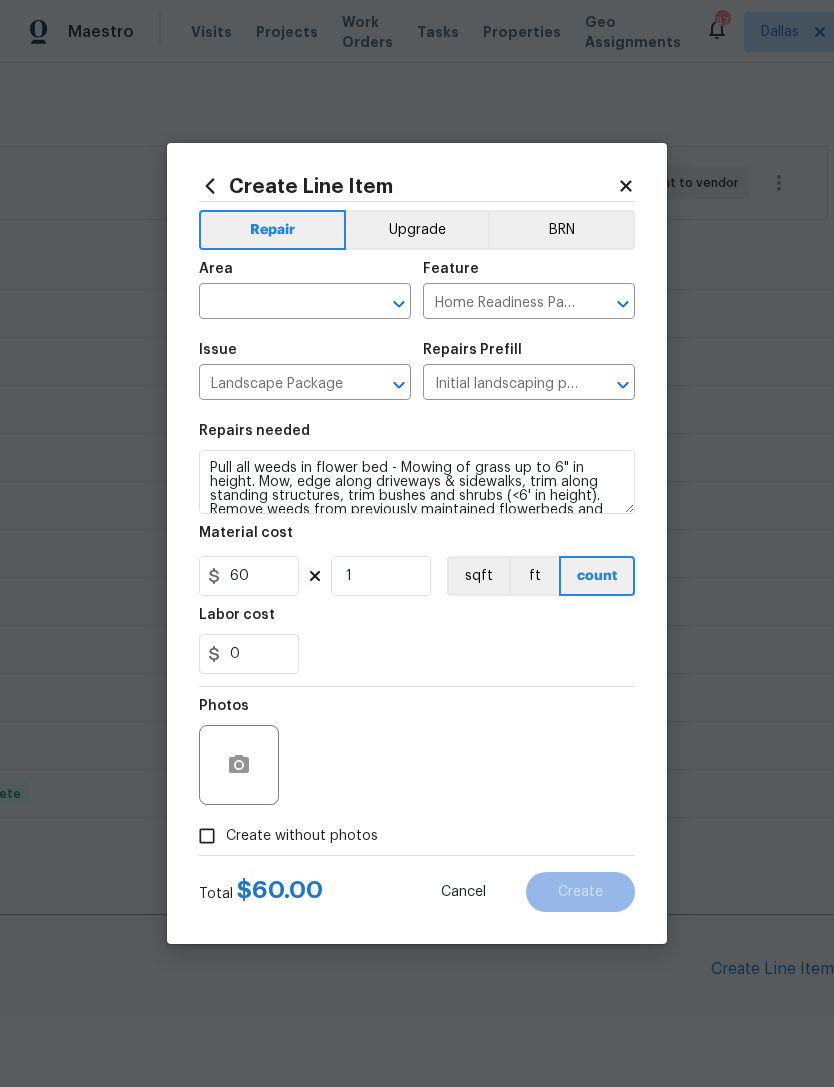 click on "0" at bounding box center (417, 654) 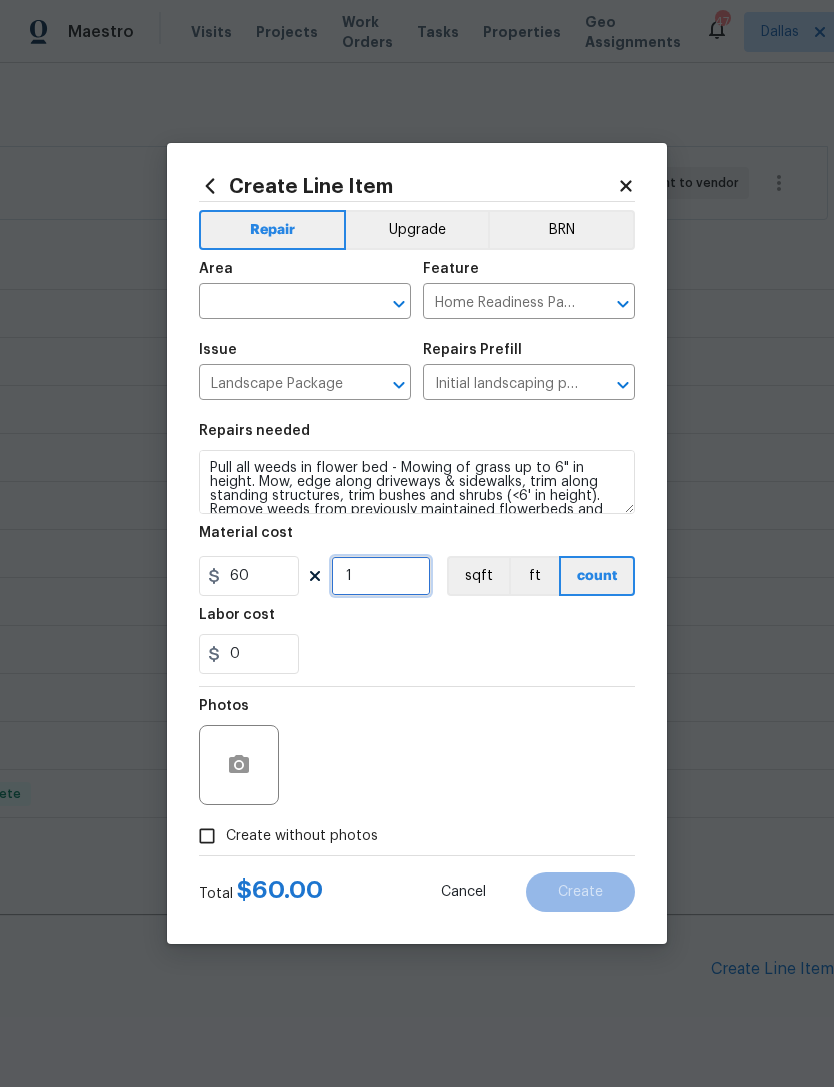 click on "1" at bounding box center (381, 576) 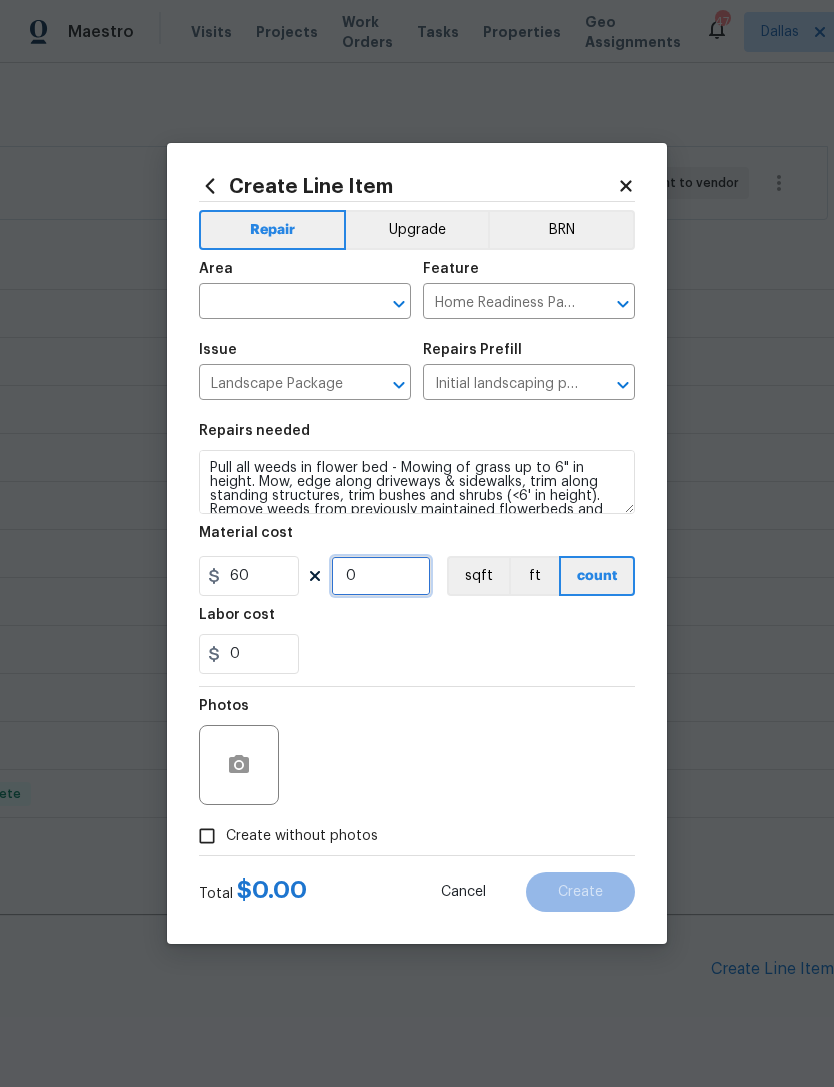 type on "6" 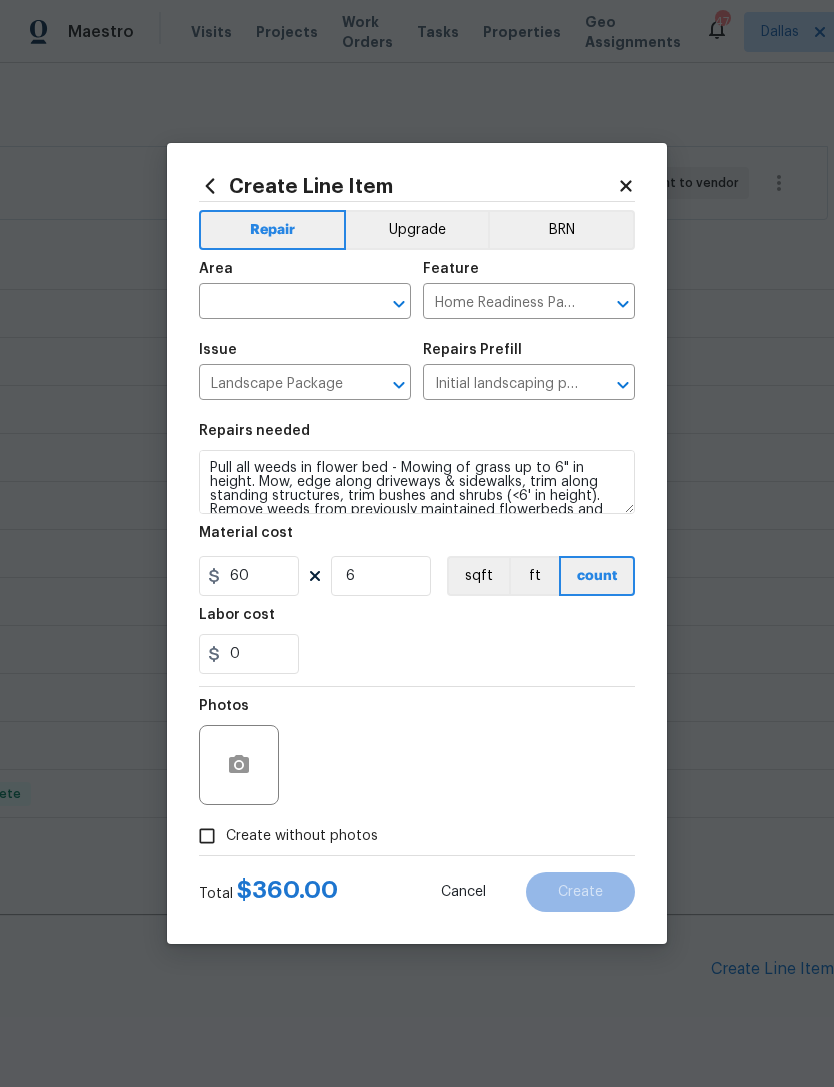 click on "Photos" at bounding box center [241, 712] 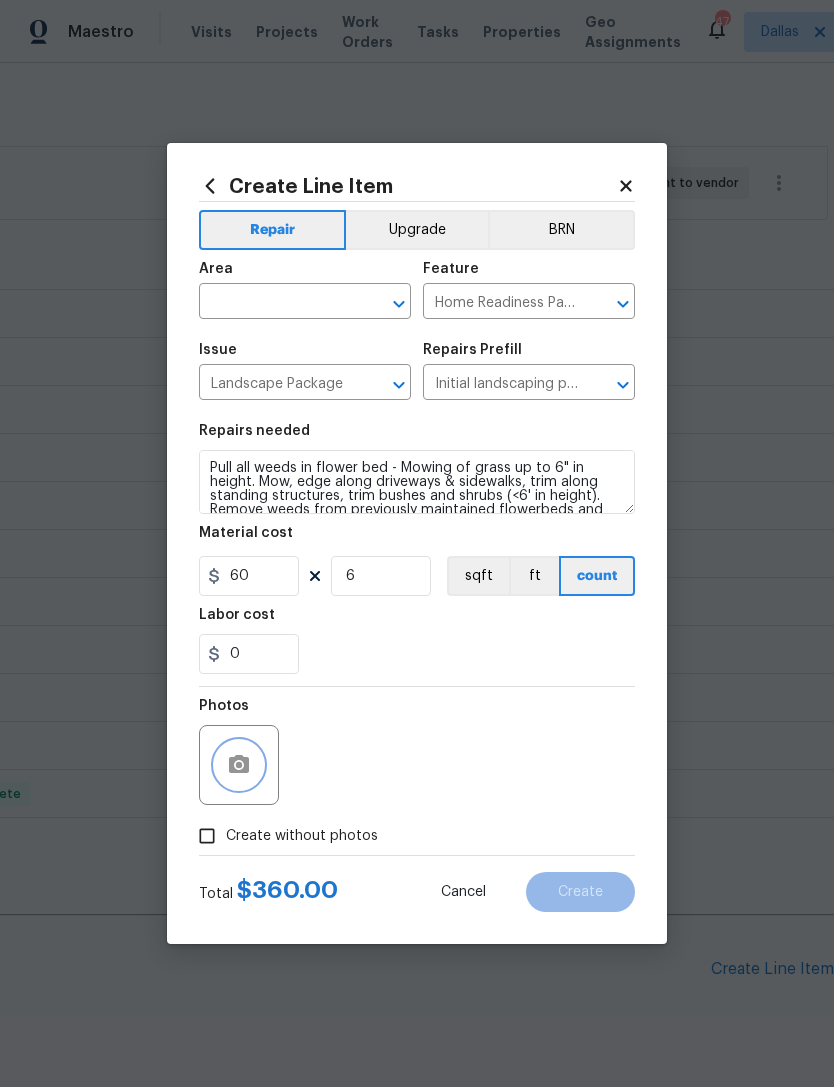 click at bounding box center [239, 765] 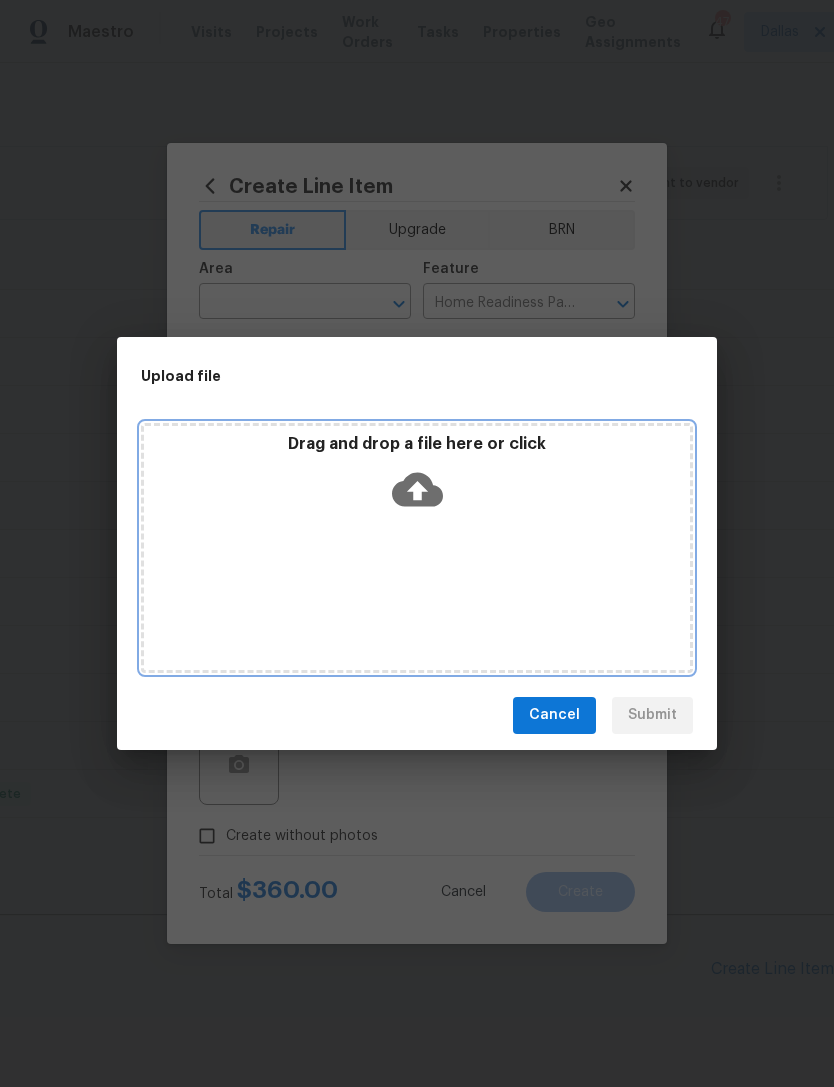 click 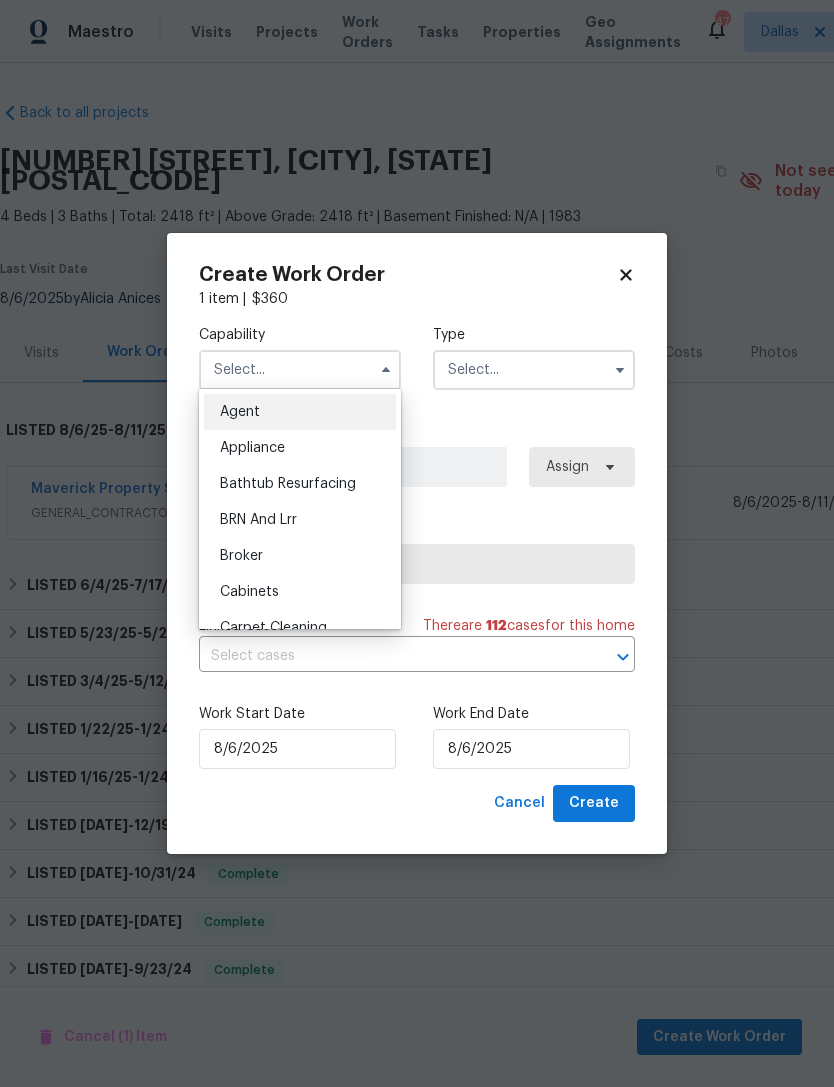 scroll, scrollTop: 0, scrollLeft: 0, axis: both 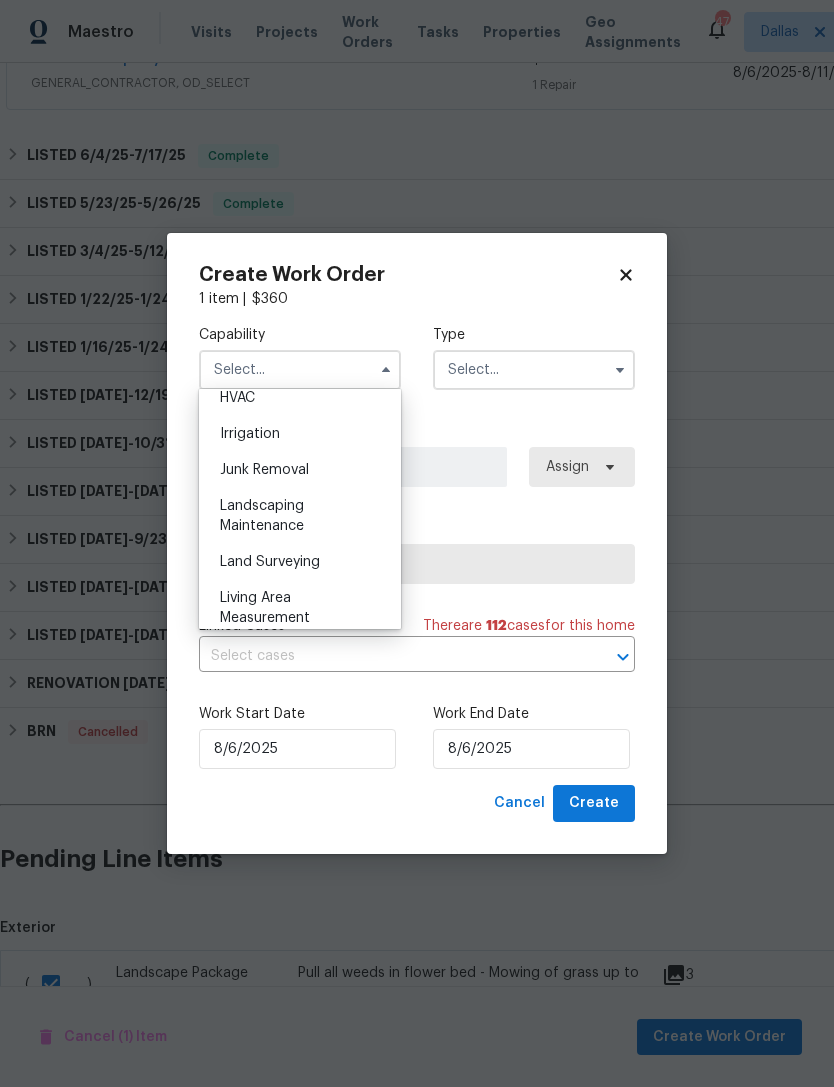 click on "Landscaping Maintenance" at bounding box center (300, 516) 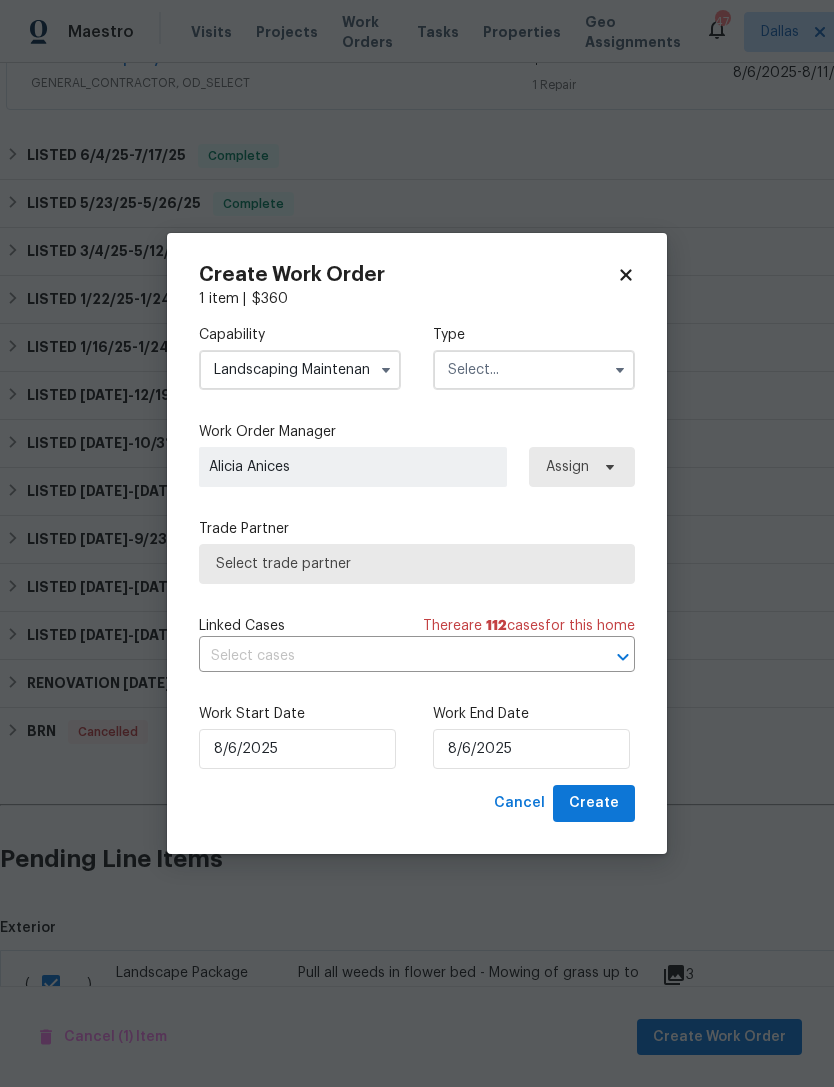 click at bounding box center (534, 370) 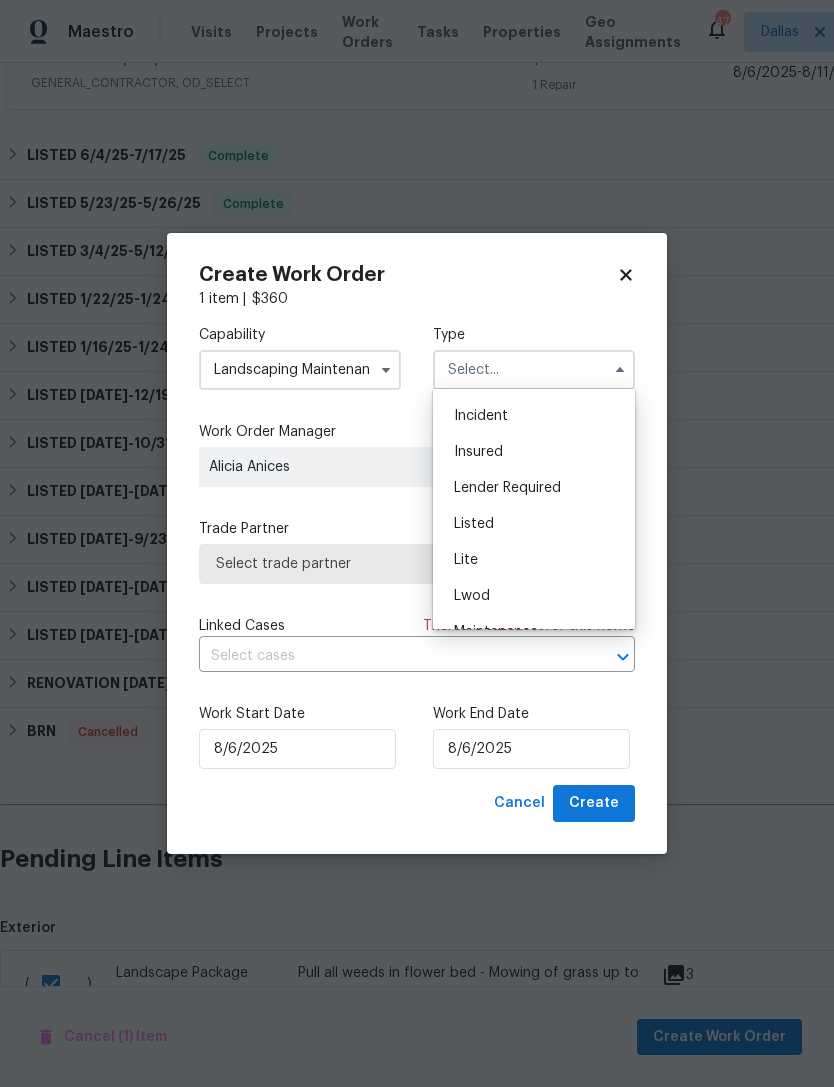 scroll, scrollTop: 120, scrollLeft: 0, axis: vertical 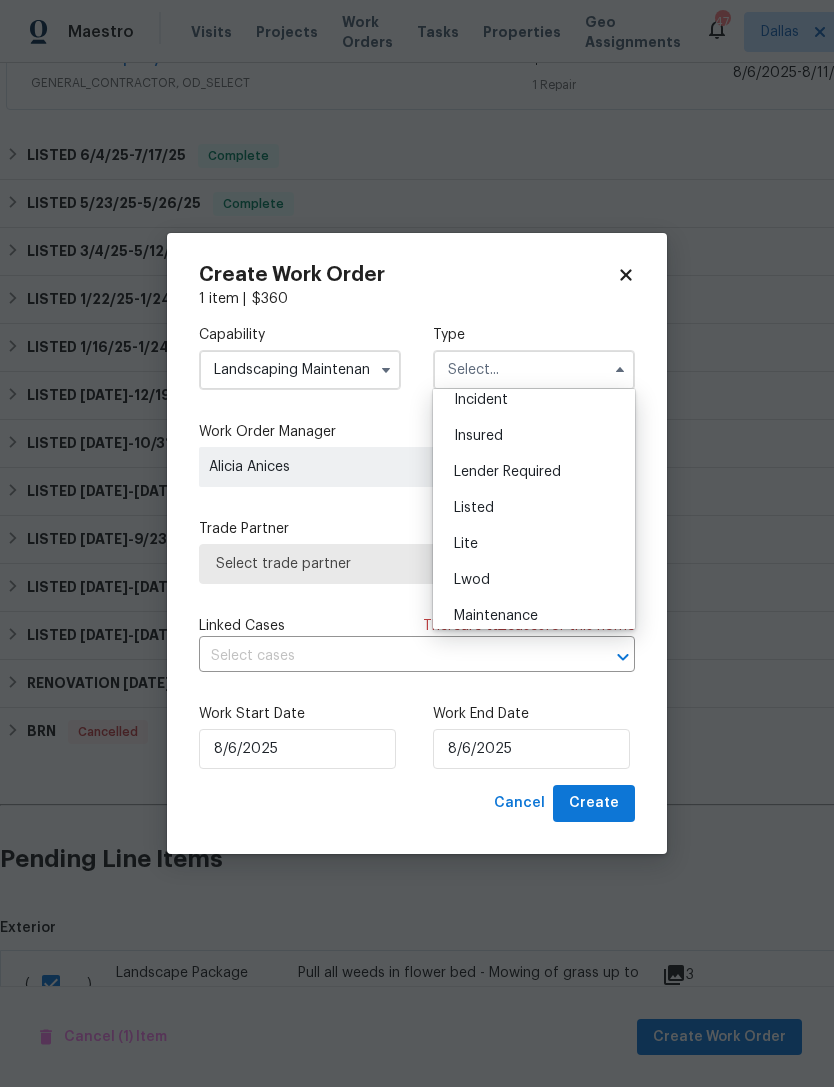 click on "Listed" at bounding box center (534, 508) 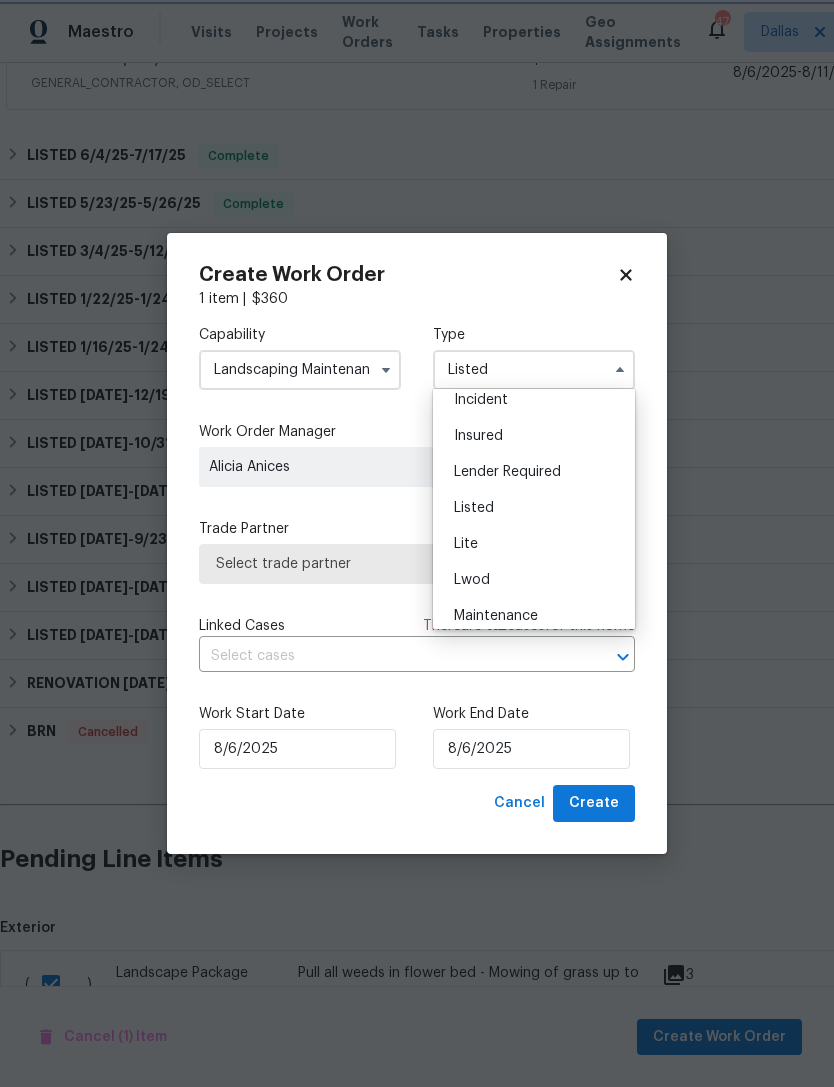 scroll, scrollTop: 0, scrollLeft: 0, axis: both 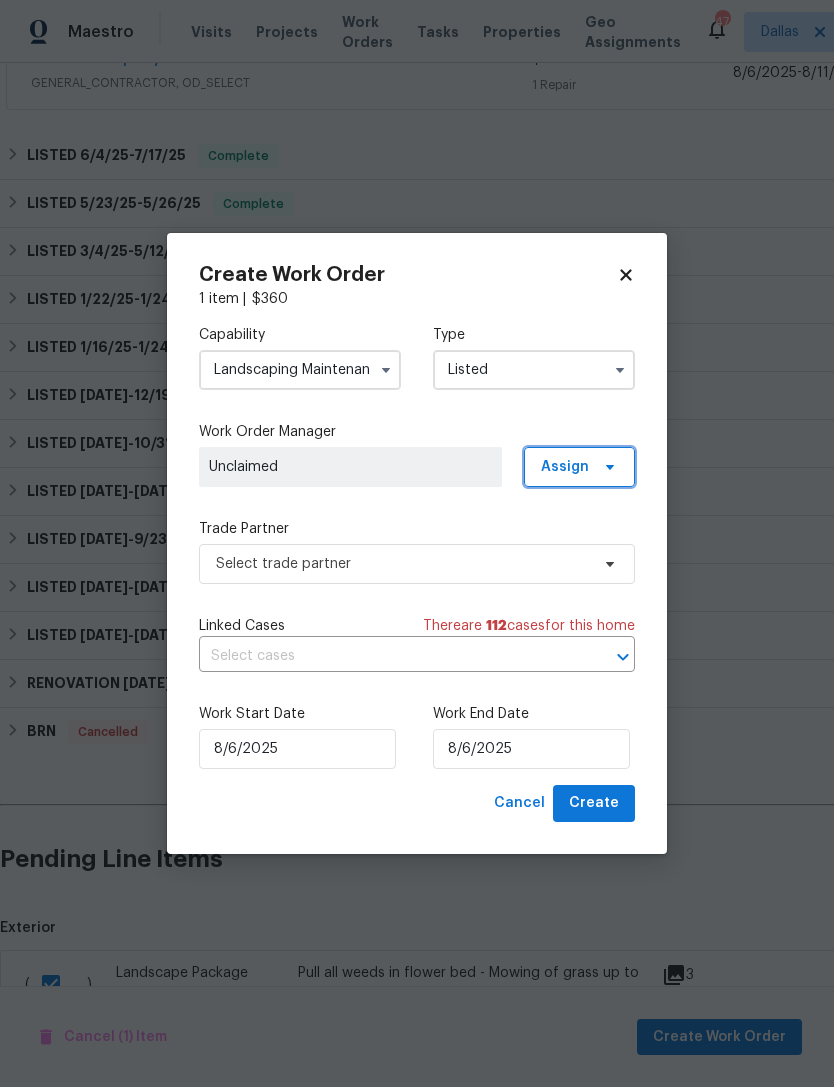 click 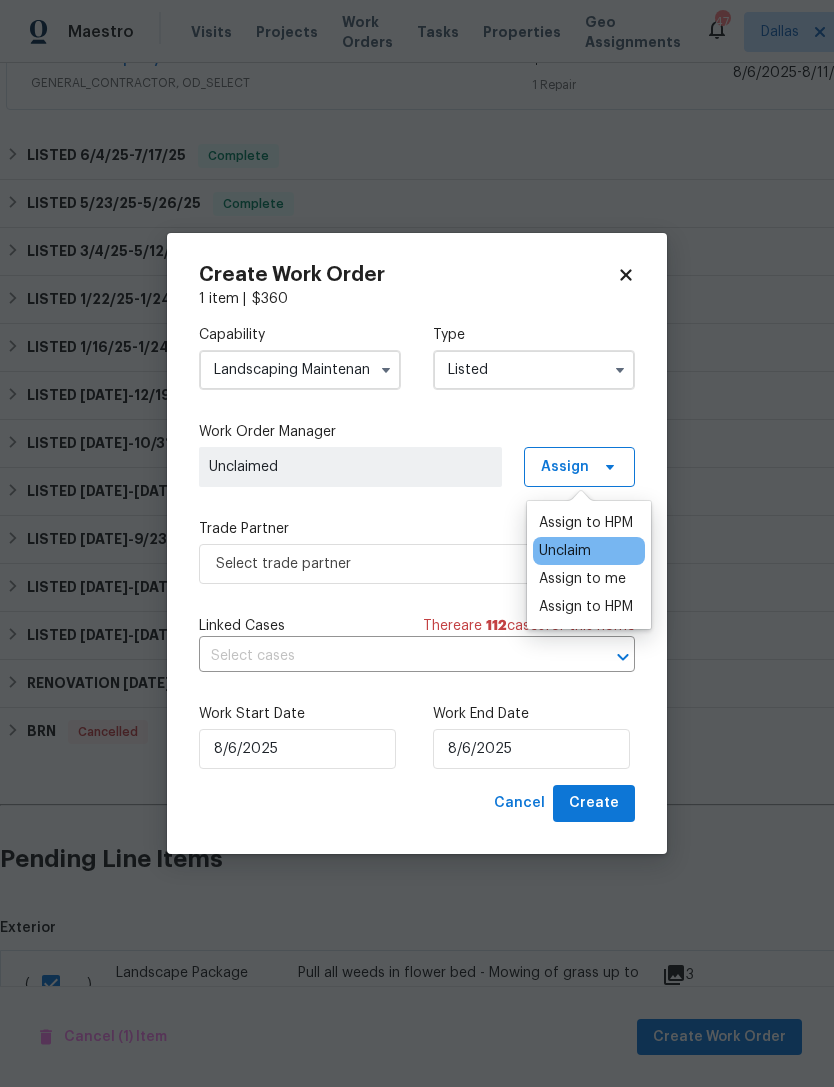click on "Assign to HPM" at bounding box center [586, 523] 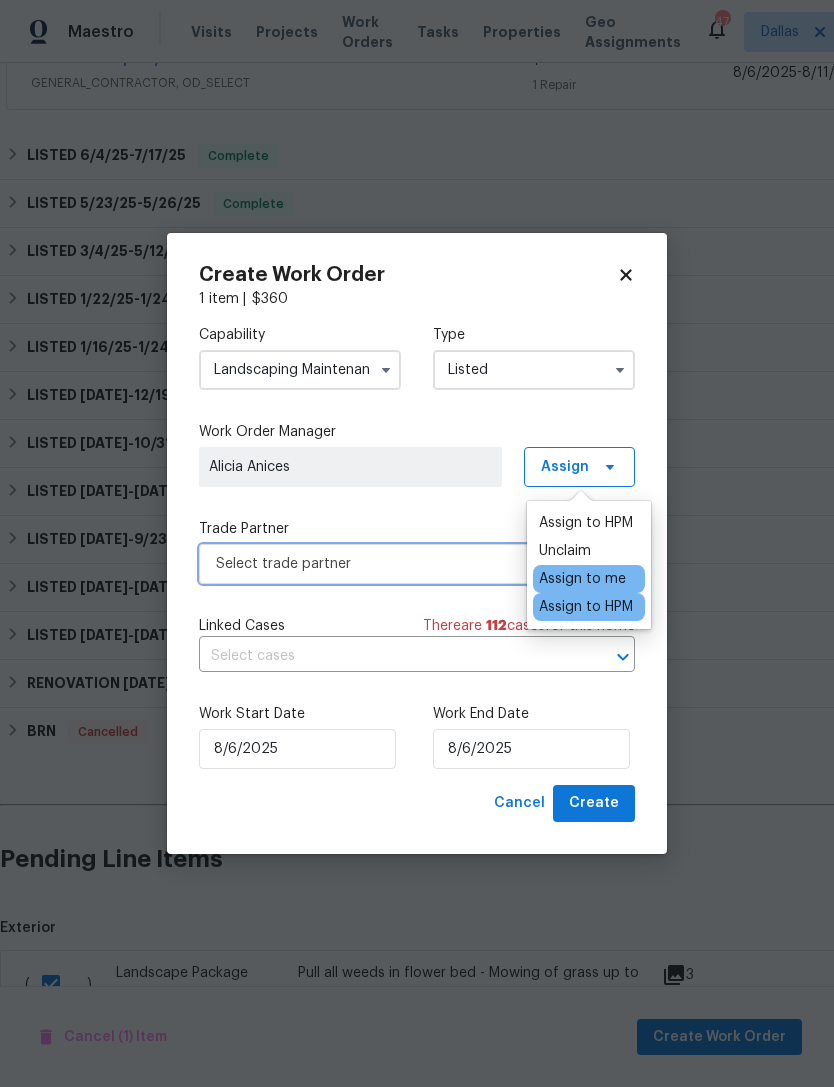 click on "Select trade partner" at bounding box center [402, 564] 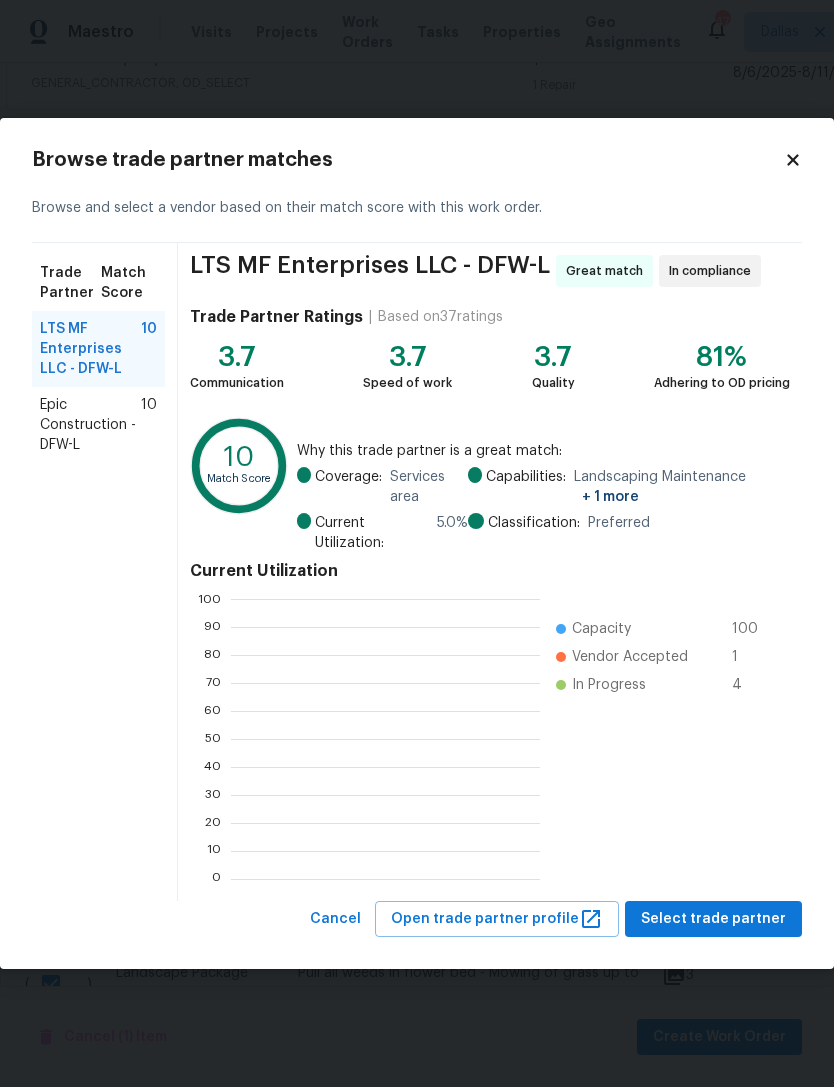 scroll, scrollTop: 2, scrollLeft: 2, axis: both 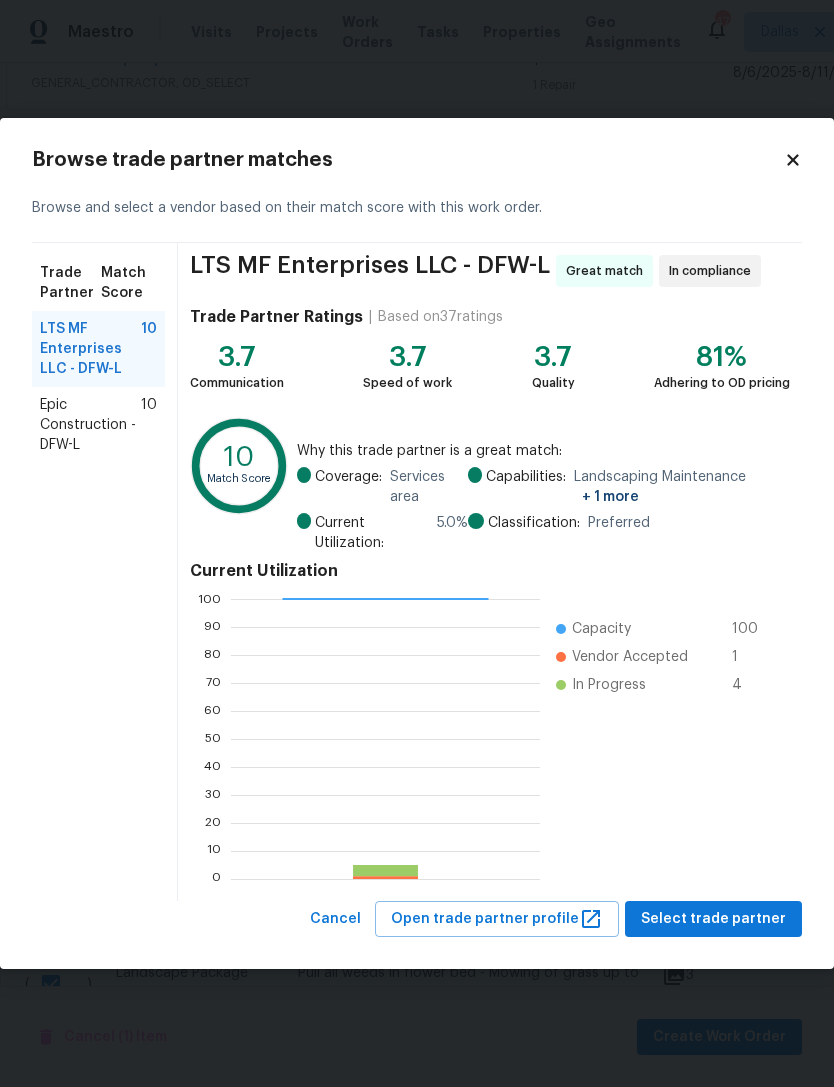 click on "Epic Construction - DFW-L" at bounding box center (90, 425) 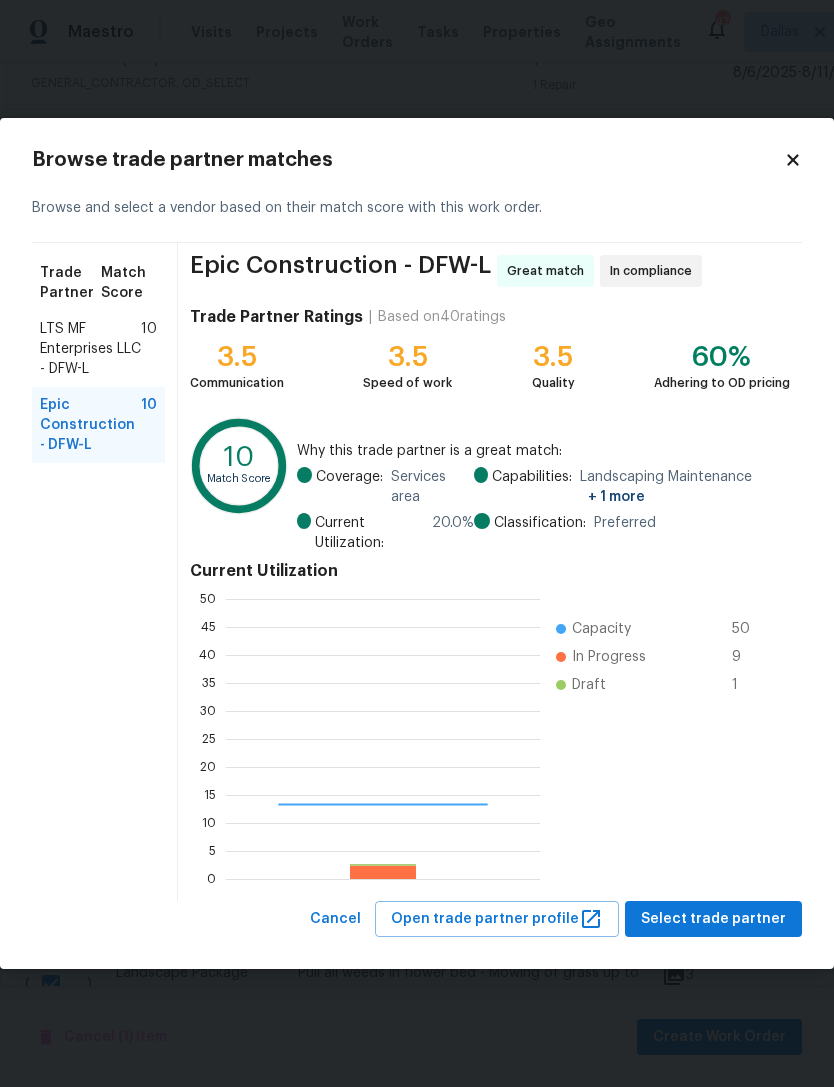 click on "Capacity 50 In Progress 9 Draft 1" at bounding box center (660, 739) 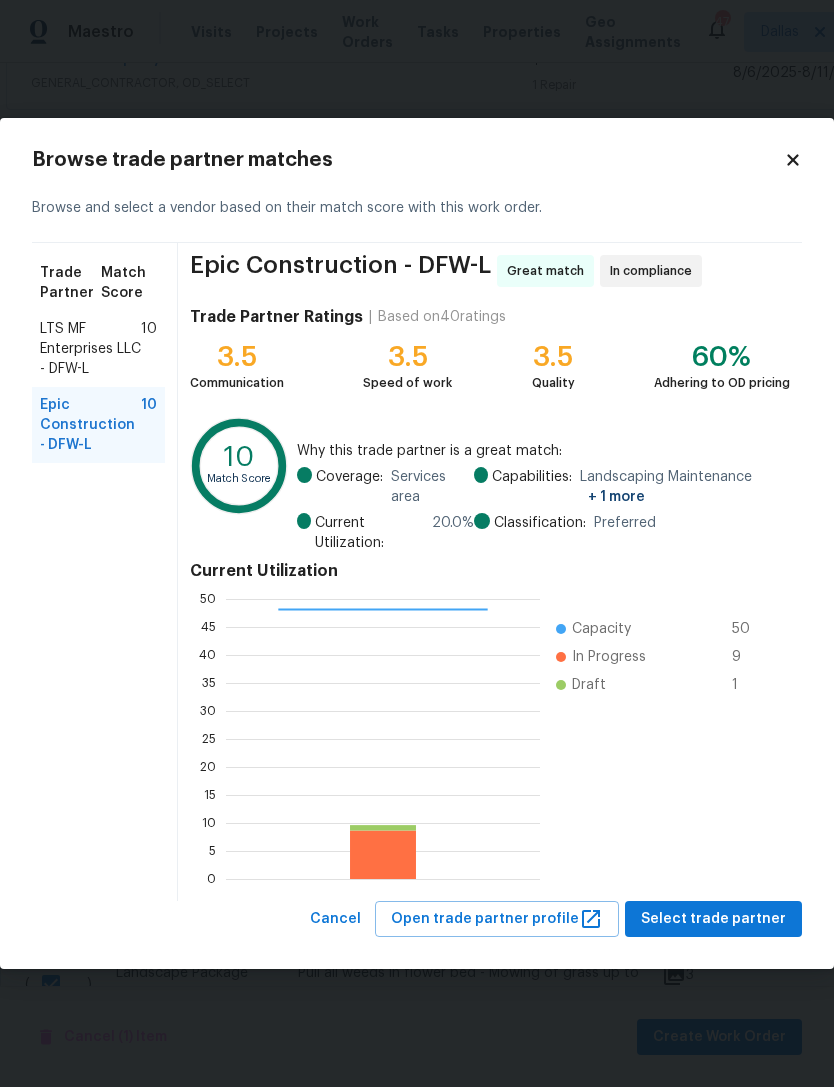 click on "Epic Construction - DFW-L Great match In compliance Trade Partner Ratings    |    Based on  40  ratings 3.5 Communication 3.5 Speed of work 3.5 Quality 60% Adhering to OD pricing 10 Match Score Why this trade partner is a great match: Coverage: Services area Current Utilization: 20.0 % Capabilities: Landscaping Maintenance + 1 more Classification: Preferred Current Utilization 0 5 10 15 20 25 30 35 40 45 50 Capacity 50 In Progress 9 Draft 1" at bounding box center [490, 572] 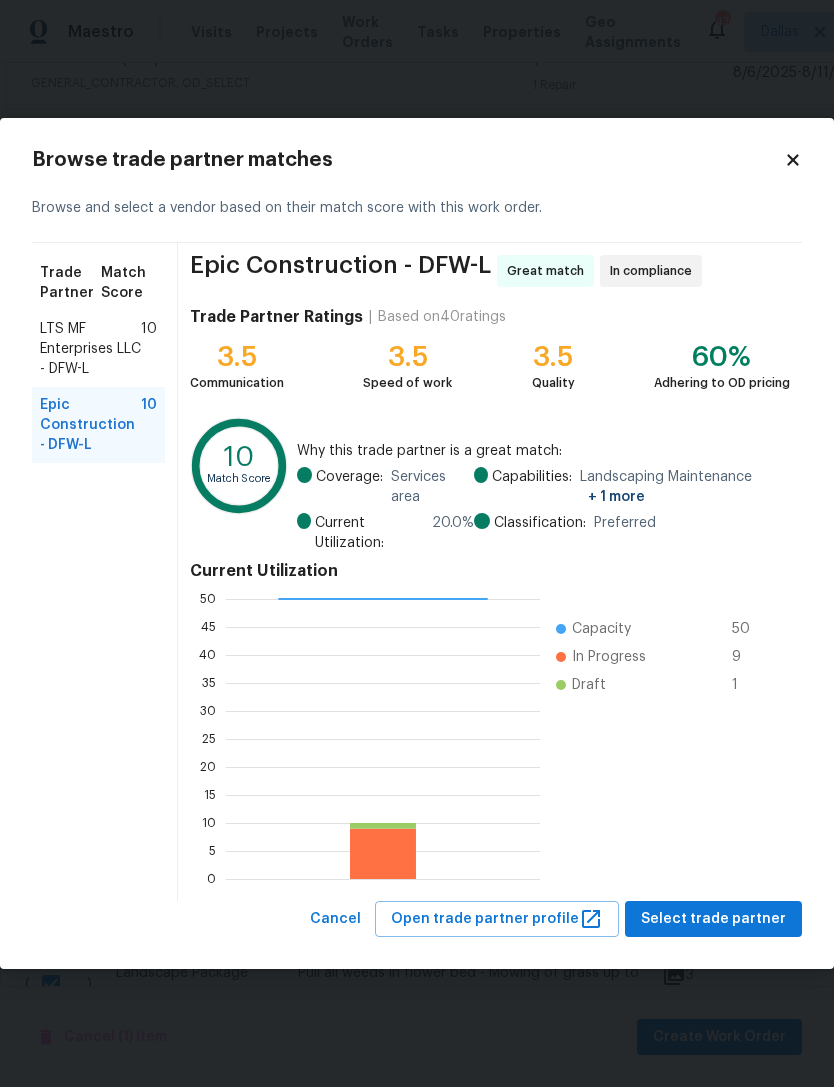 click on "Epic Construction - DFW-L Great match In compliance Trade Partner Ratings    |    Based on  40  ratings 3.5 Communication 3.5 Speed of work 3.5 Quality 60% Adhering to OD pricing 10 Match Score Why this trade partner is a great match: Coverage: Services area Current Utilization: 20.0 % Capabilities: Landscaping Maintenance + 1 more Classification: Preferred Current Utilization 0 5 10 15 20 25 30 35 40 45 50 Capacity 50 In Progress 9 Draft 1" at bounding box center [490, 572] 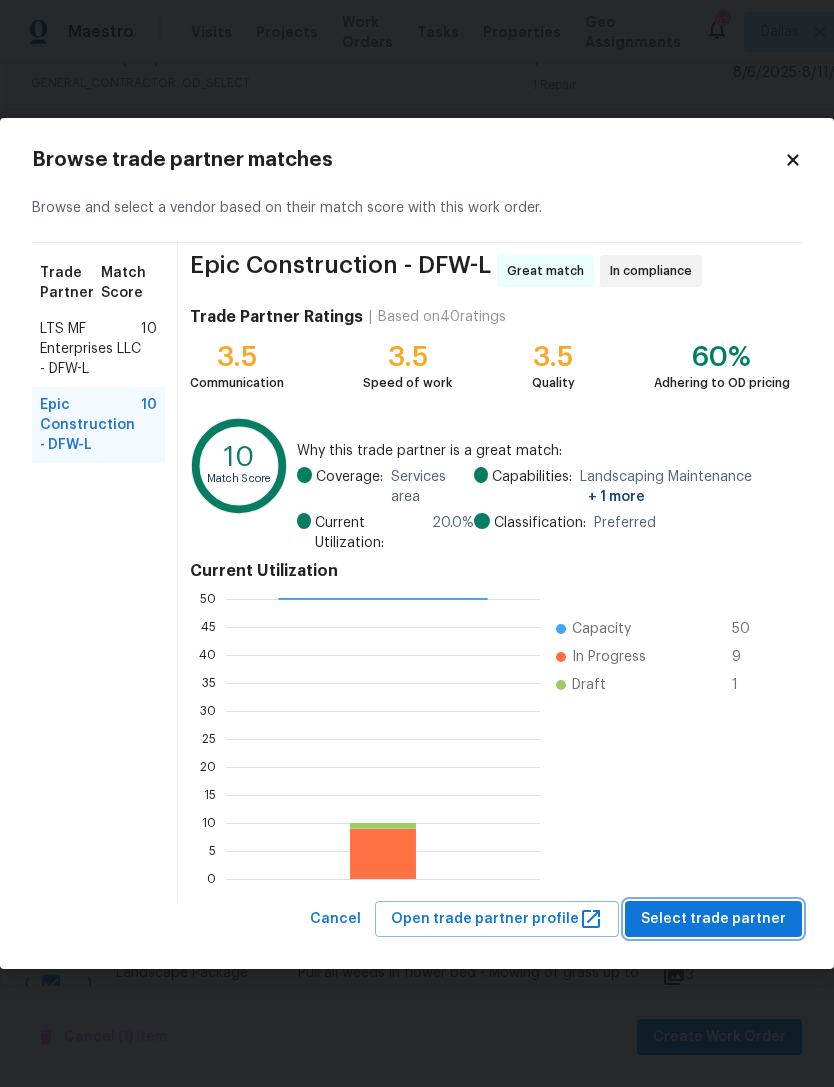 click on "Select trade partner" at bounding box center (713, 919) 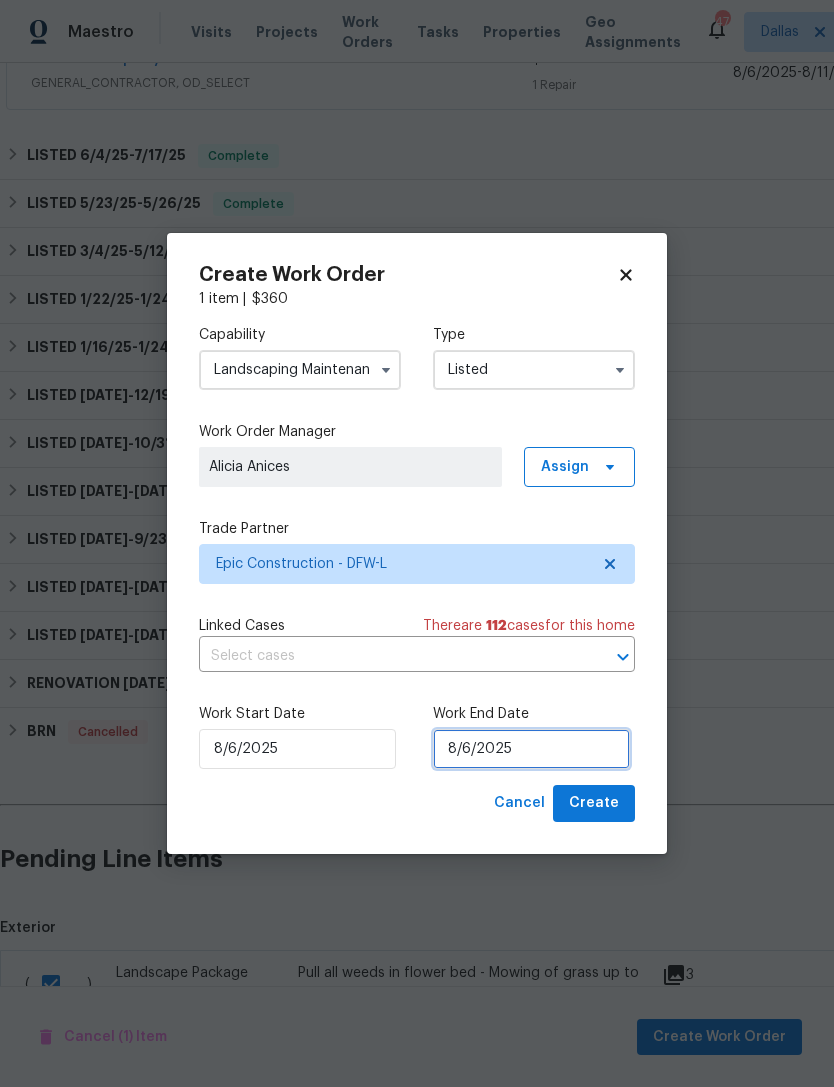 click on "8/6/2025" at bounding box center (531, 749) 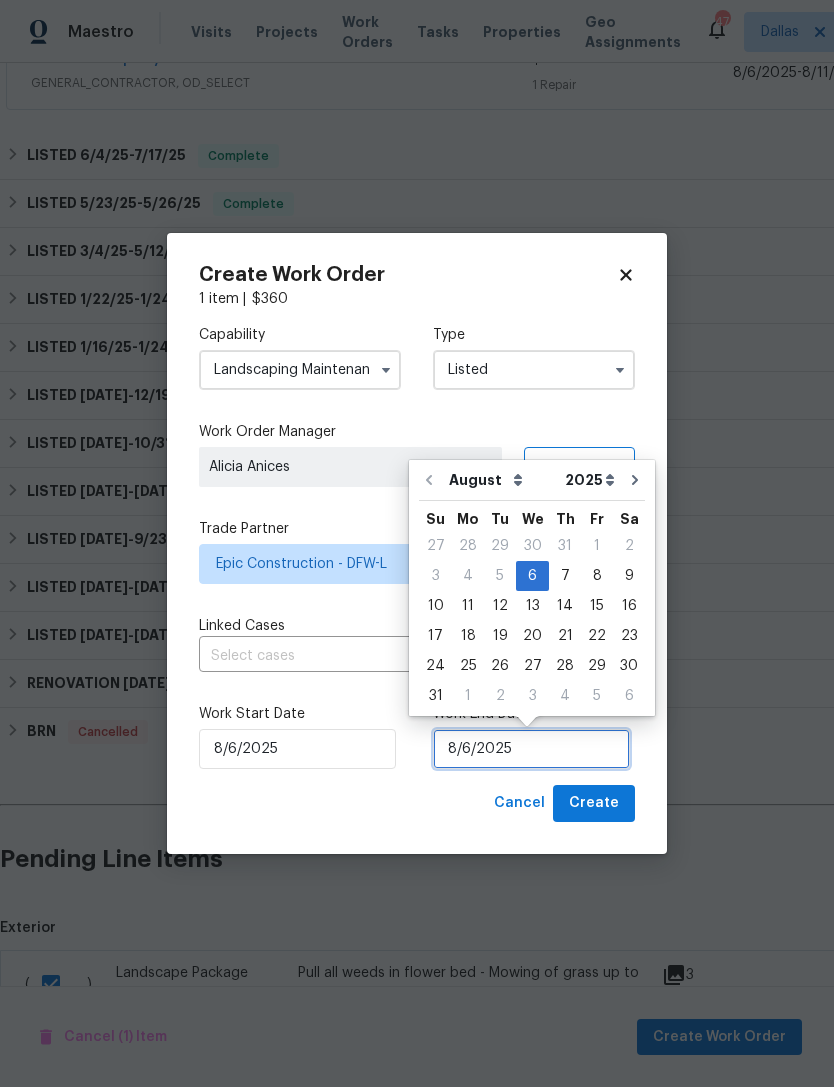 scroll, scrollTop: 37, scrollLeft: 0, axis: vertical 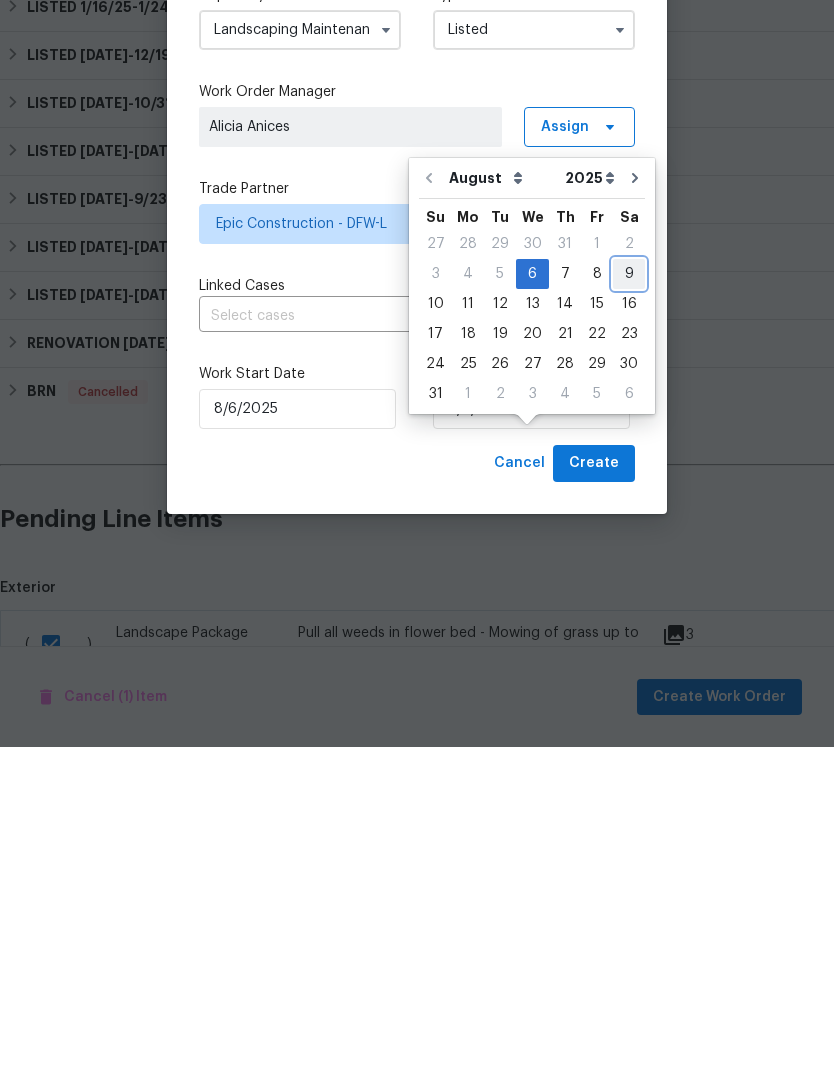 click on "9" at bounding box center [629, 614] 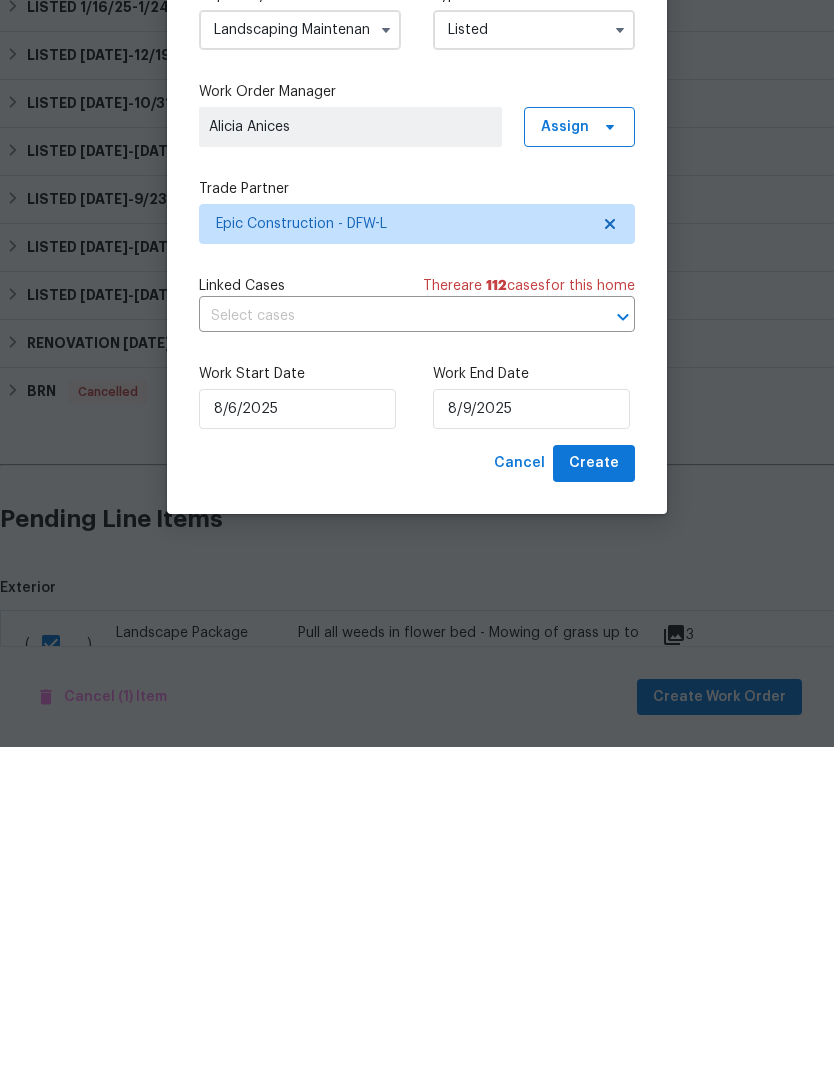 scroll, scrollTop: 64, scrollLeft: 0, axis: vertical 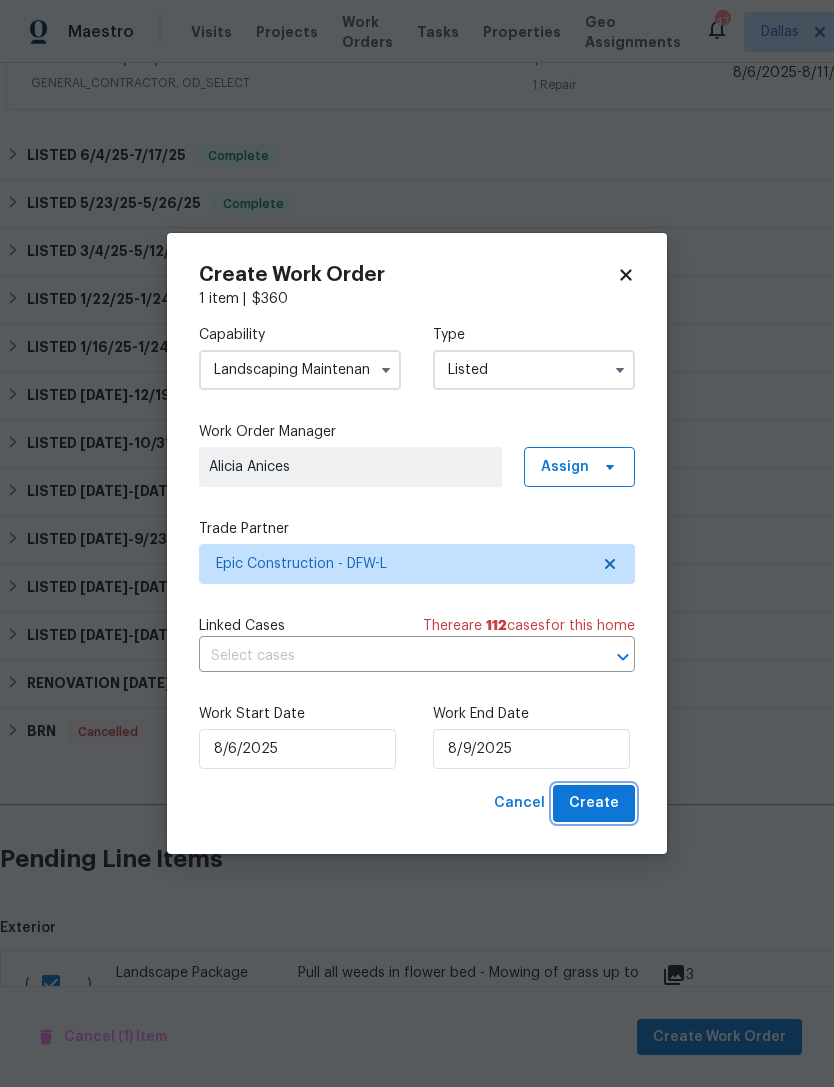 click on "Create" at bounding box center [594, 803] 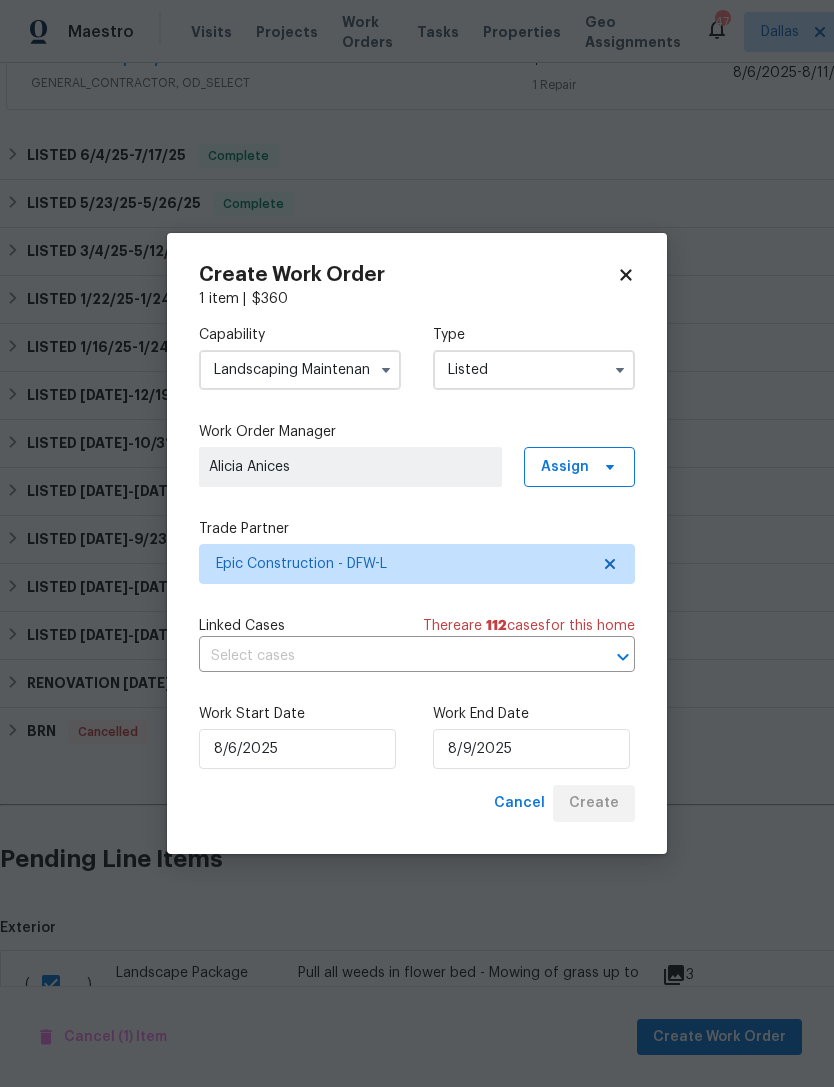 checkbox on "false" 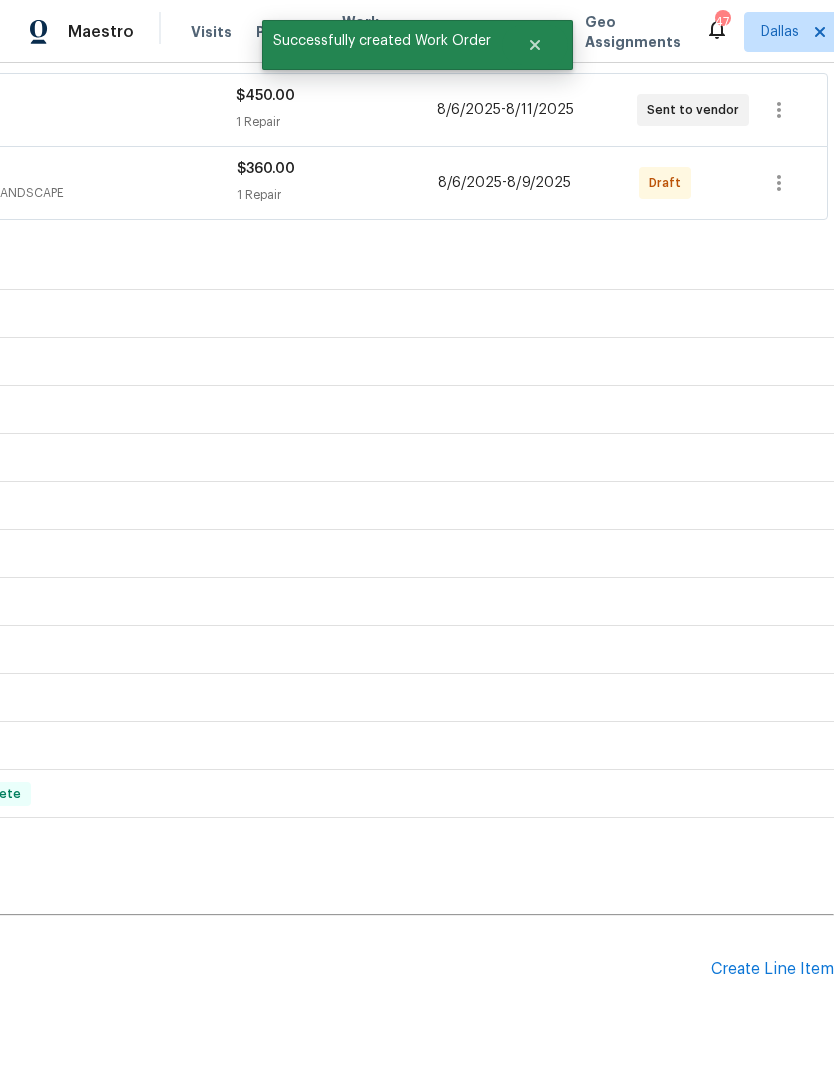 scroll, scrollTop: 393, scrollLeft: 296, axis: both 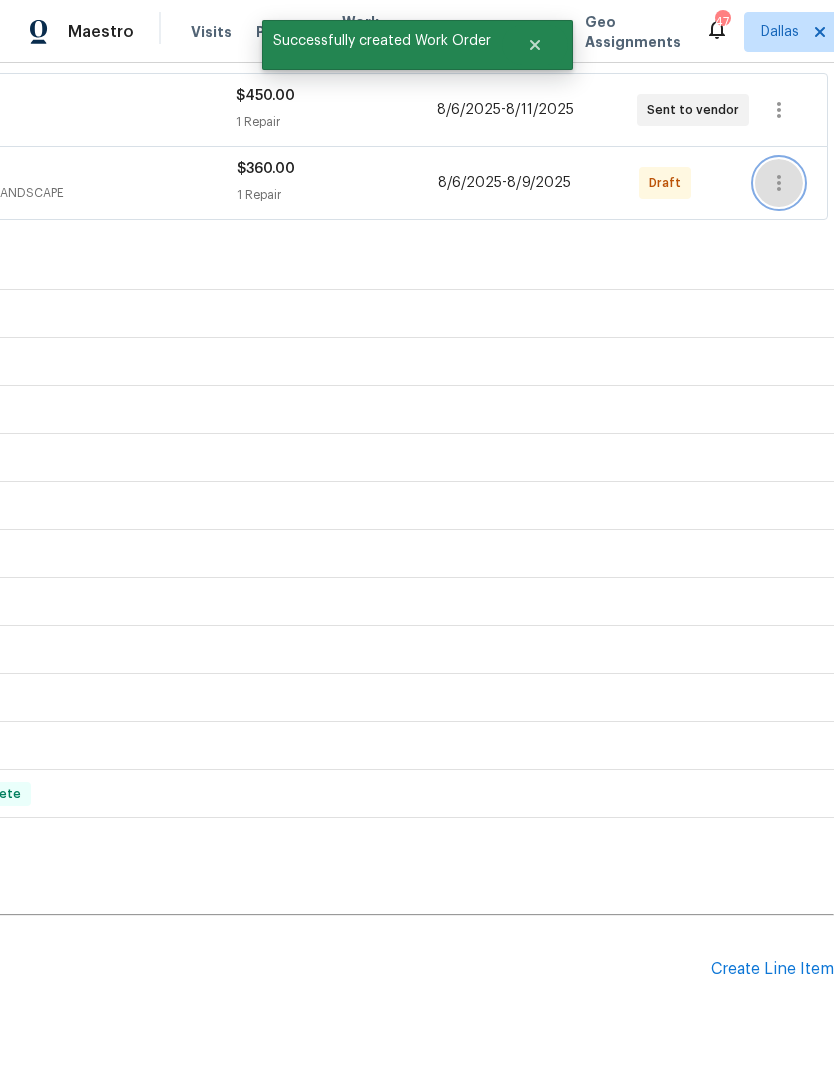 click 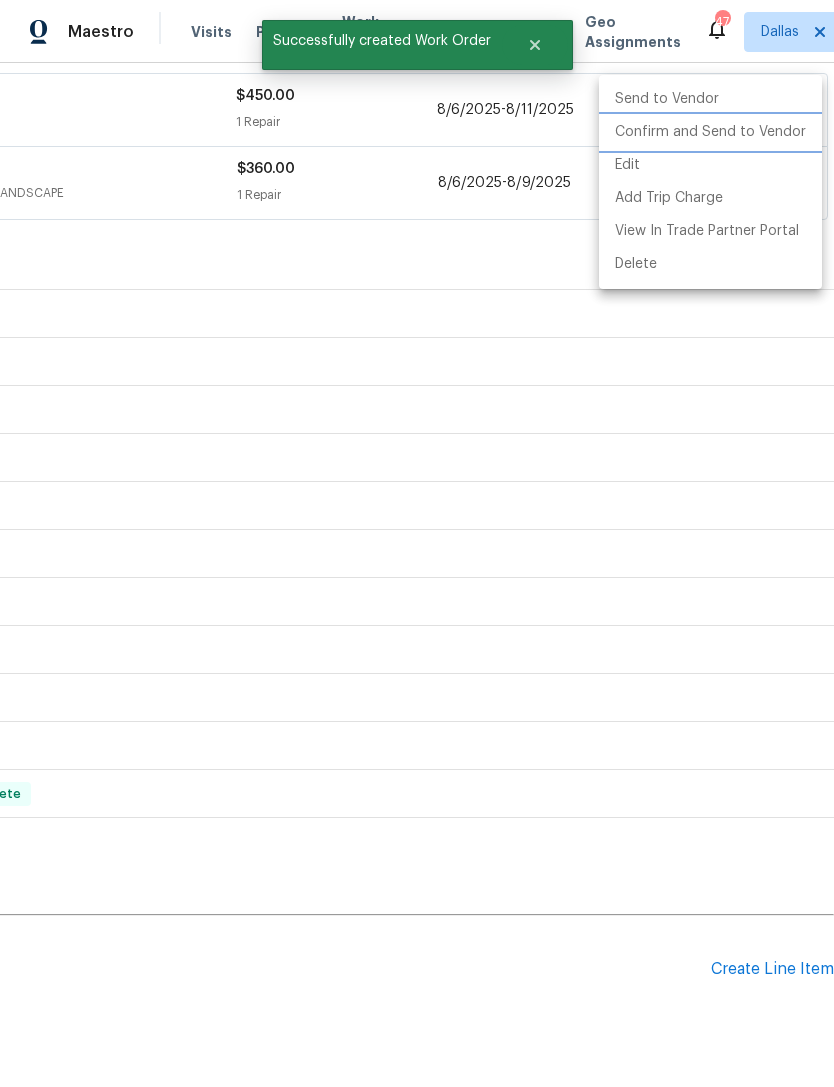 click on "Confirm and Send to Vendor" at bounding box center [710, 132] 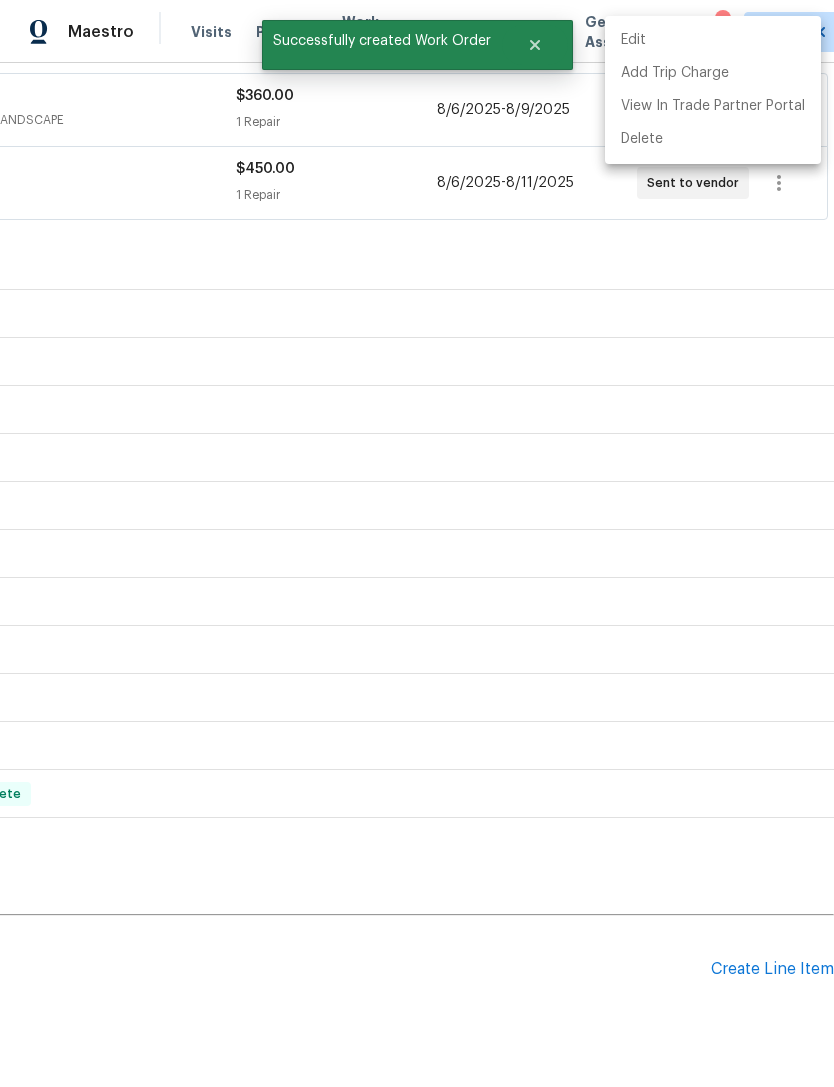 click at bounding box center (417, 543) 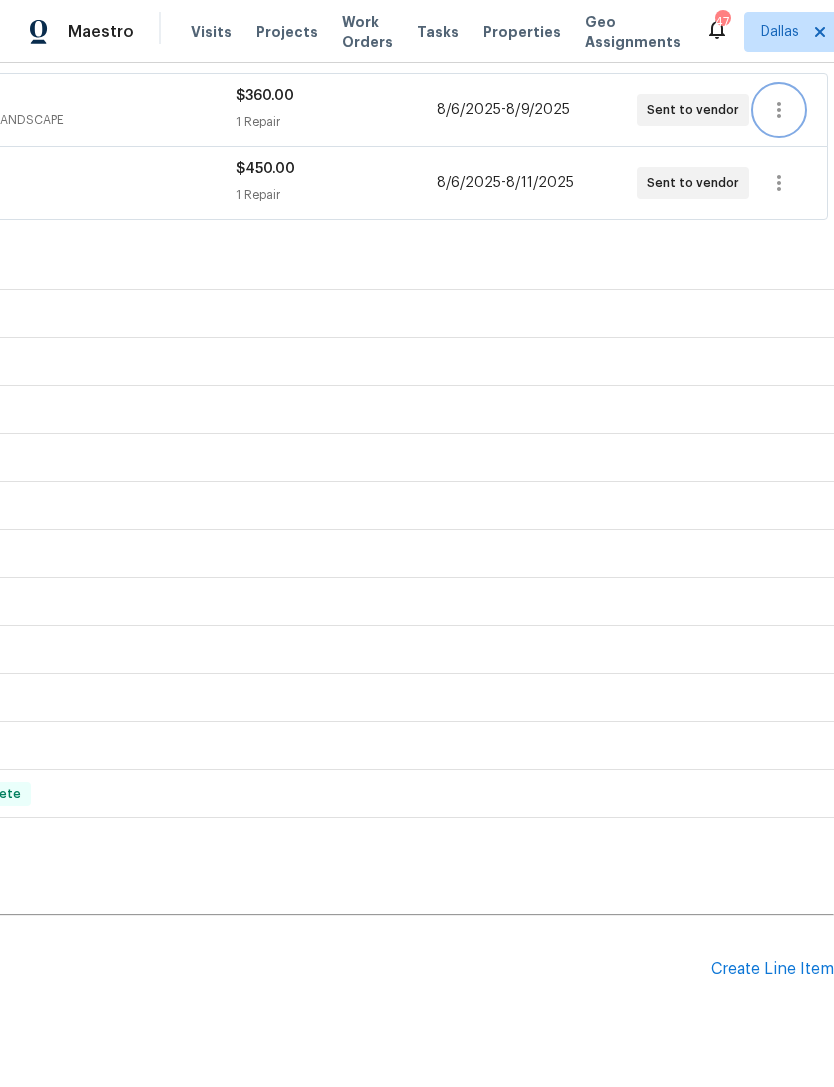 scroll, scrollTop: 0, scrollLeft: 0, axis: both 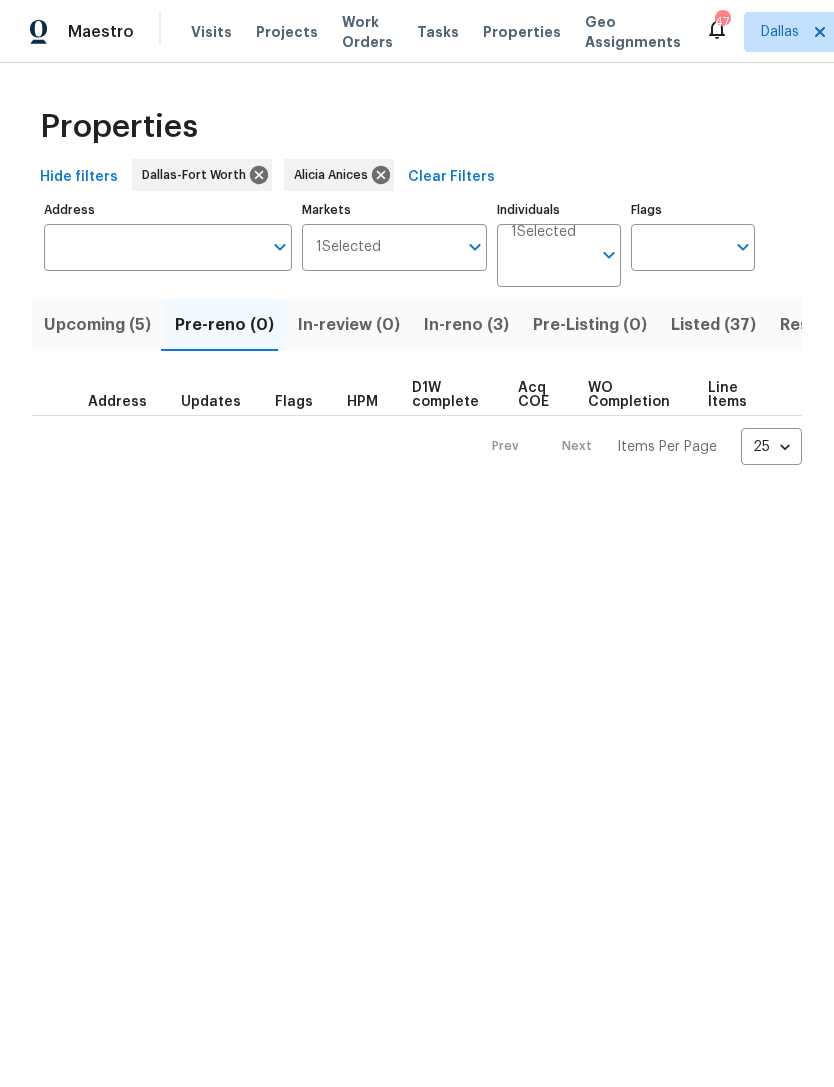 click on "In-reno (3)" at bounding box center [466, 325] 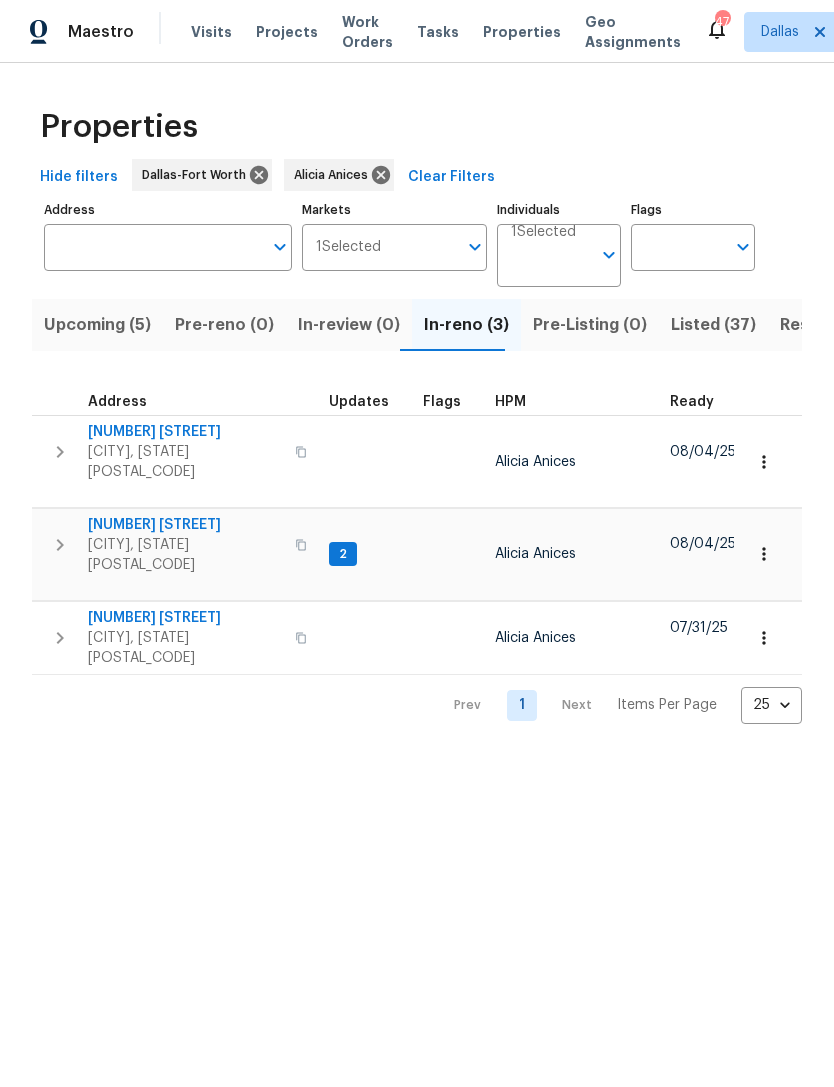 click on "[NUMBER] [STREET]" at bounding box center (185, 432) 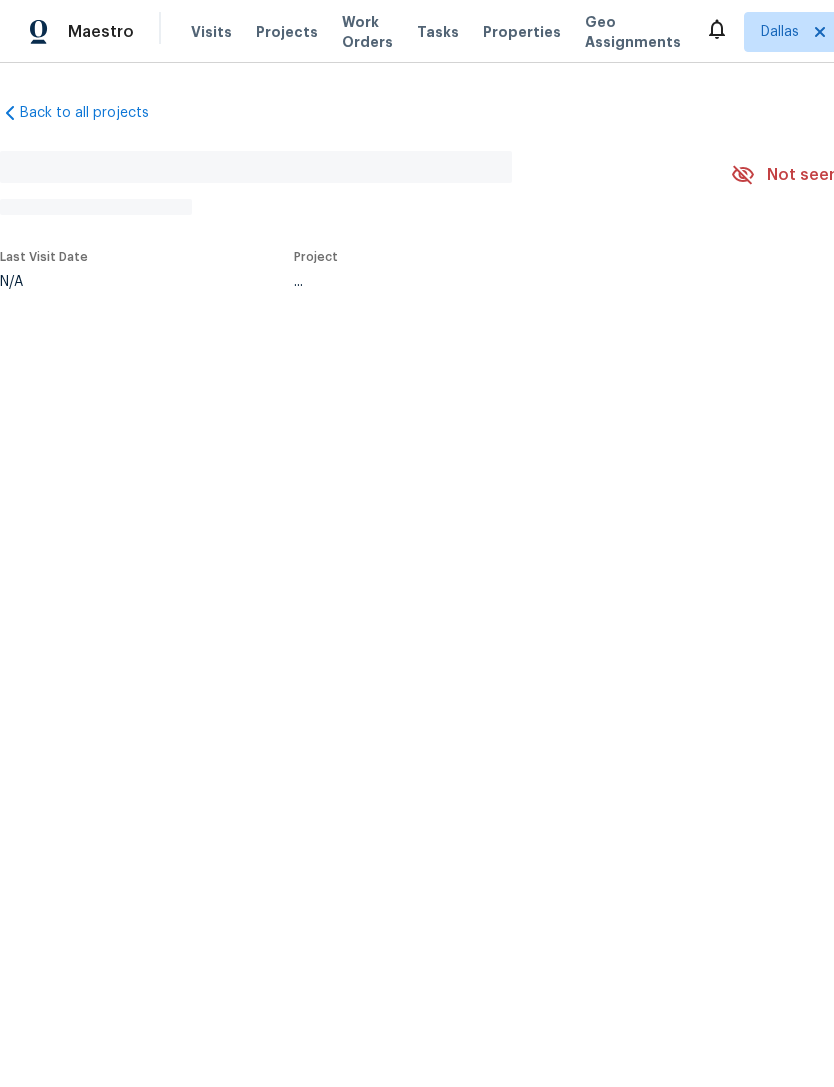 scroll, scrollTop: 0, scrollLeft: 0, axis: both 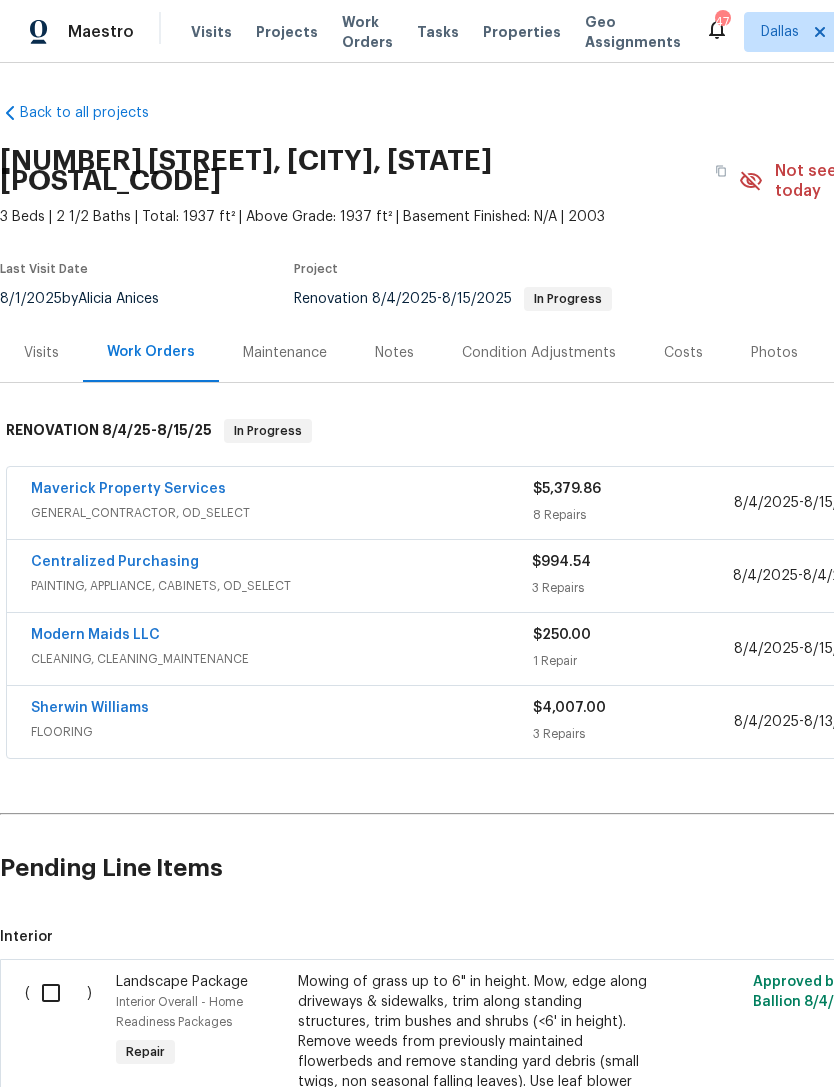 click on "Work Orders" at bounding box center (367, 32) 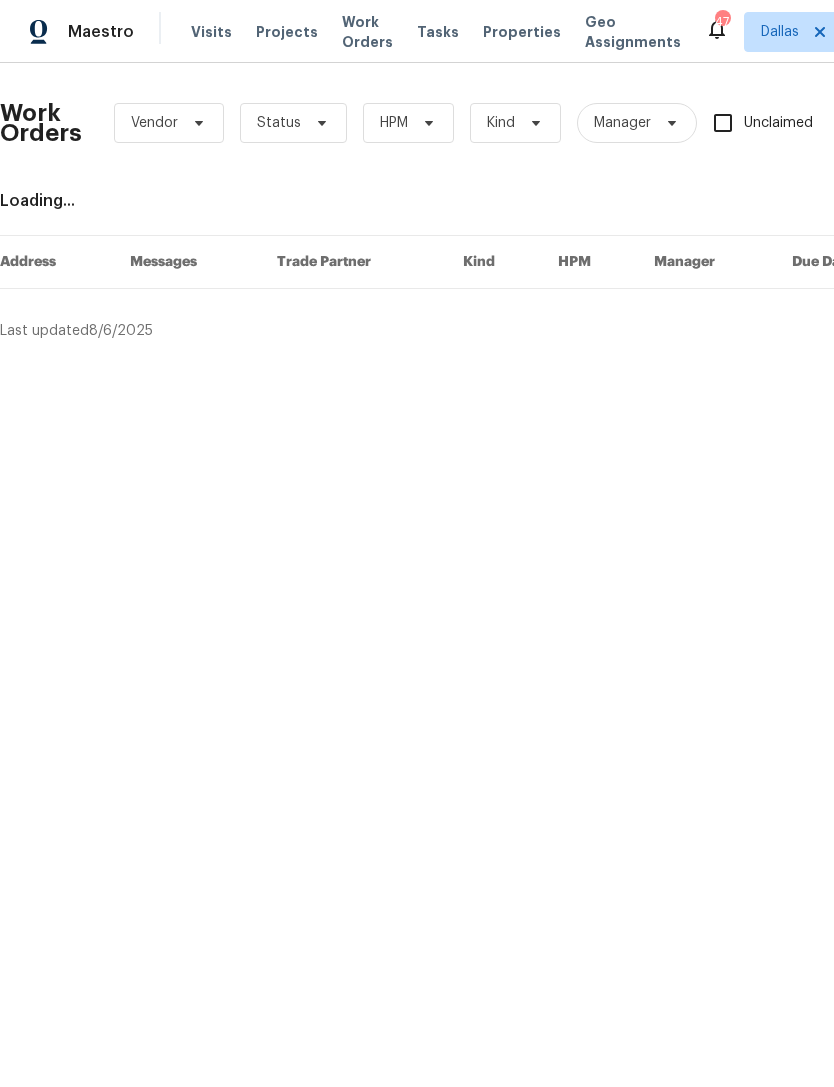 click on "Visits" at bounding box center [211, 32] 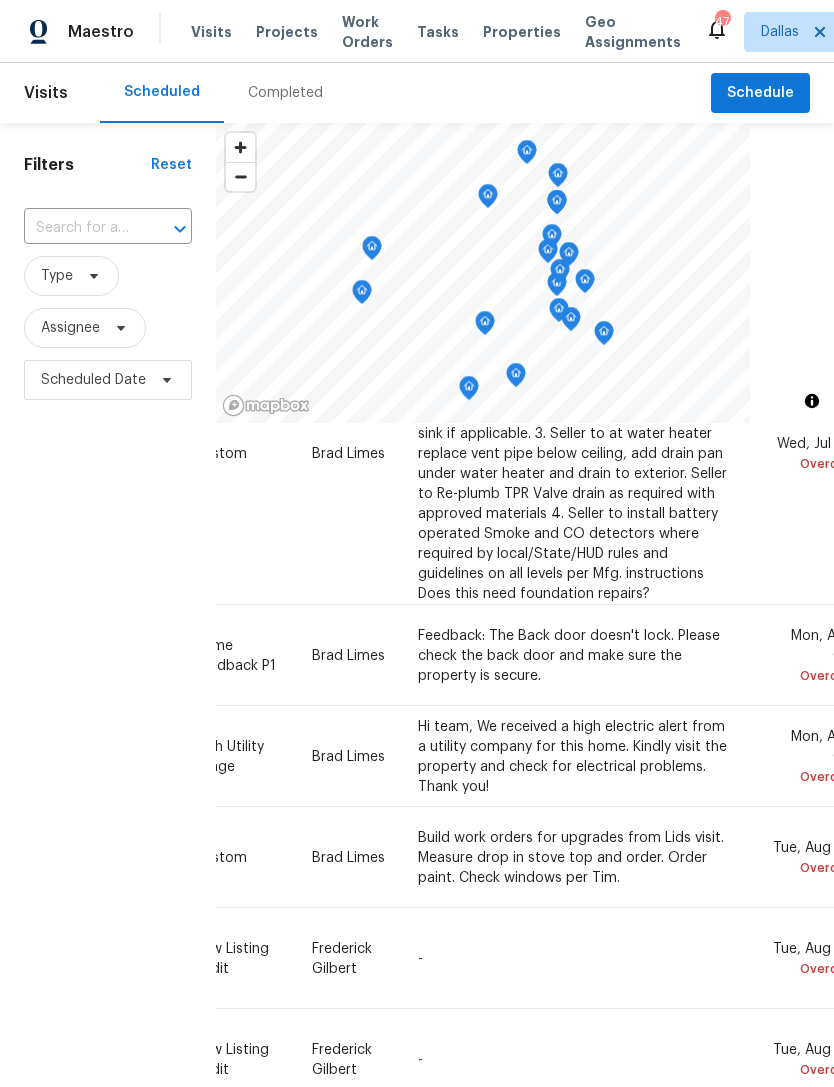 scroll, scrollTop: 294, scrollLeft: 184, axis: both 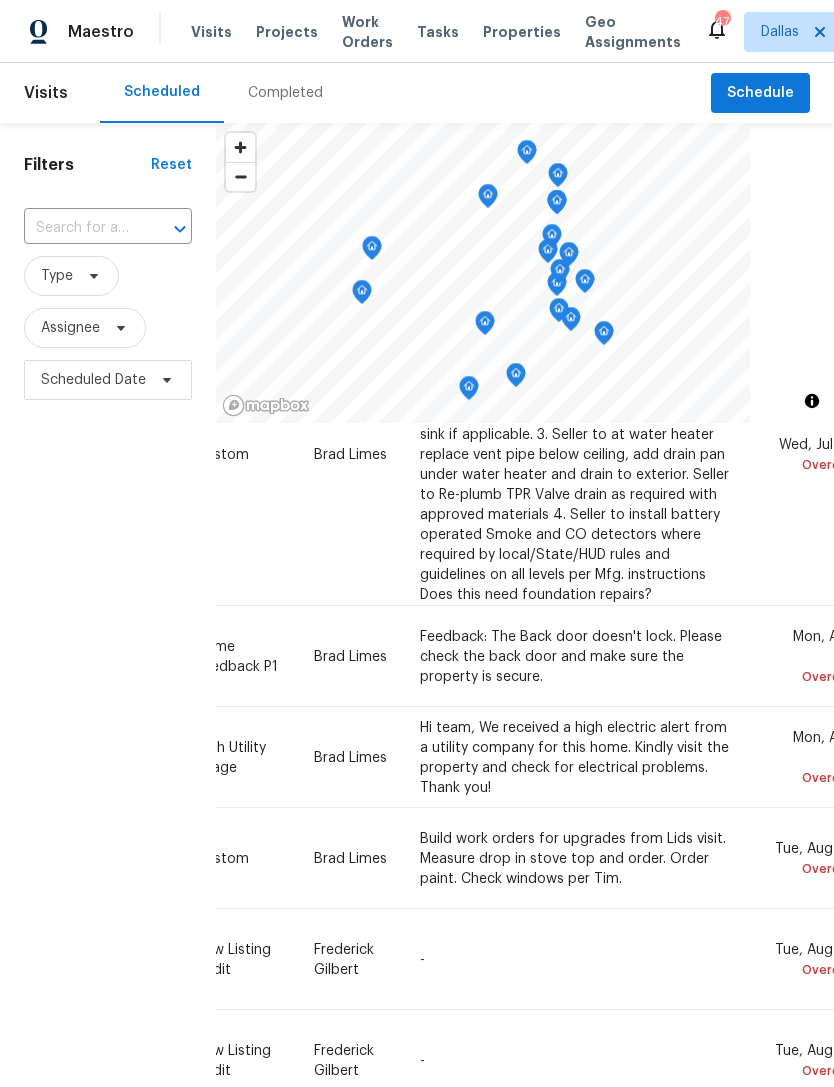 click on "[PRODUCT] [PRODUCT] [PRODUCT] [PRODUCT] [PRODUCT] [CITY] [NAME]" at bounding box center (417, 31) 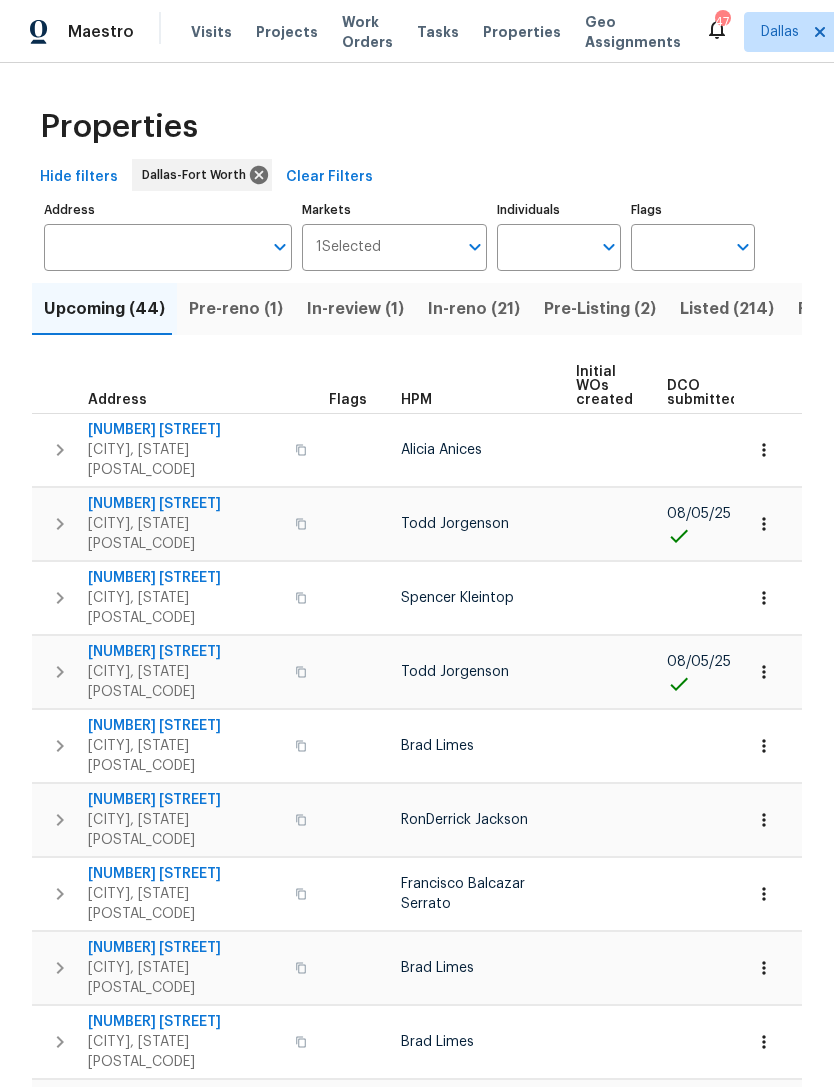 click on "Individuals" at bounding box center (544, 247) 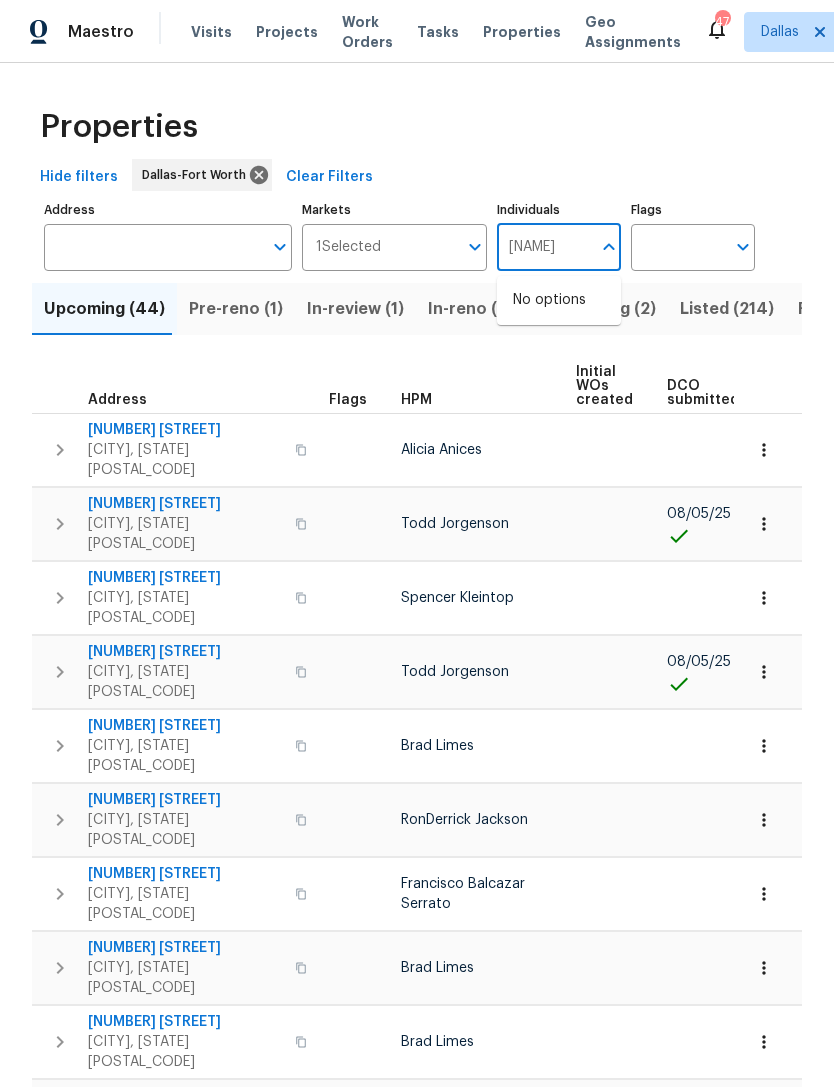 type on "[NAME]" 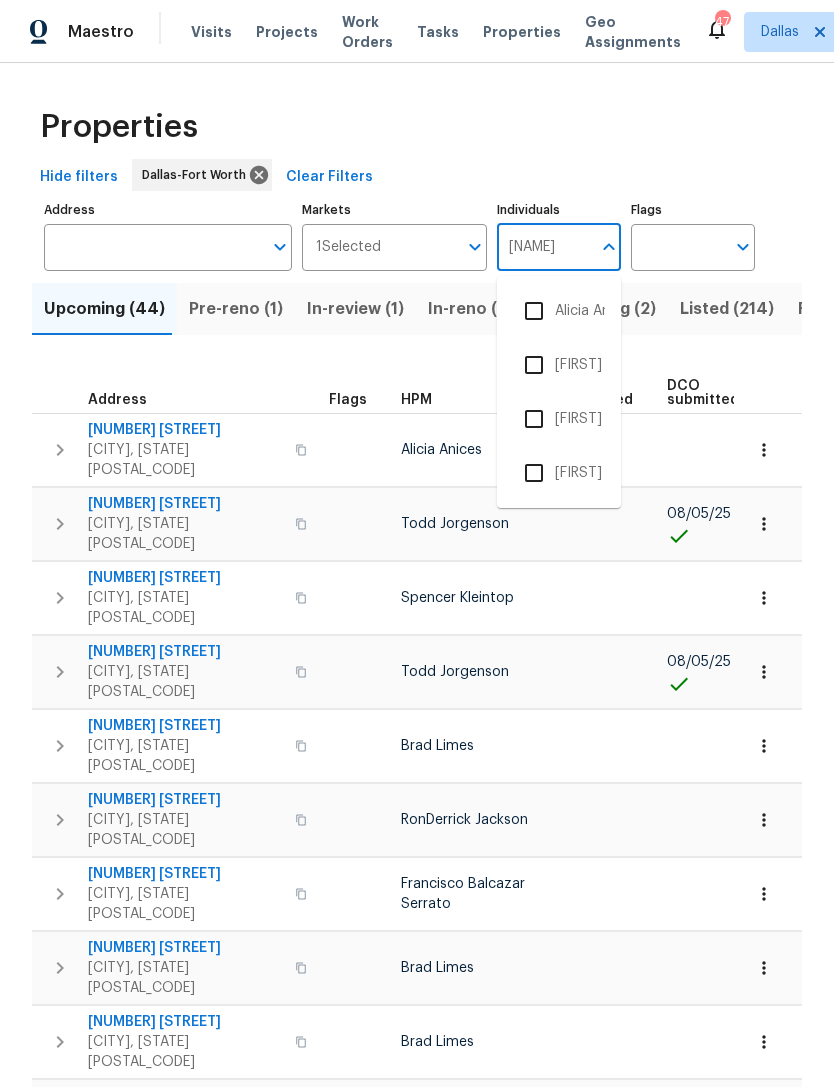 click on "Alicia Anices" at bounding box center [559, 311] 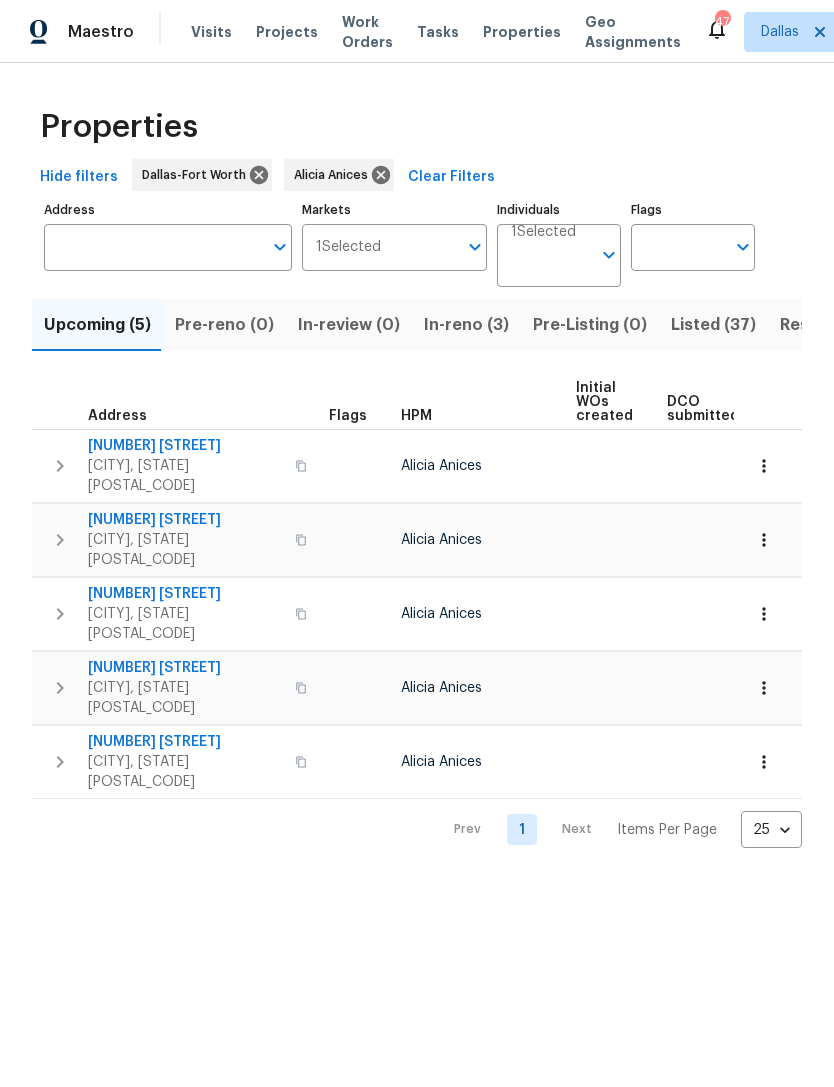 scroll, scrollTop: 0, scrollLeft: 0, axis: both 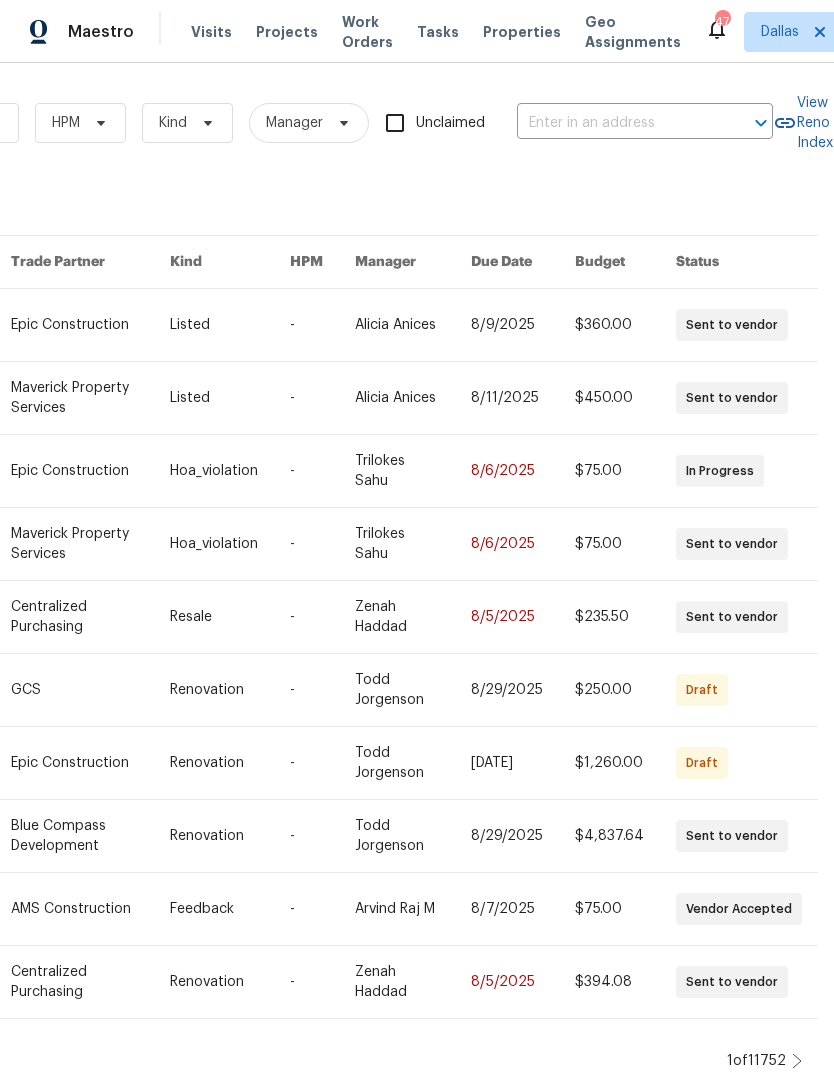 click at bounding box center [617, 123] 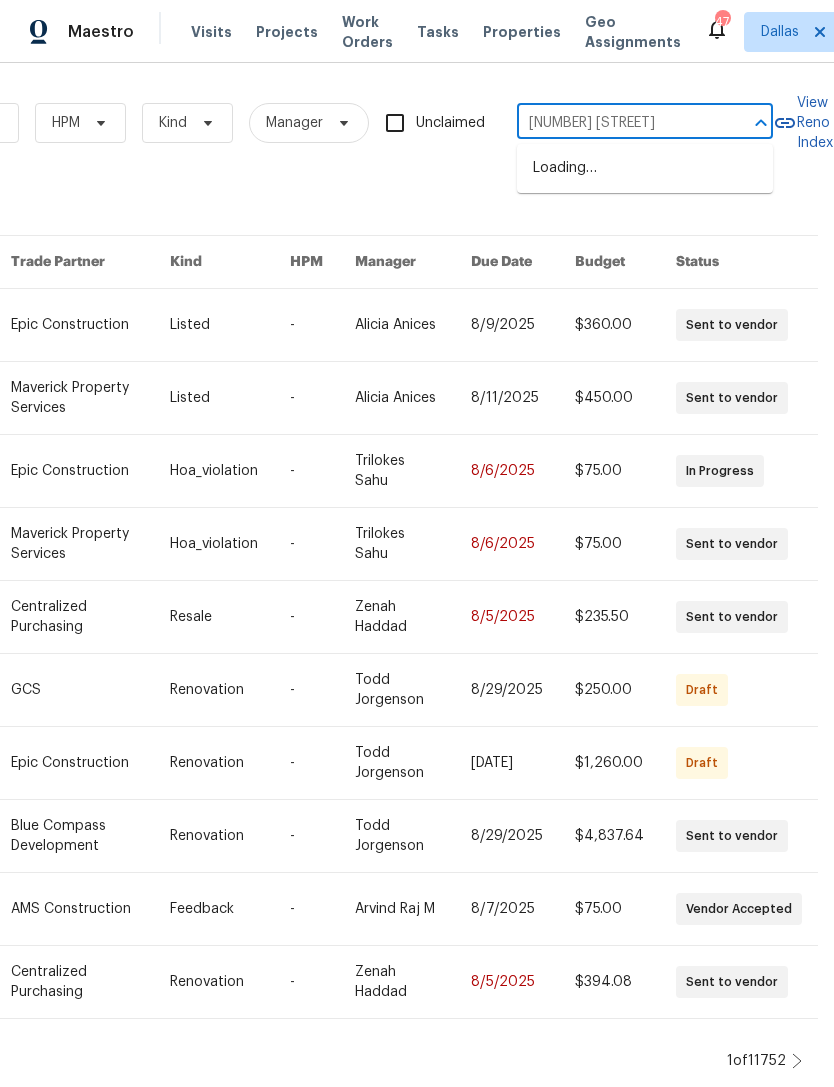 type on "[NUMBER] [STREET]" 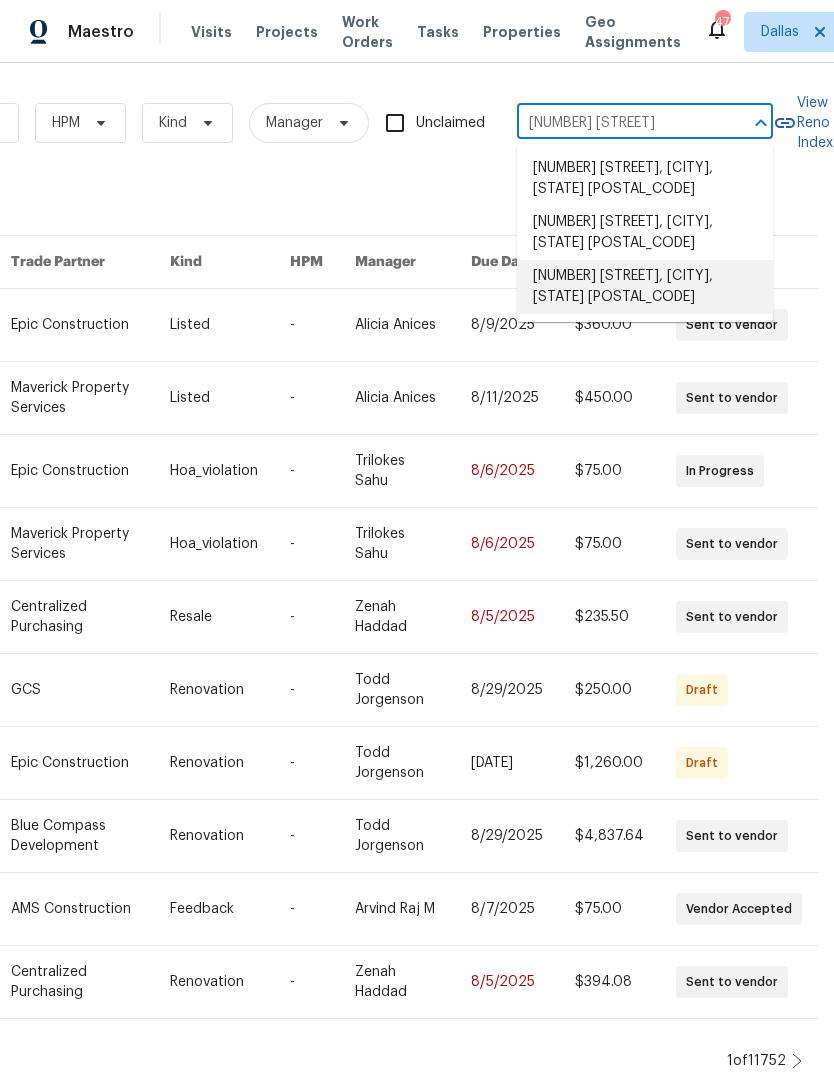 click on "[NUMBER] [STREET], [CITY], [STATE] [POSTAL_CODE]" at bounding box center (645, 287) 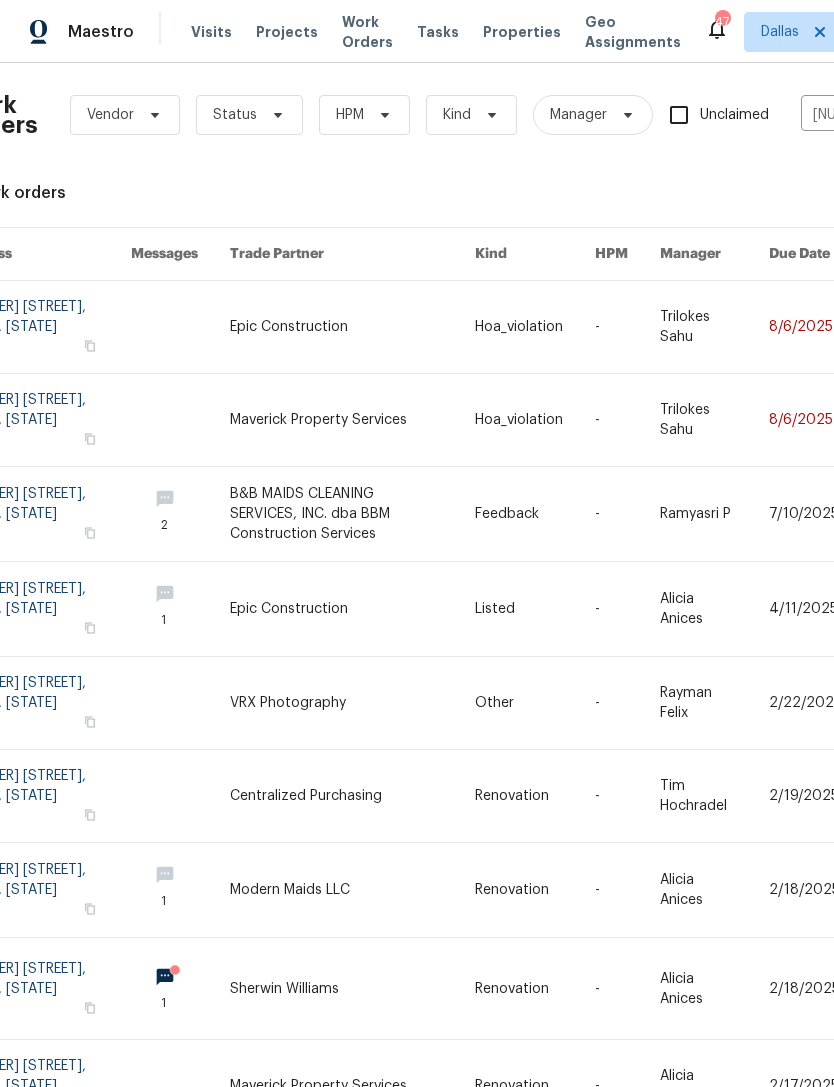 scroll, scrollTop: 11, scrollLeft: 46, axis: both 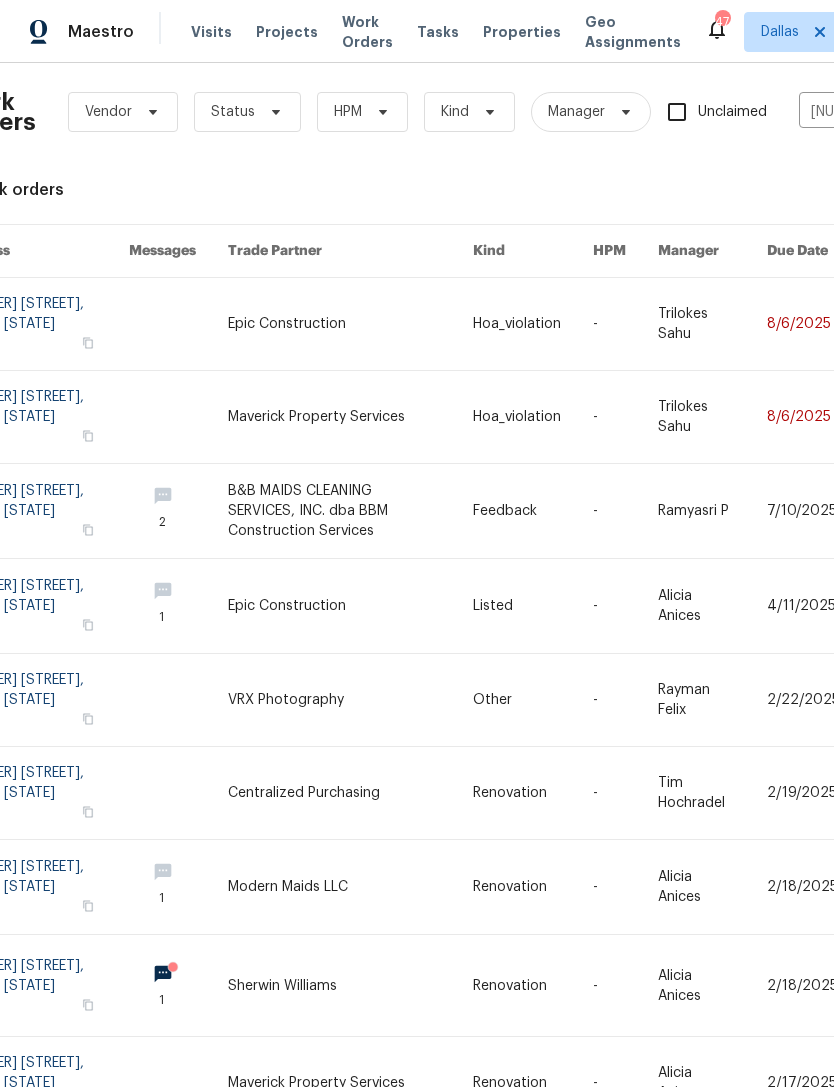 click at bounding box center [350, 417] 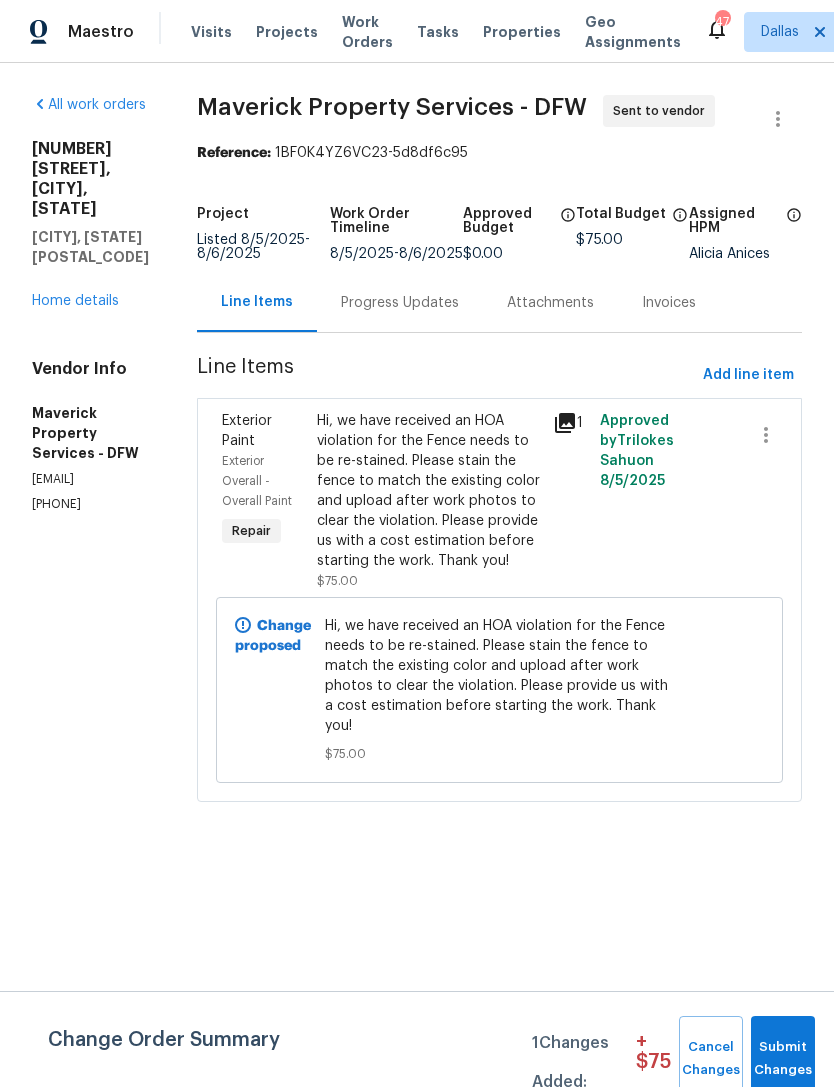 click on "Progress Updates" at bounding box center [400, 303] 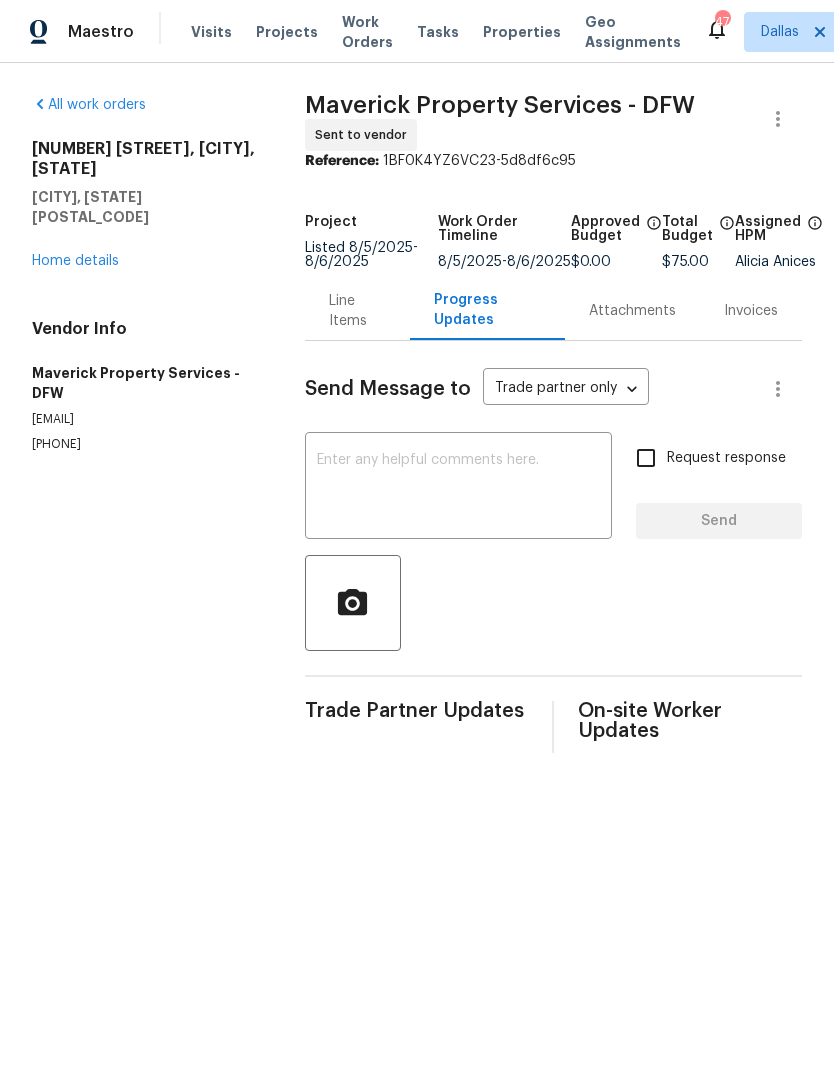 click on "Home details" at bounding box center (75, 261) 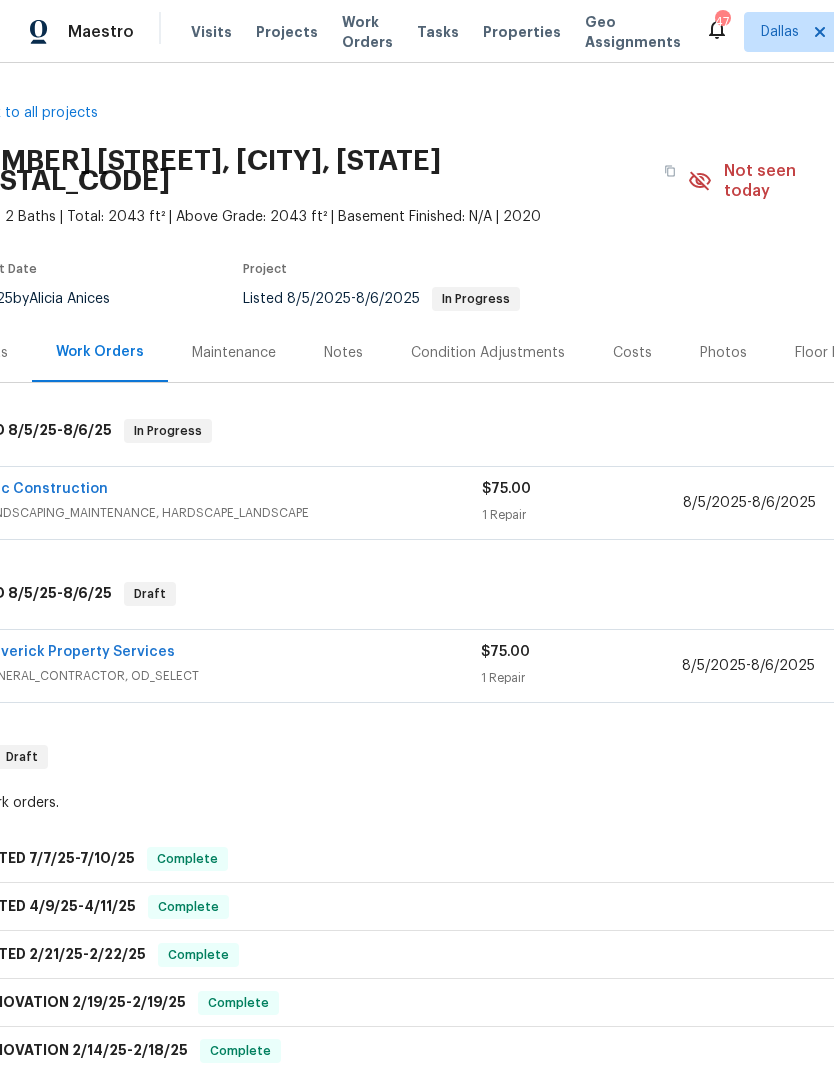 scroll, scrollTop: 0, scrollLeft: 51, axis: horizontal 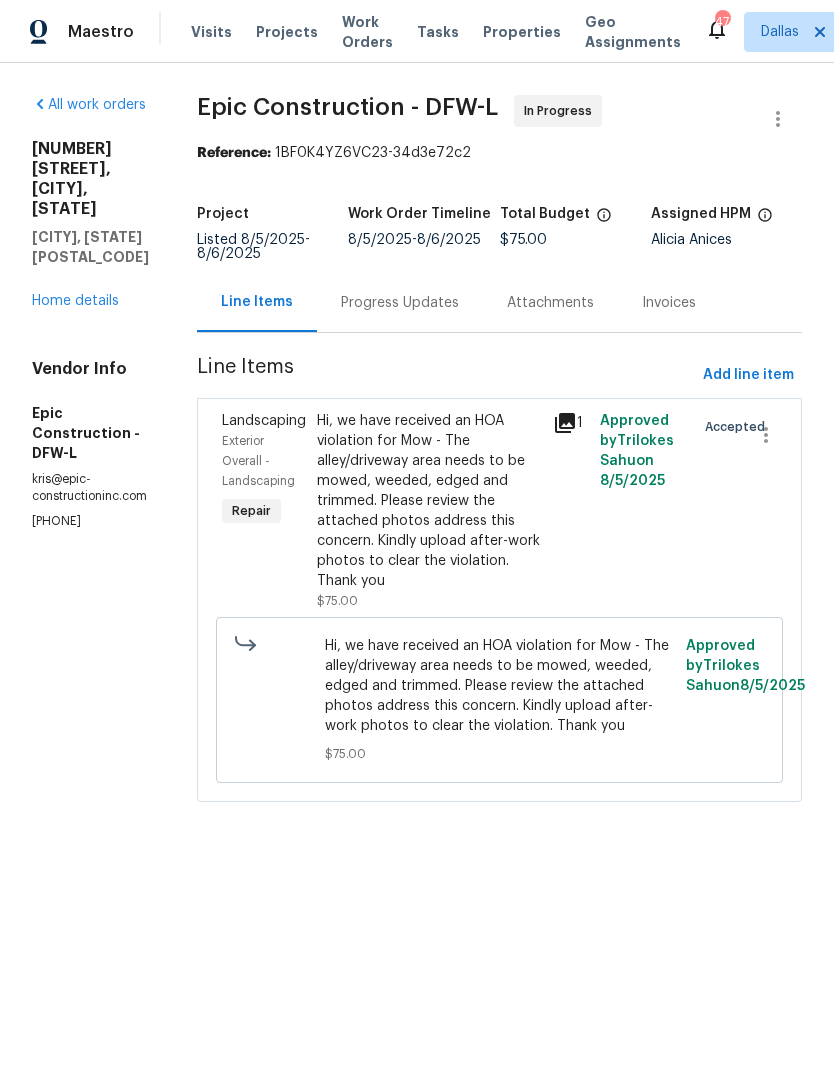 click on "Progress Updates" at bounding box center [400, 302] 